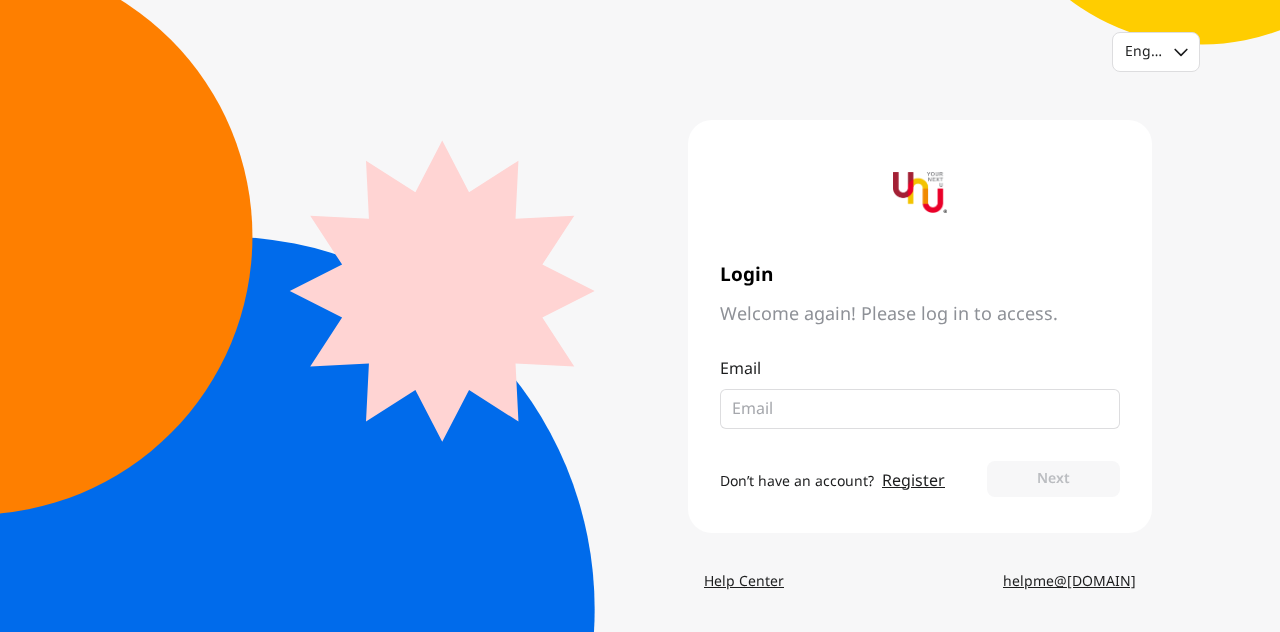scroll, scrollTop: 0, scrollLeft: 0, axis: both 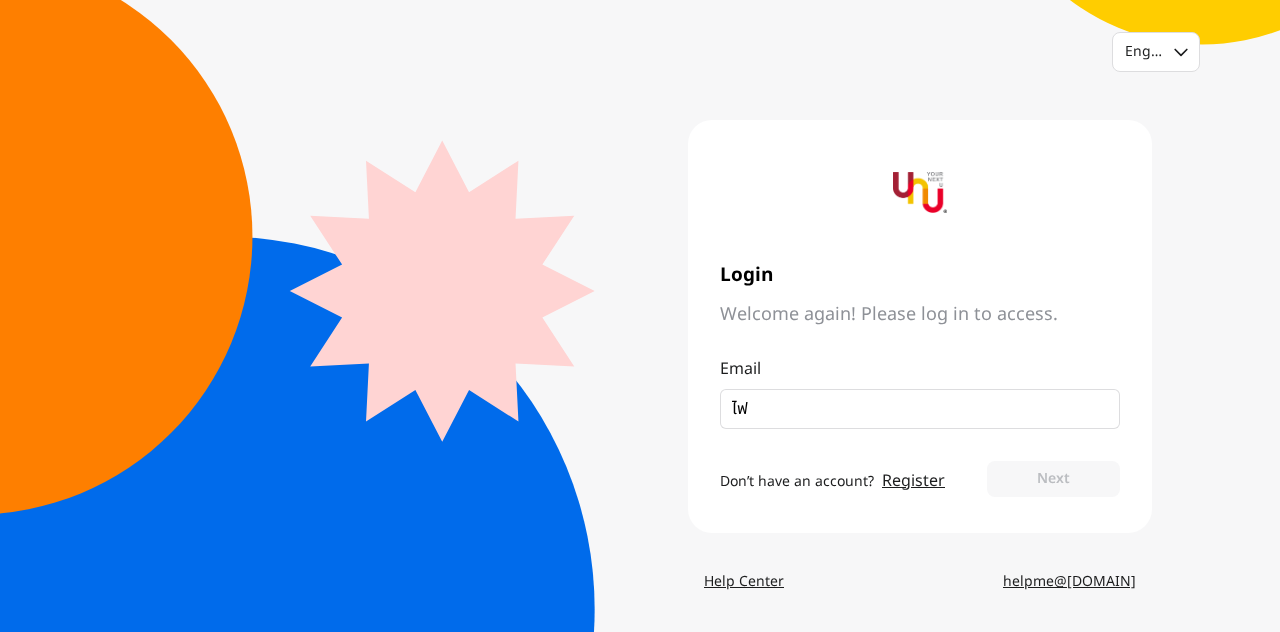 type on "ไ" 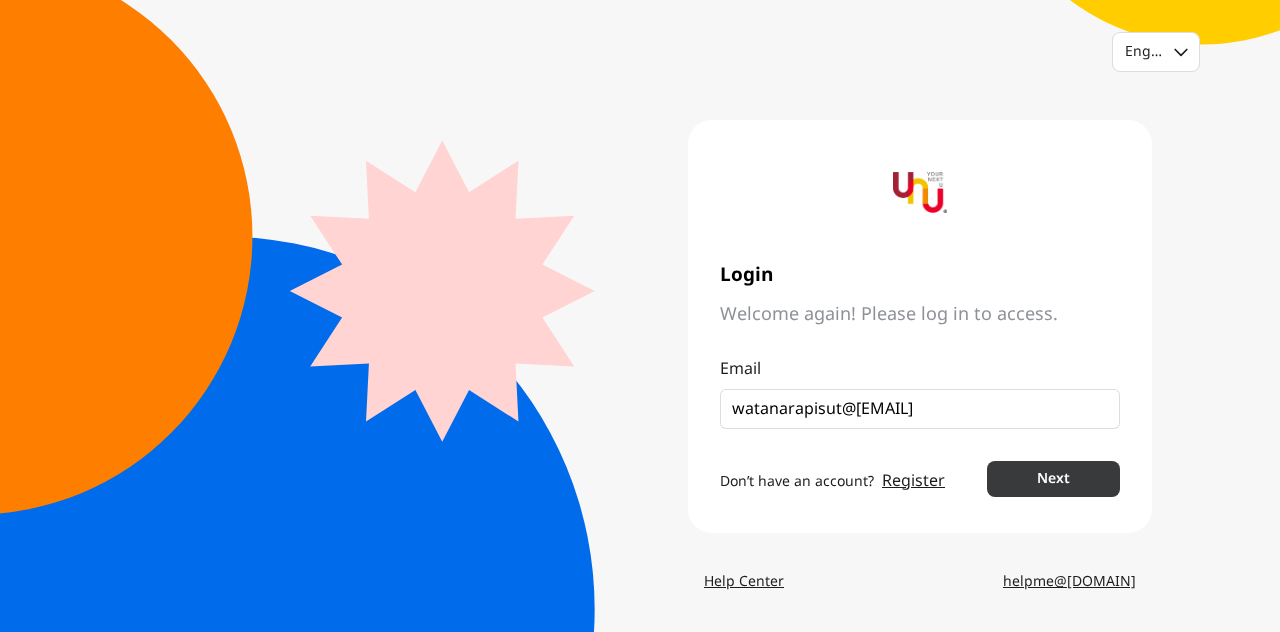 type on "watanarapisut@[EMAIL]" 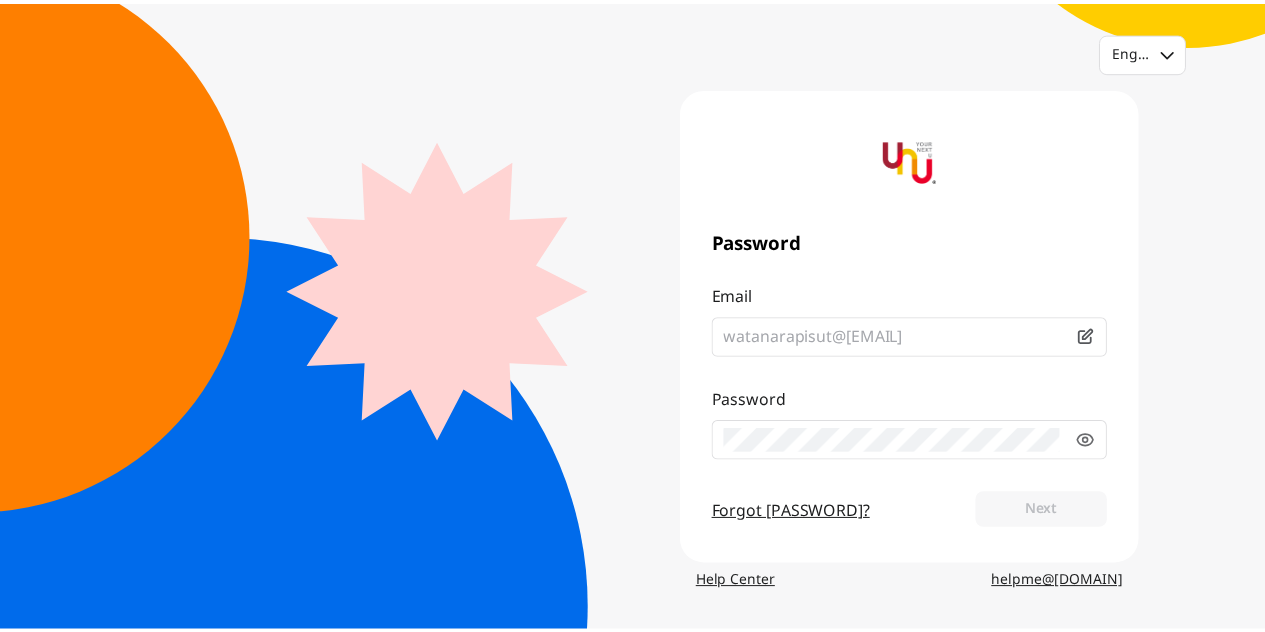 scroll, scrollTop: 0, scrollLeft: 0, axis: both 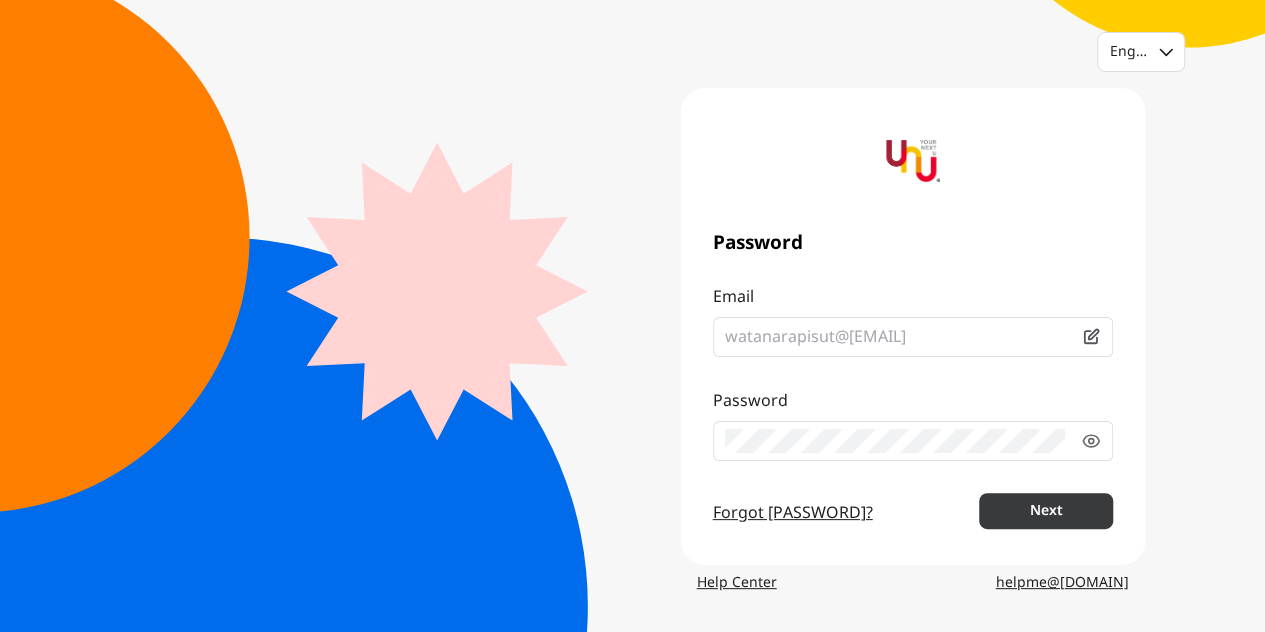click on "Next" at bounding box center (1045, 511) 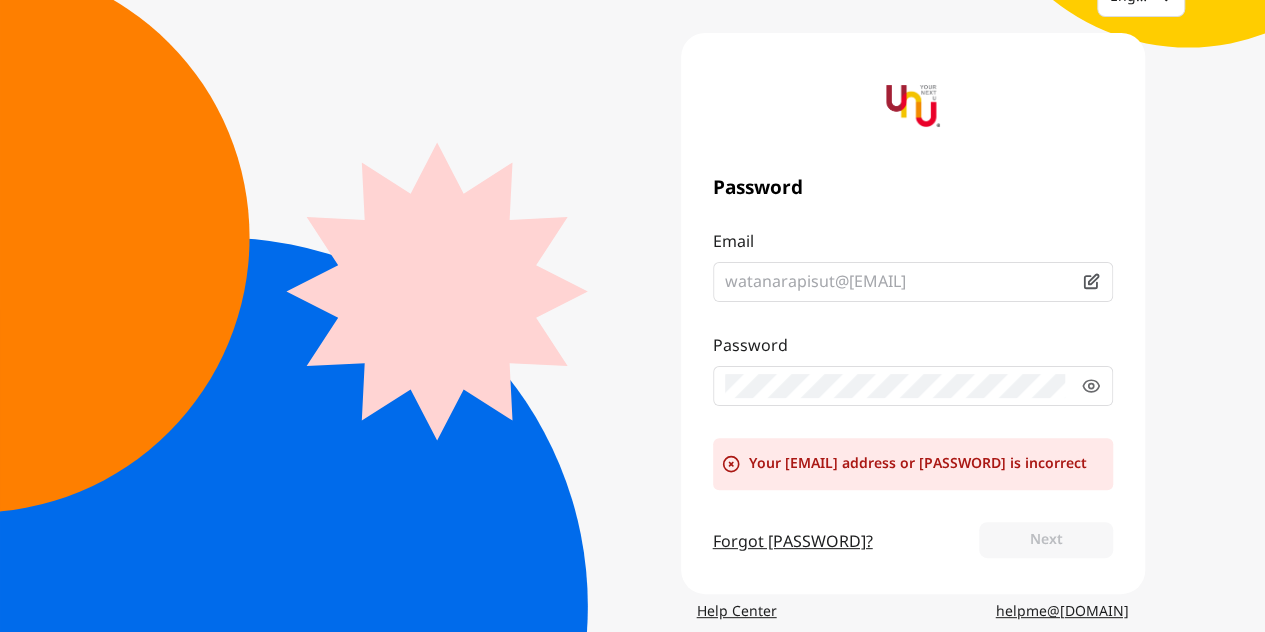 scroll, scrollTop: 84, scrollLeft: 0, axis: vertical 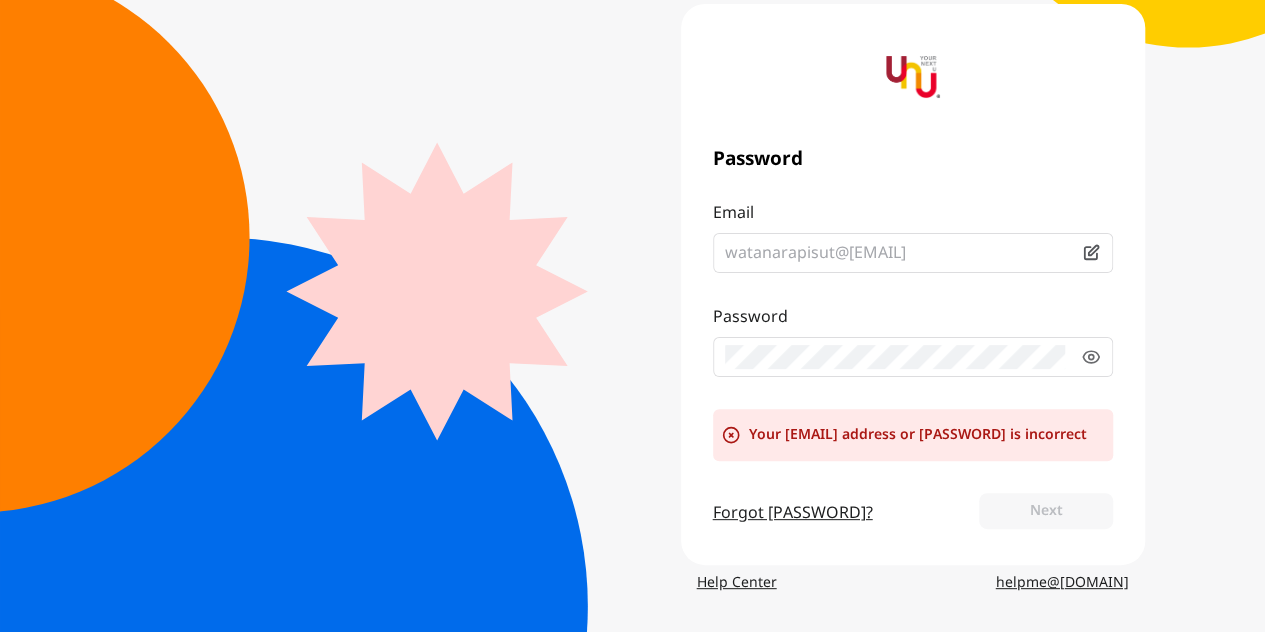 click on "Forgot [PASSWORD]?" at bounding box center (793, 513) 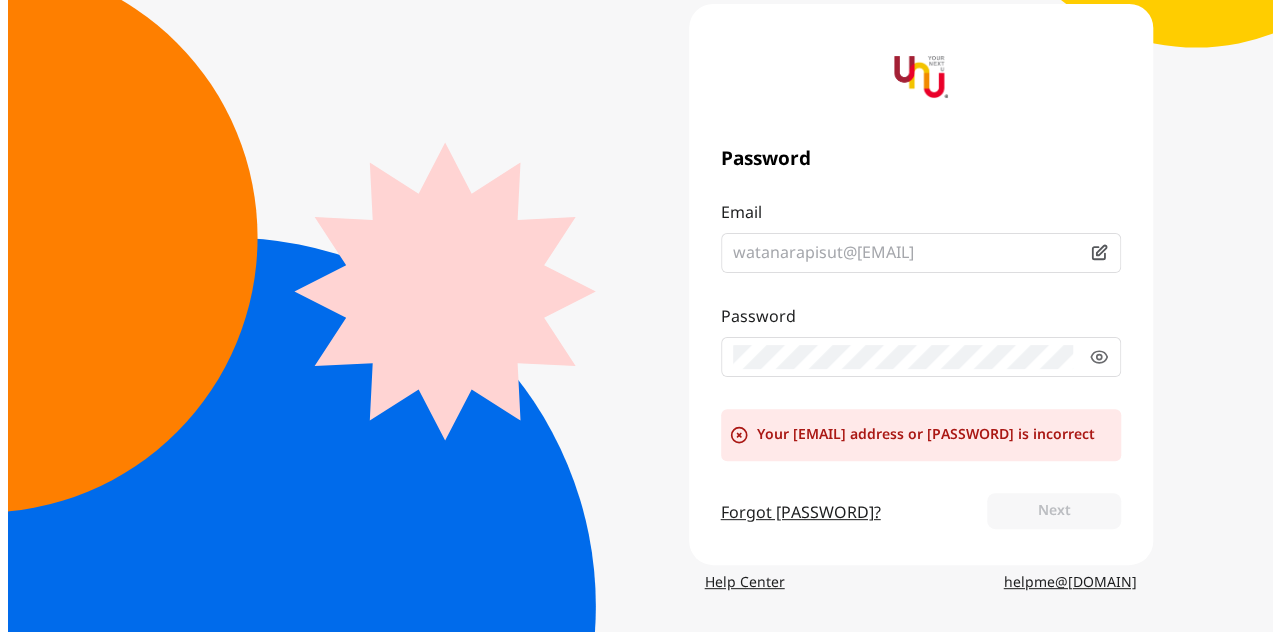 scroll, scrollTop: 0, scrollLeft: 0, axis: both 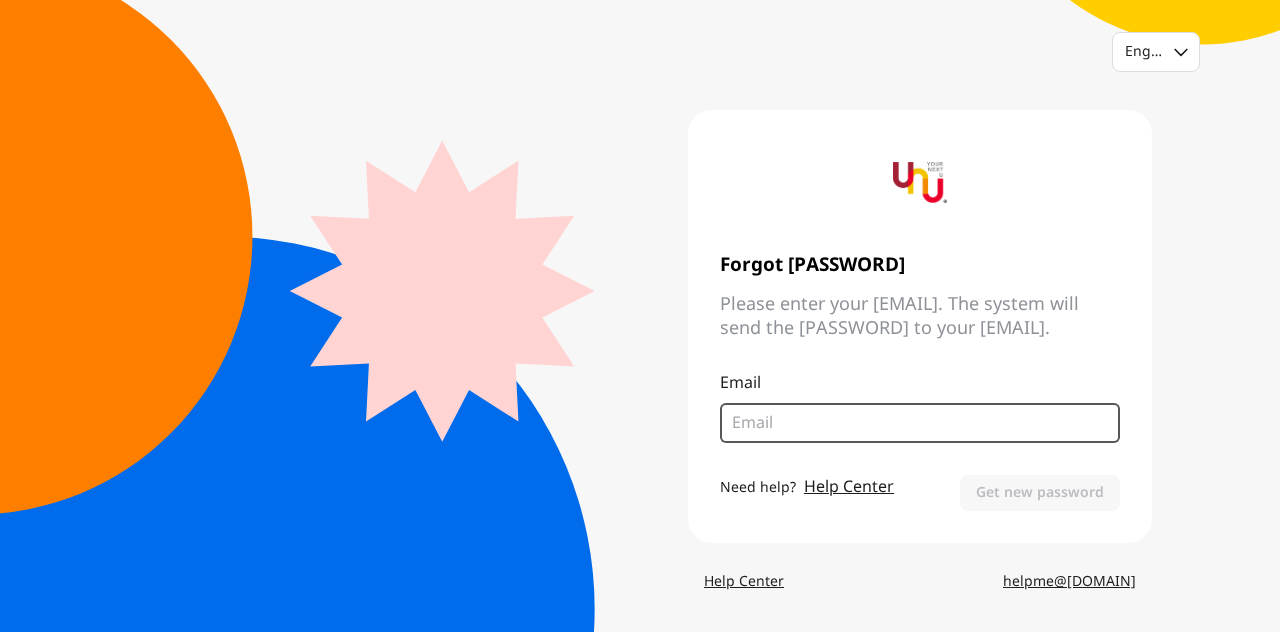 click at bounding box center [920, 423] 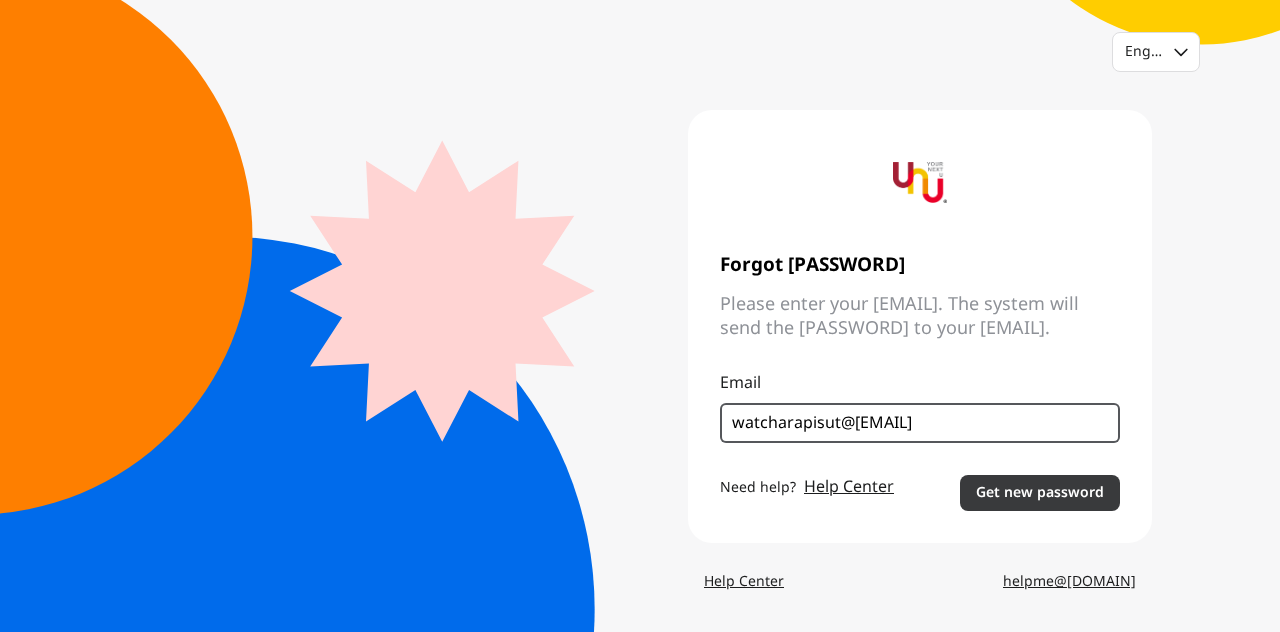 type on "watcharapisut@[EMAIL]" 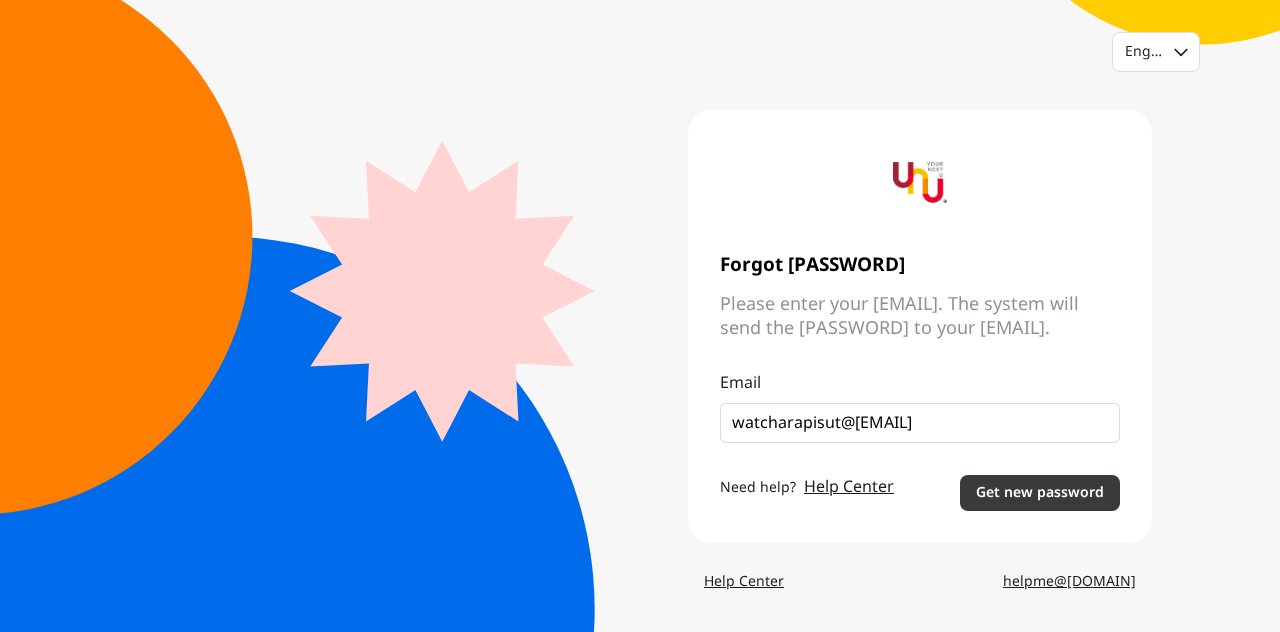 click on "Get new password" at bounding box center [1040, 493] 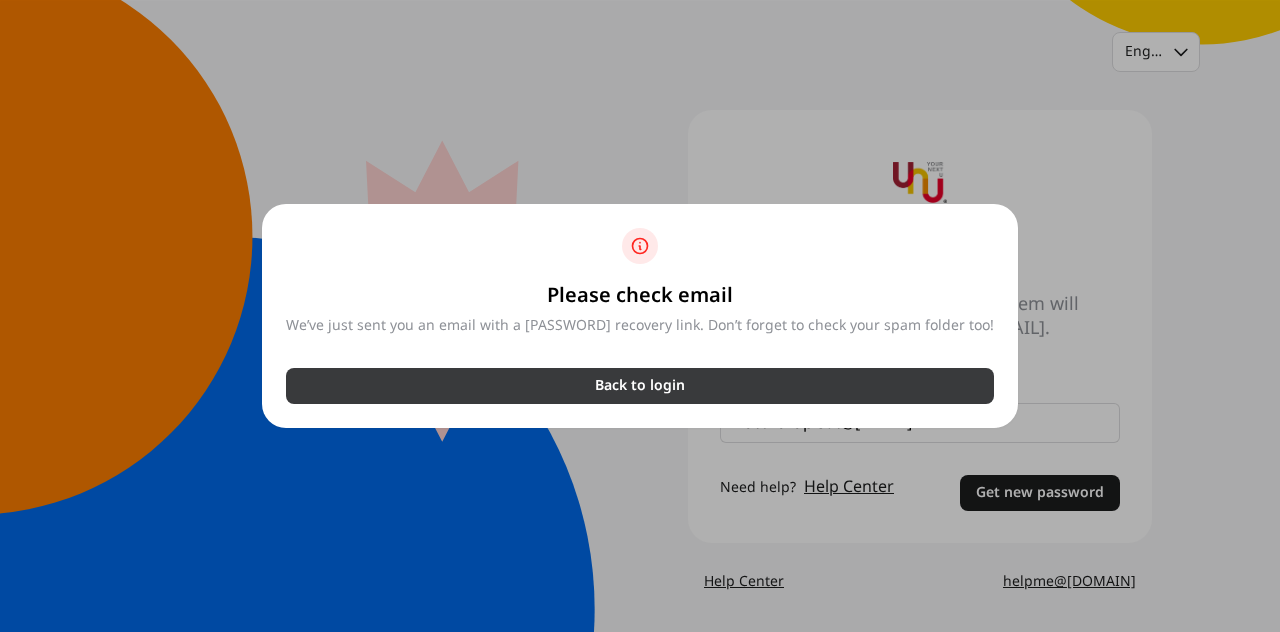 click on "Back to login" at bounding box center (640, 386) 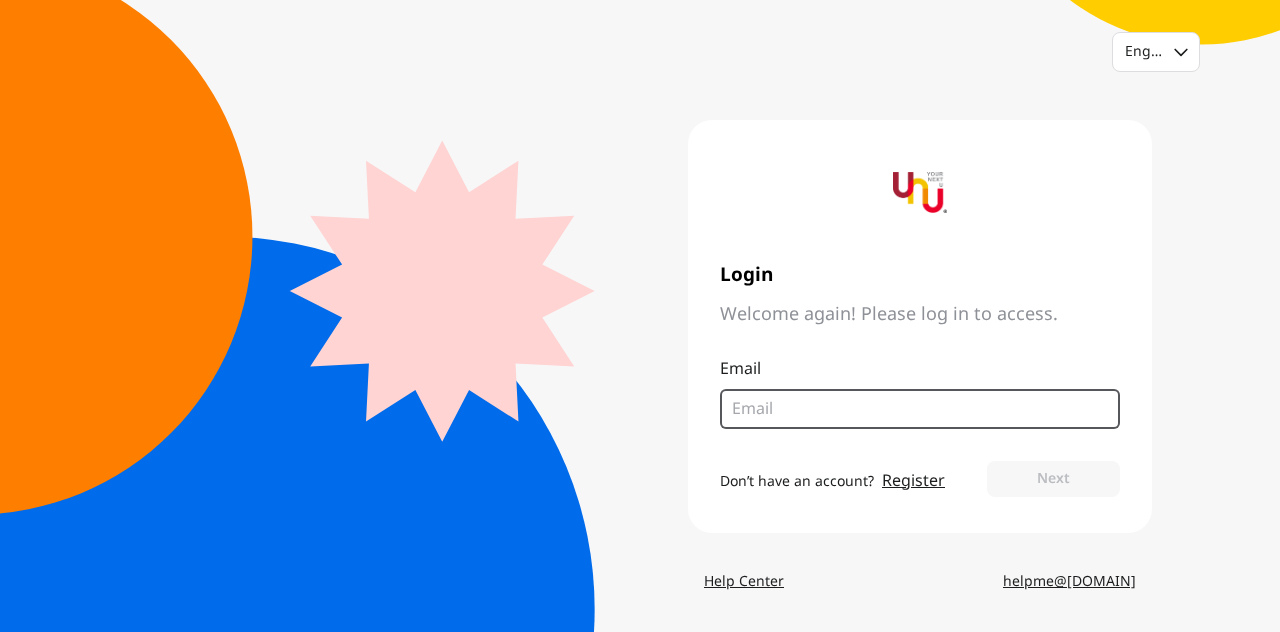 click at bounding box center [912, 409] 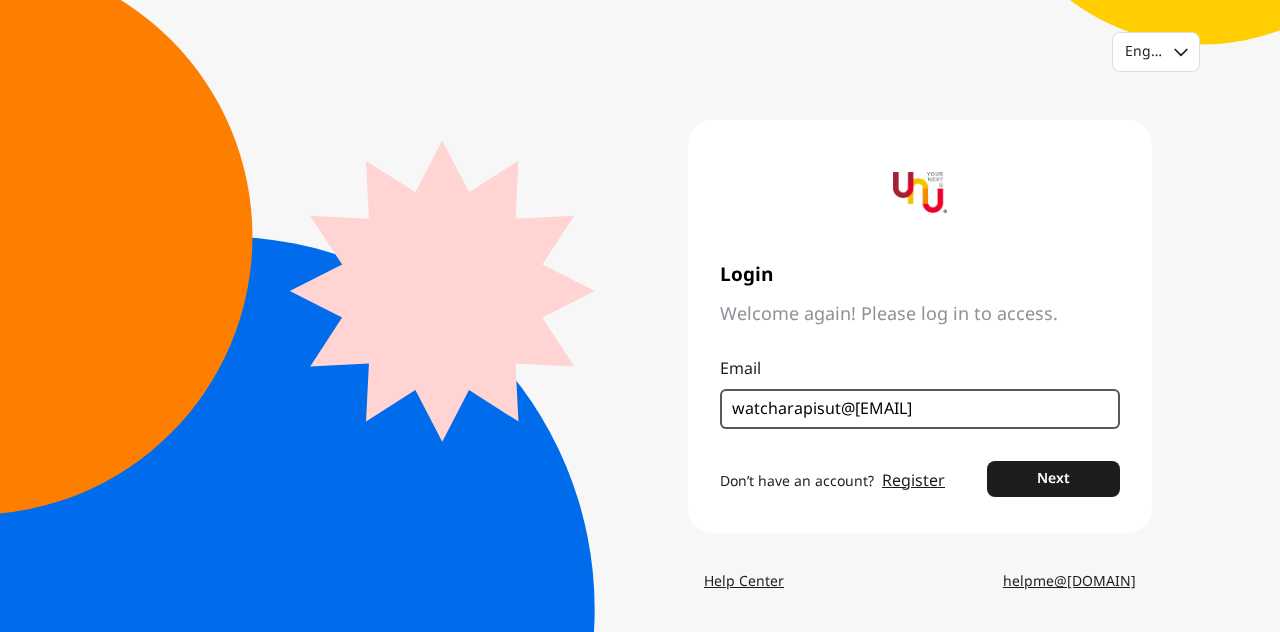 type on "watcharapisut@[EMAIL]" 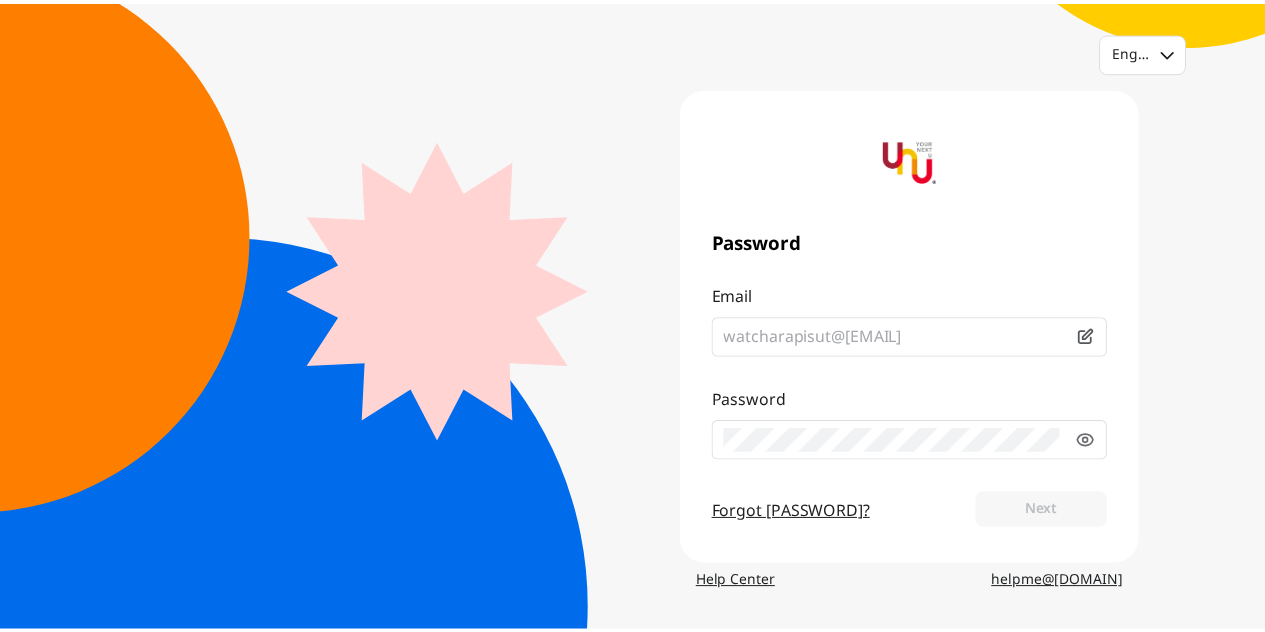 scroll, scrollTop: 0, scrollLeft: 0, axis: both 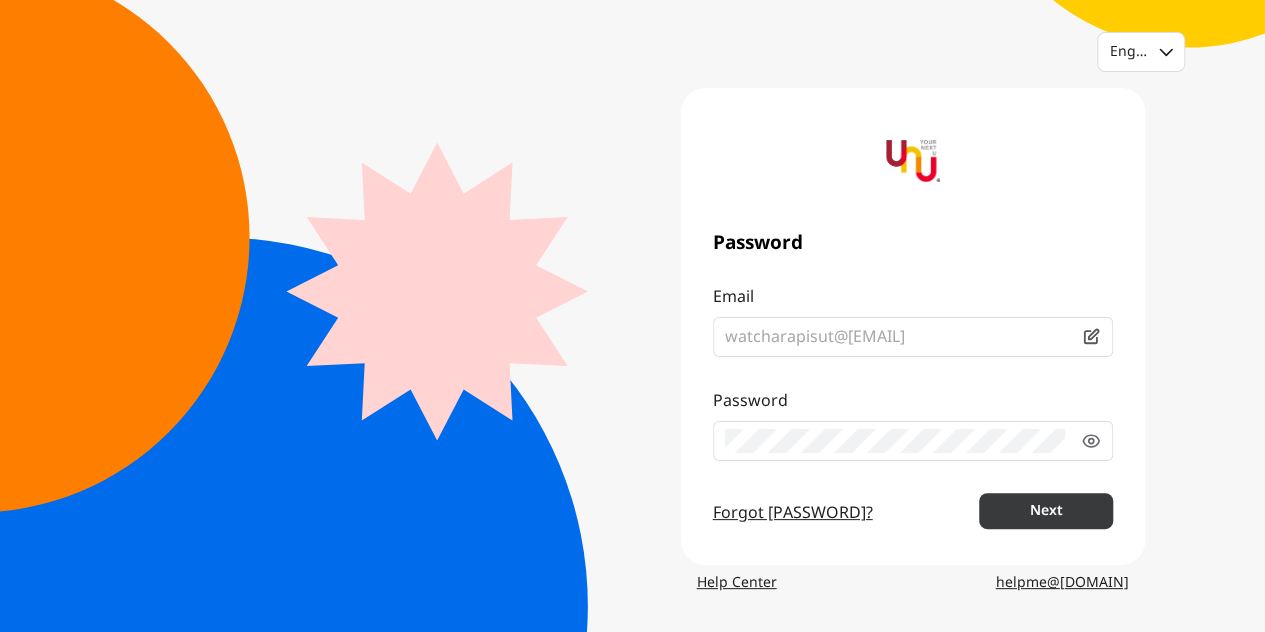 click on "Next" at bounding box center (1045, 511) 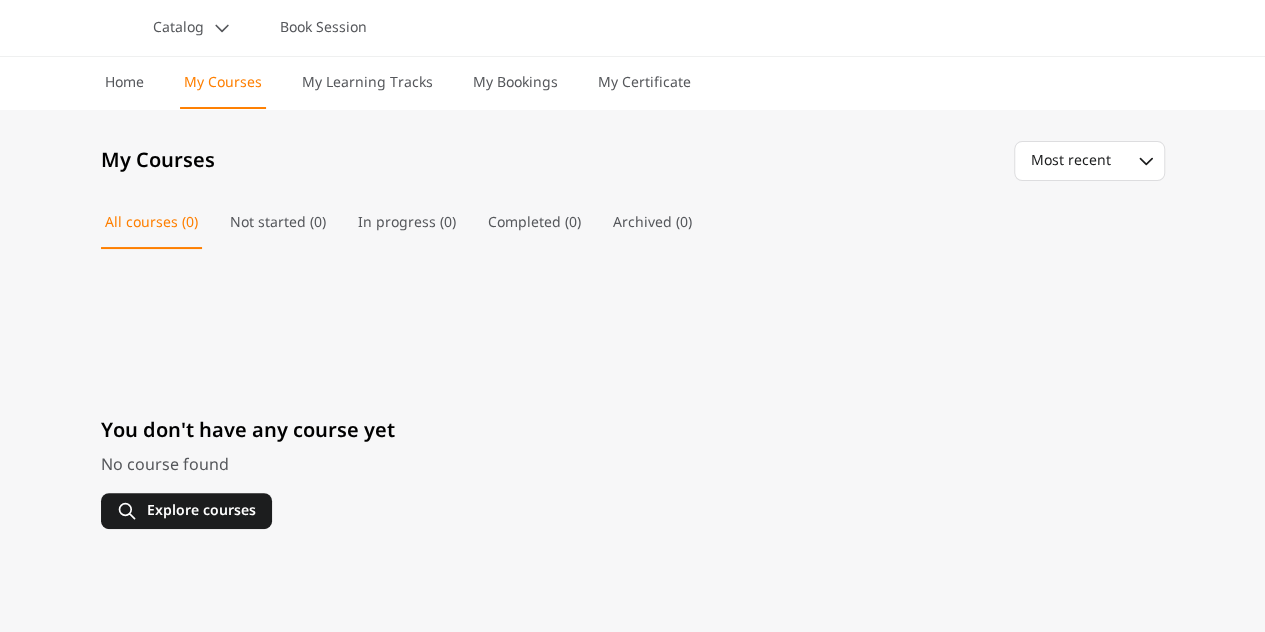 scroll, scrollTop: 0, scrollLeft: 0, axis: both 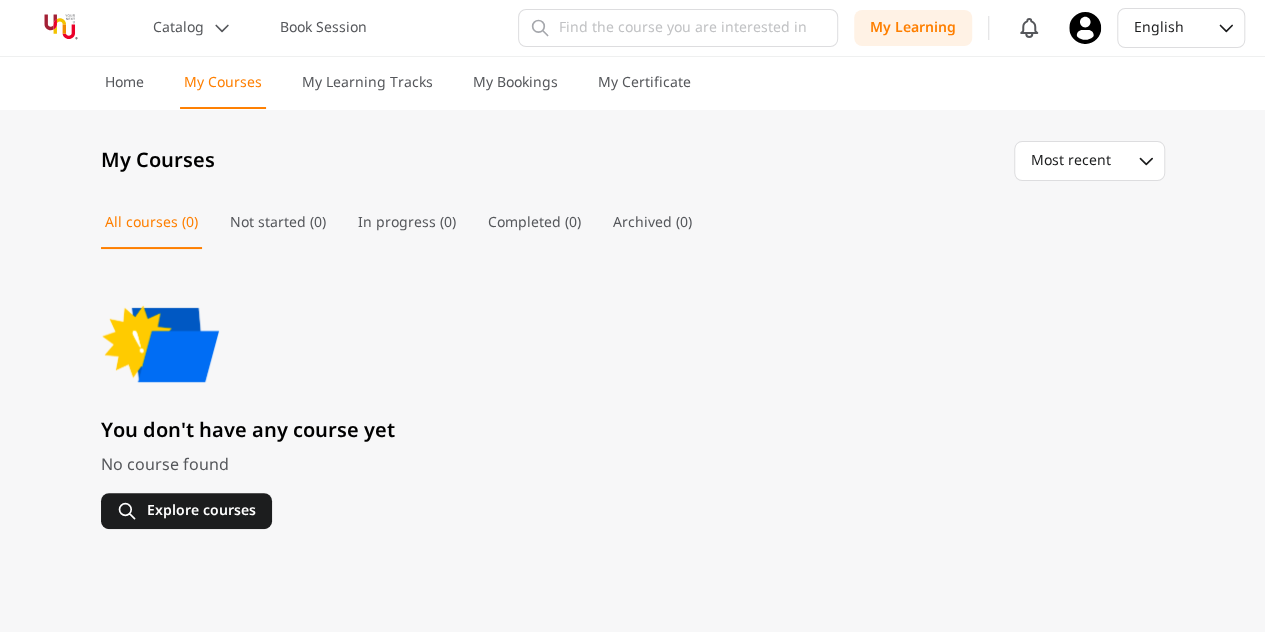 click on "My Courses" at bounding box center (223, 83) 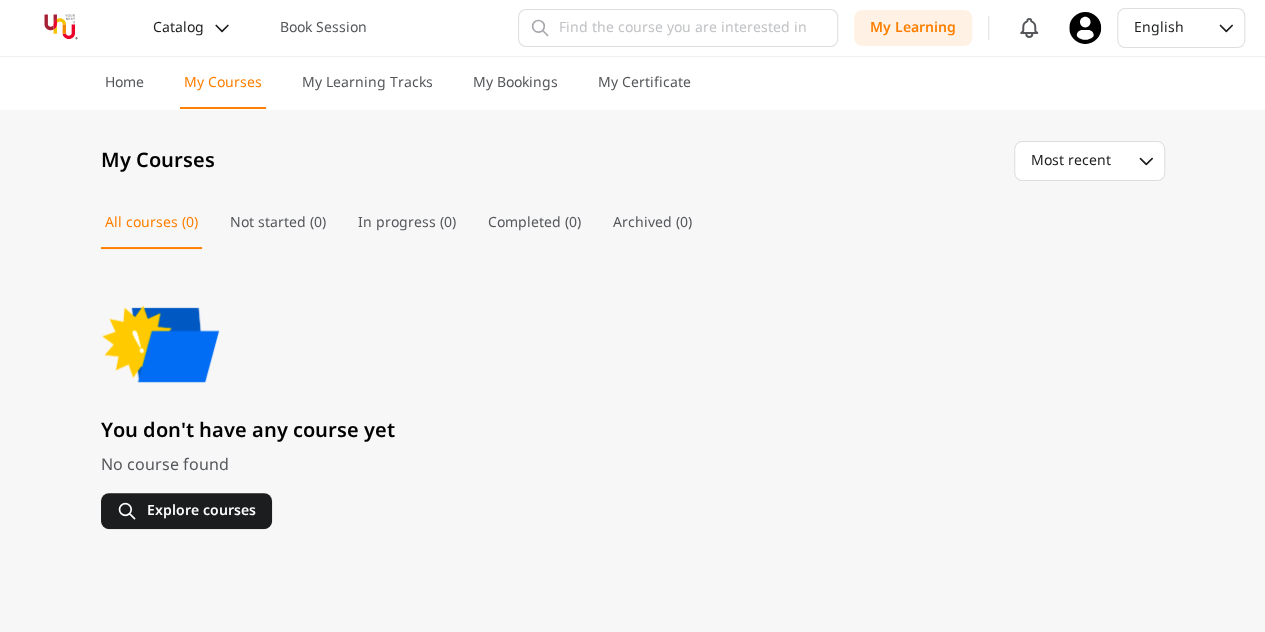 click 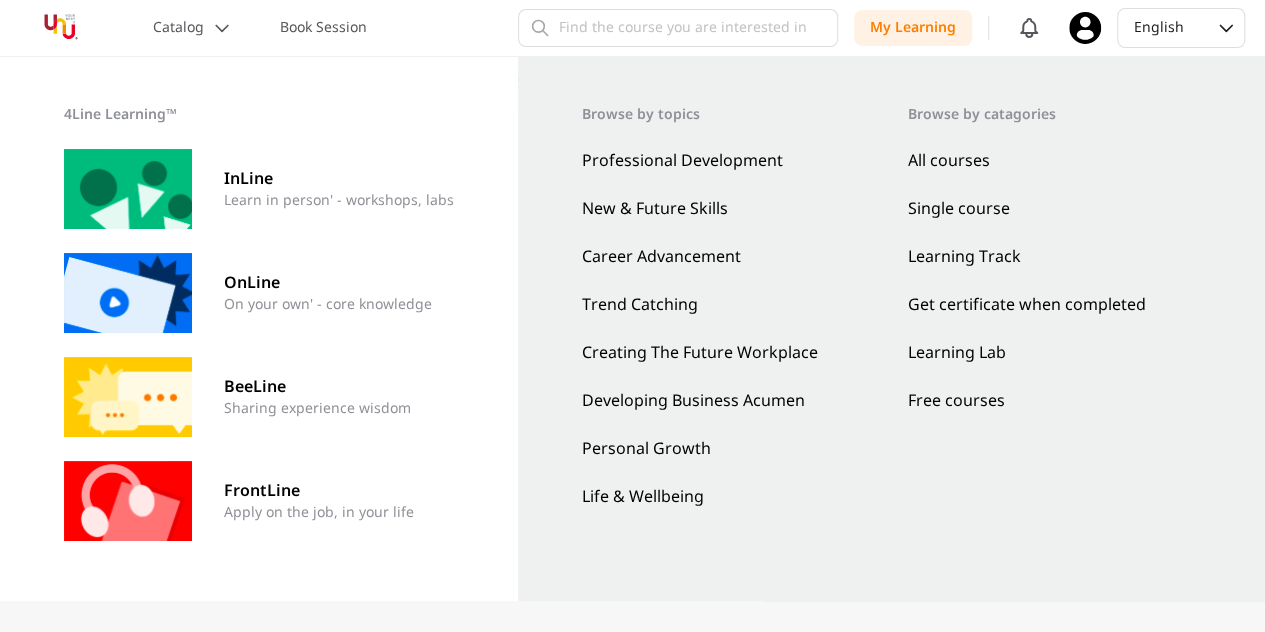 click at bounding box center [128, 293] 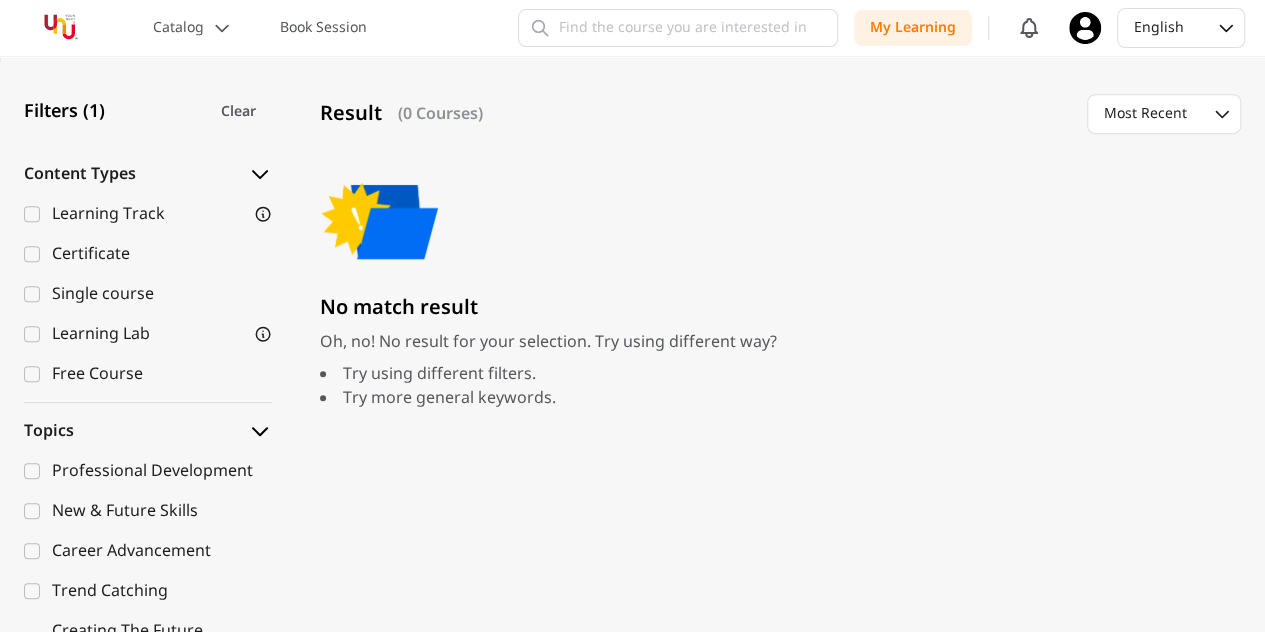 scroll, scrollTop: 500, scrollLeft: 0, axis: vertical 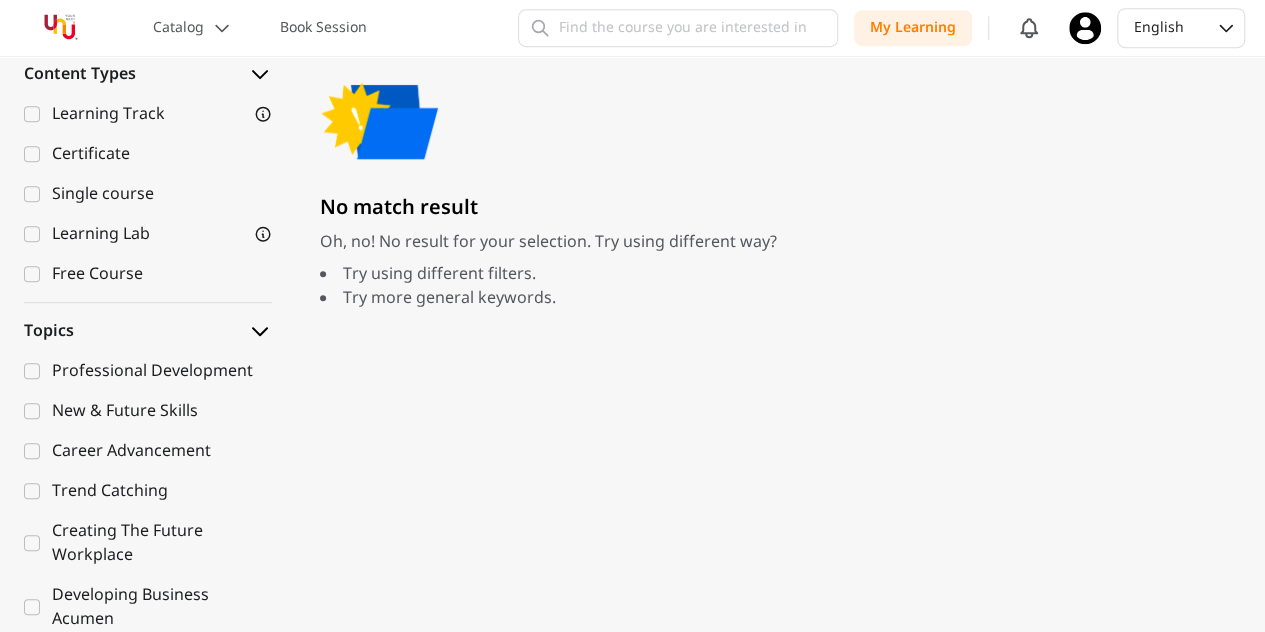 click on "Free Course" at bounding box center (162, 274) 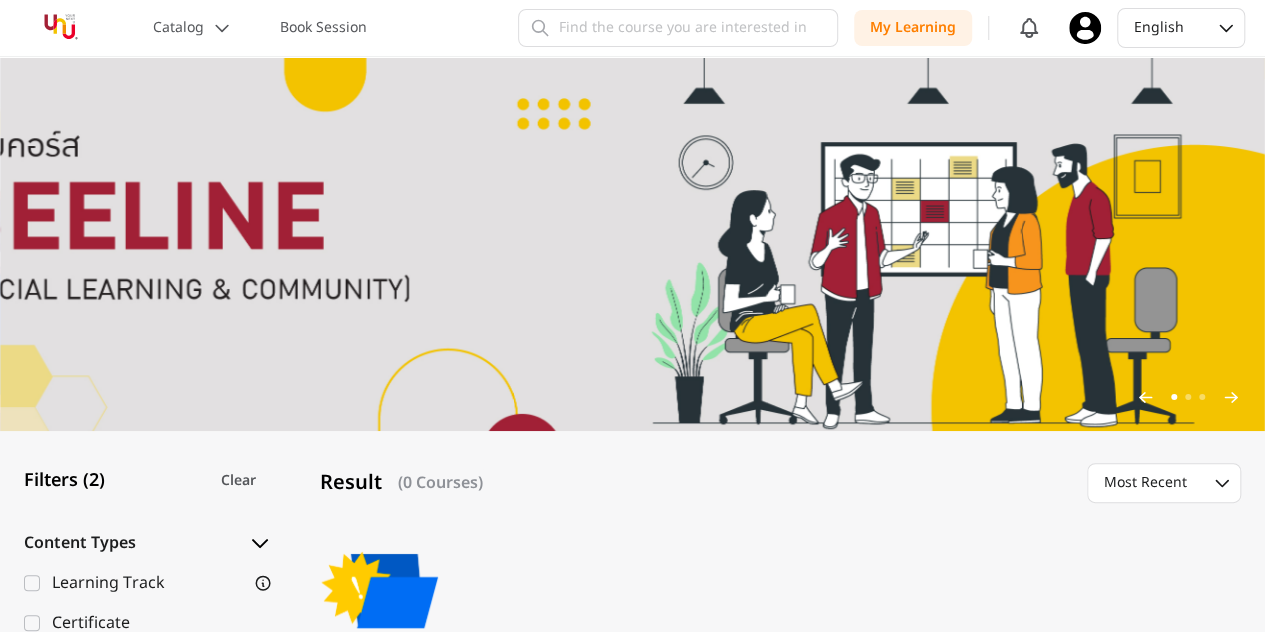 scroll, scrollTop: 0, scrollLeft: 0, axis: both 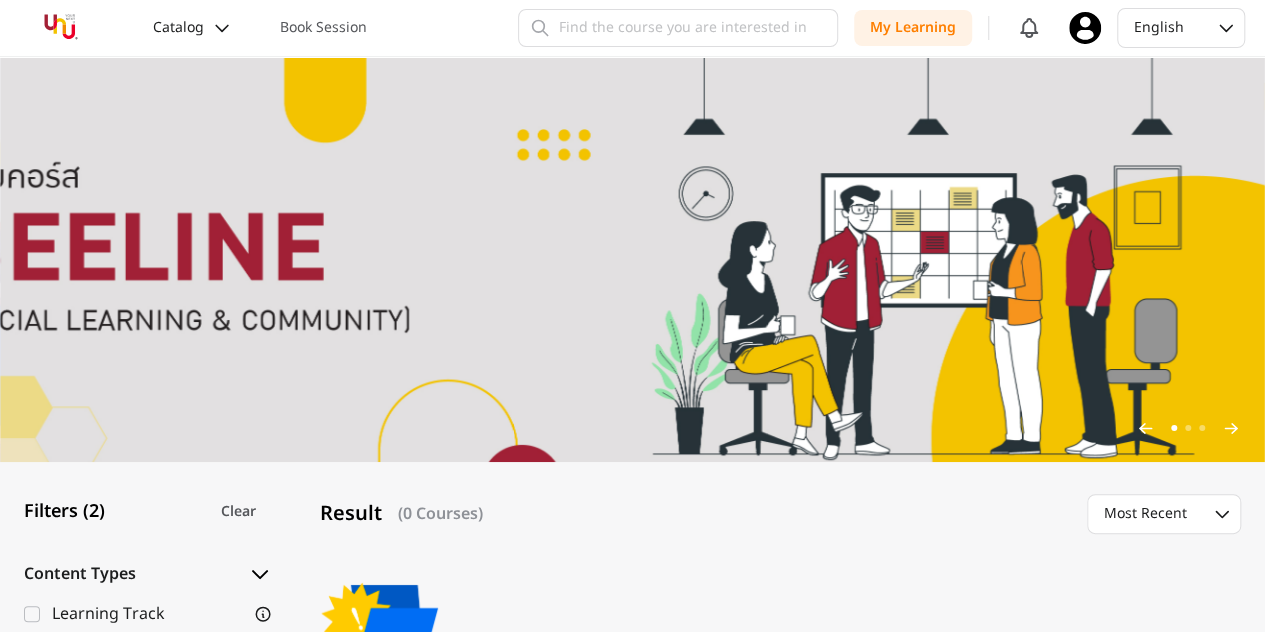 click on "Catalog" at bounding box center [178, 28] 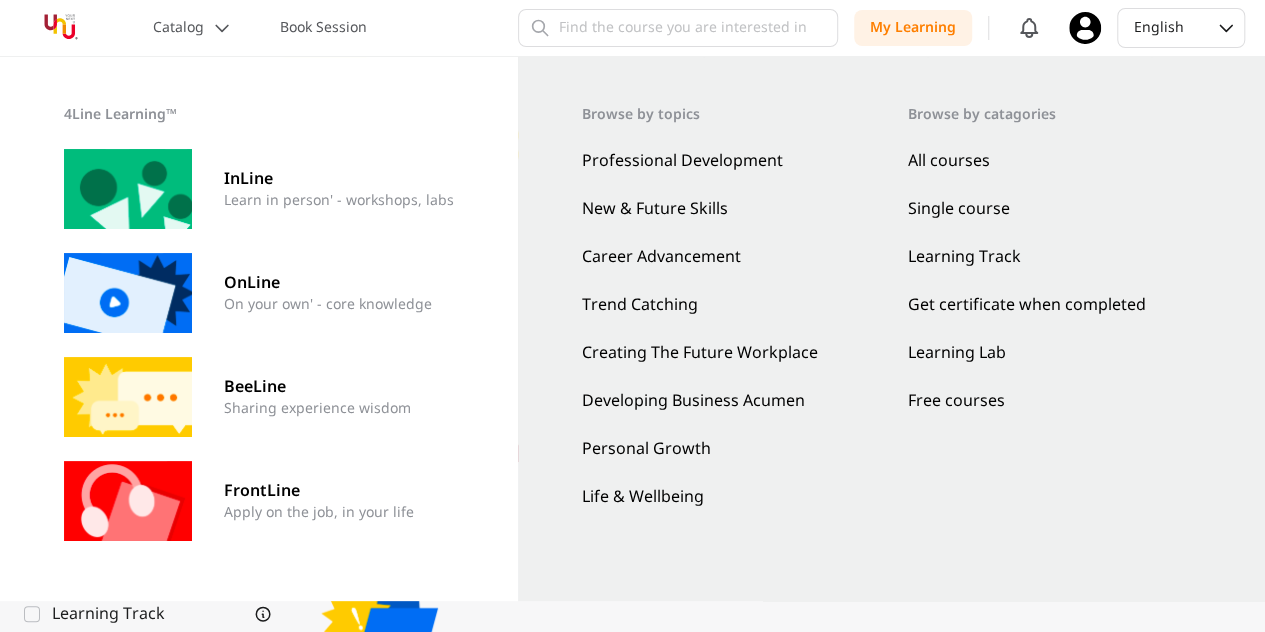 click on "Browse by topics Professional Development New & Future Skills Career Advancement Trend Catching Creating The Future Workplace Developing Business Acumen Personal Growth Life & Wellbeing Browse by catagories All courses Single course Learning Track Get certificate when completed Learning Lab Free courses" at bounding box center (891, 329) 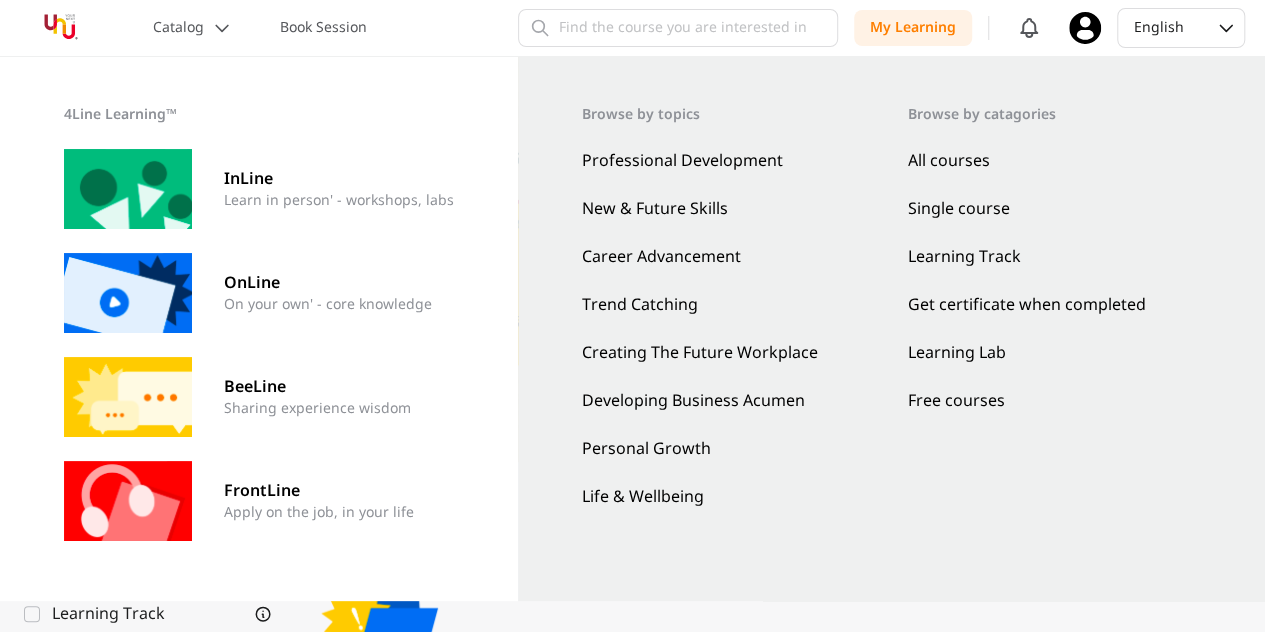 click on "Professional Development" at bounding box center [729, 161] 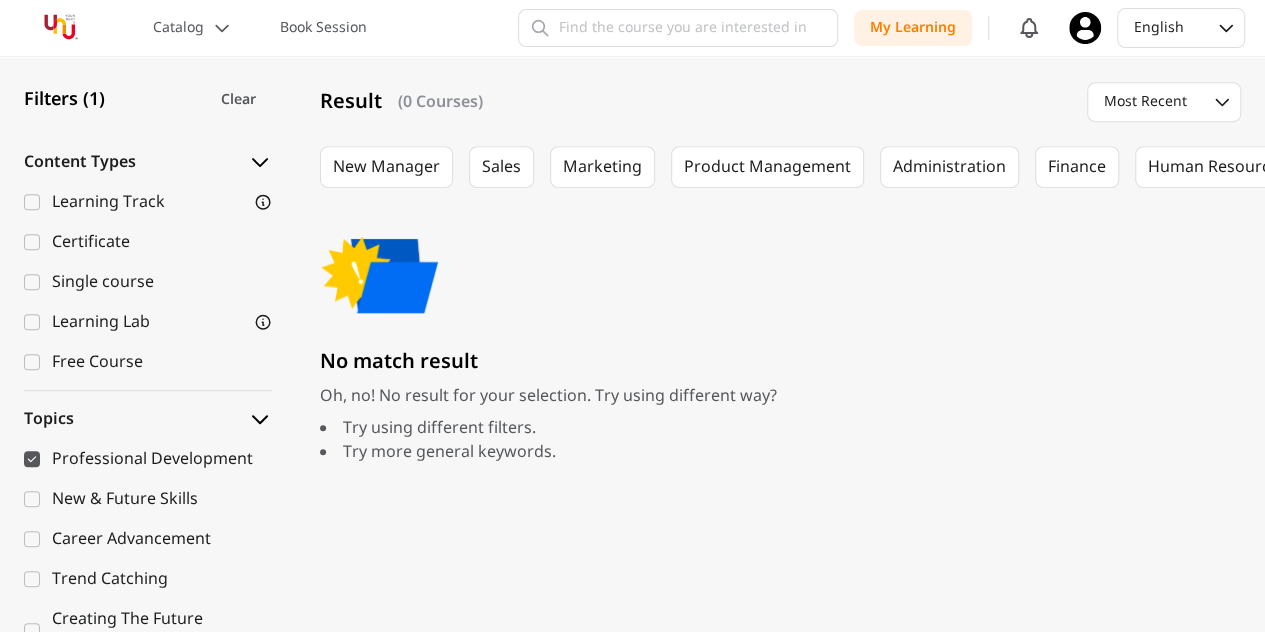 scroll, scrollTop: 400, scrollLeft: 0, axis: vertical 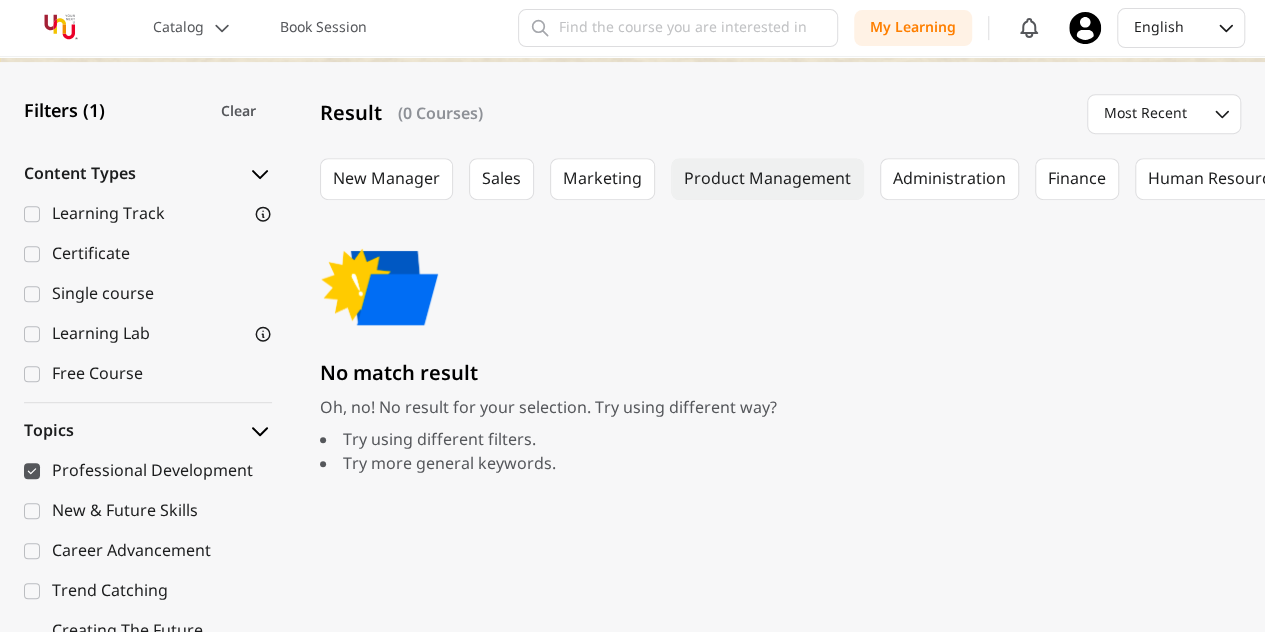 click on "Product Management" at bounding box center [767, 179] 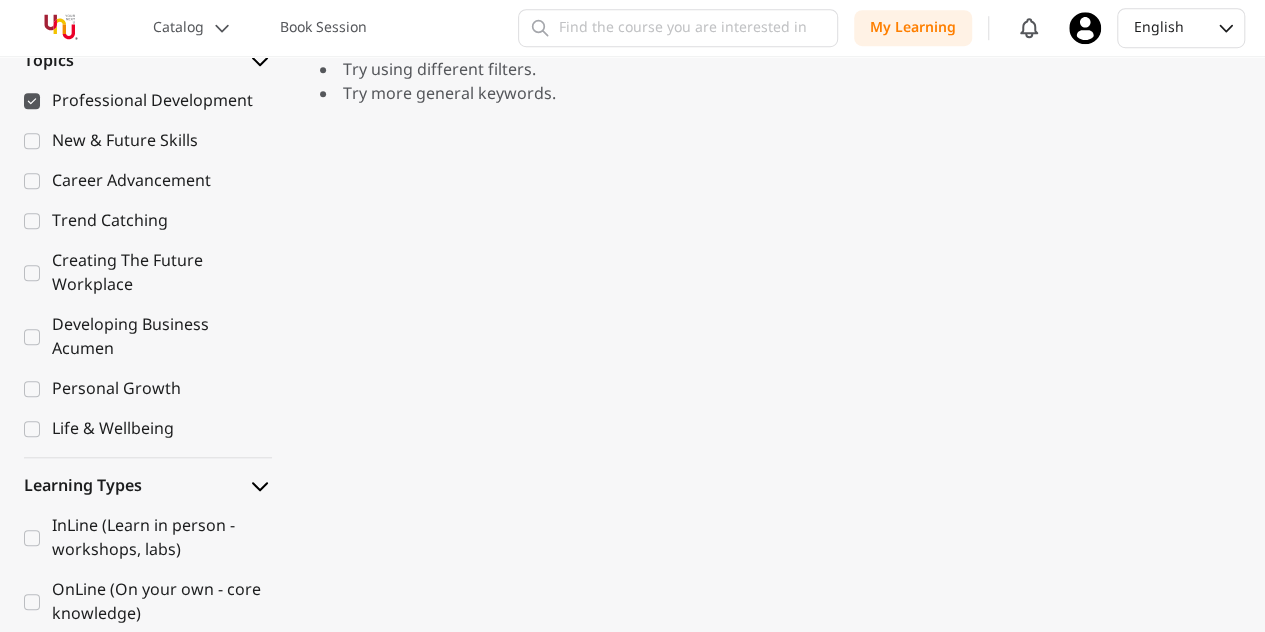 scroll, scrollTop: 800, scrollLeft: 0, axis: vertical 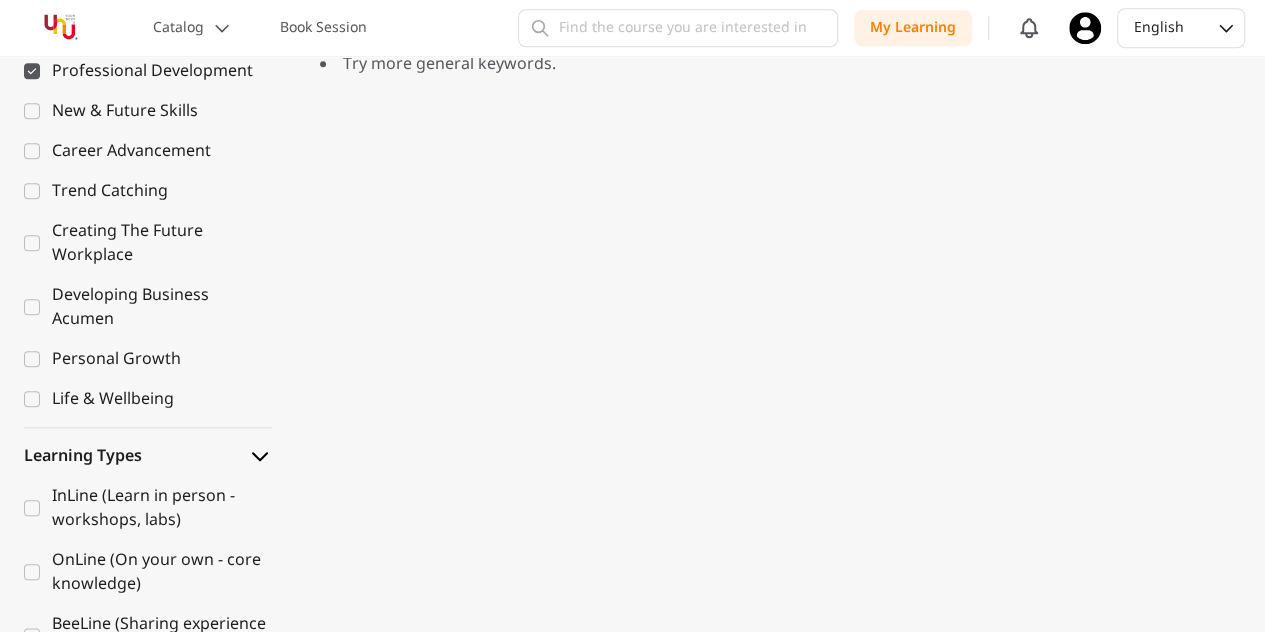 click on "Life & Wellbeing" at bounding box center (162, 399) 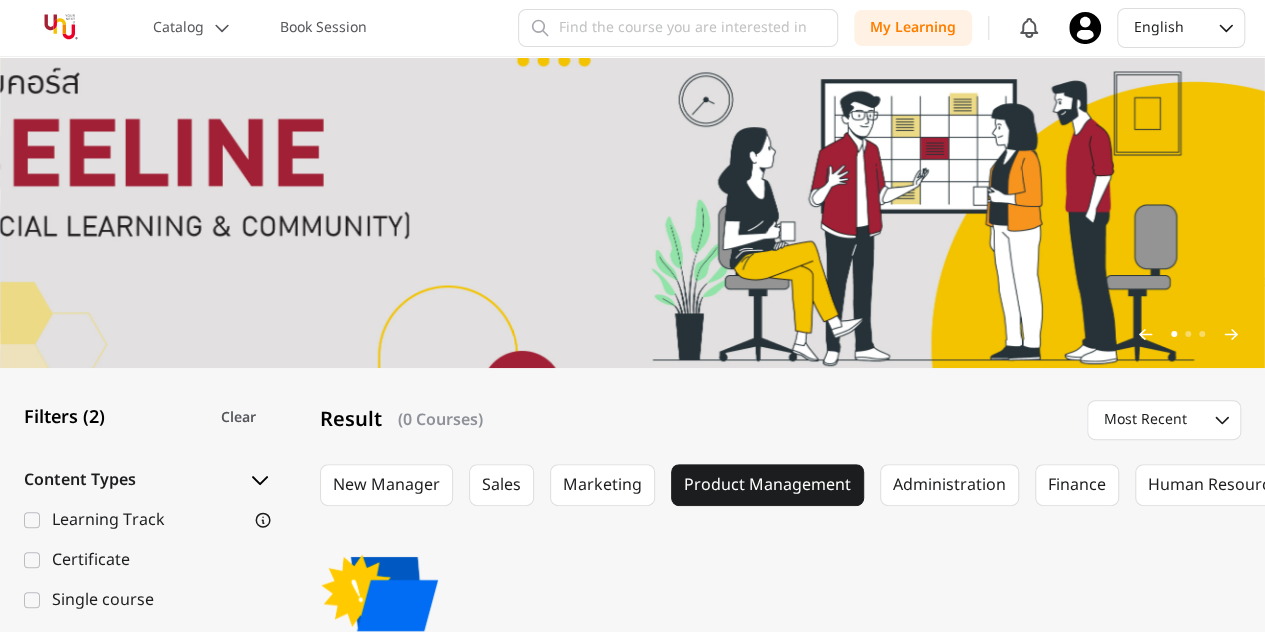 scroll, scrollTop: 0, scrollLeft: 0, axis: both 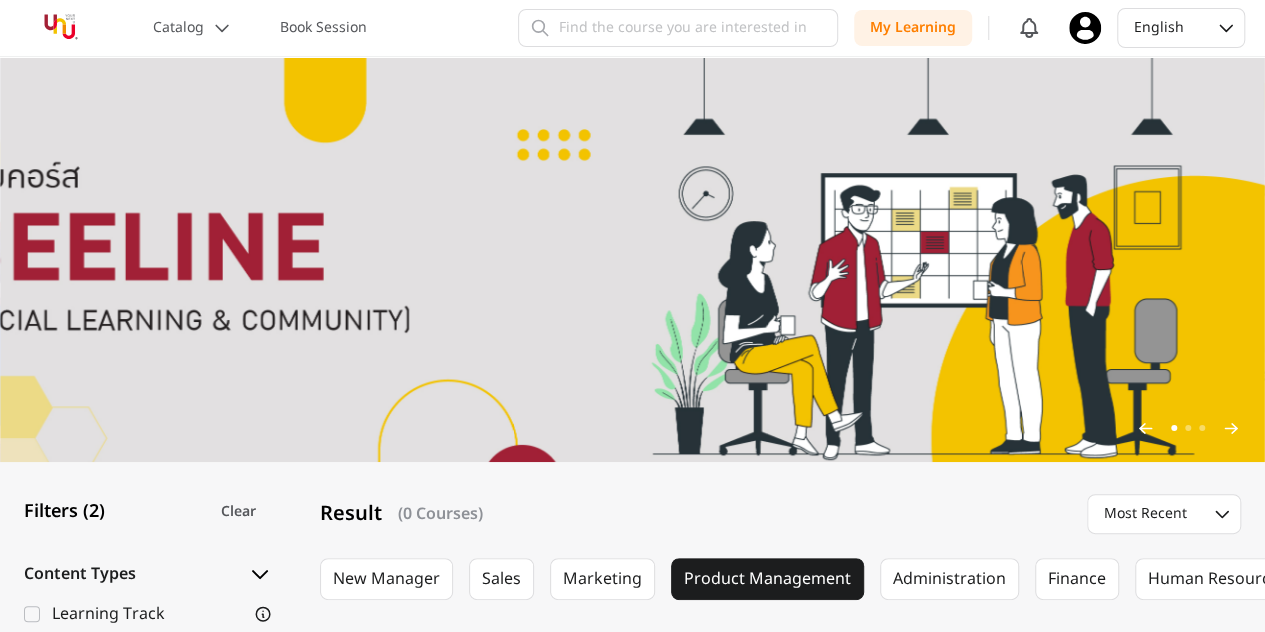click at bounding box center [60, 28] 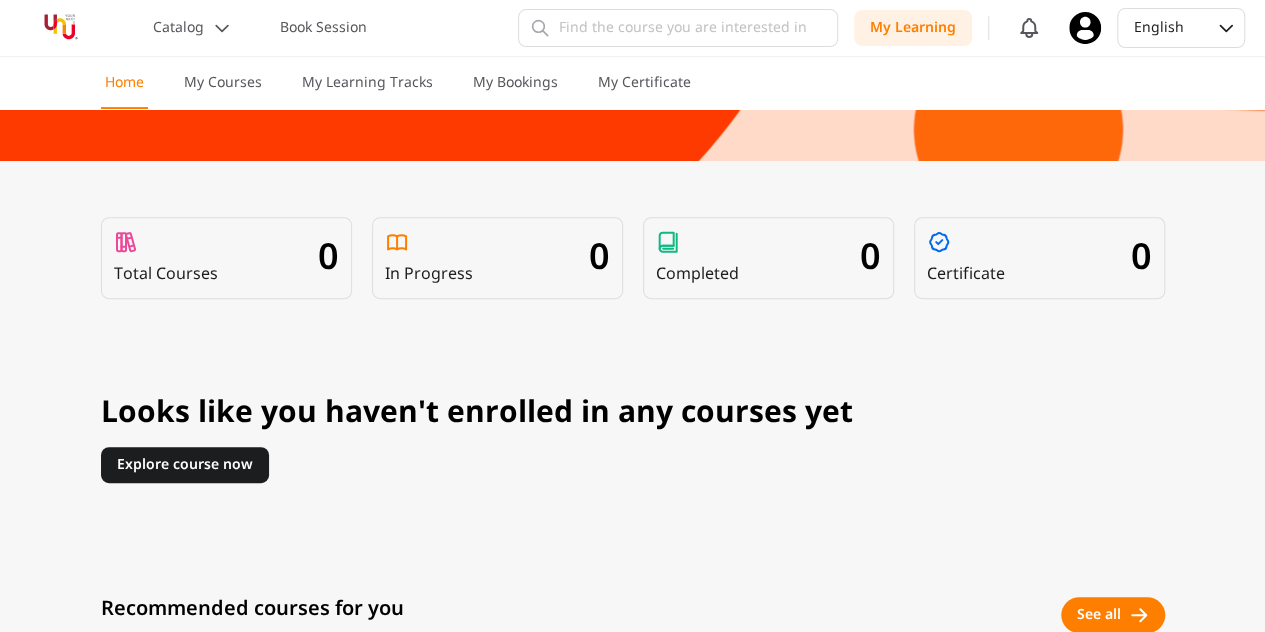 scroll, scrollTop: 300, scrollLeft: 0, axis: vertical 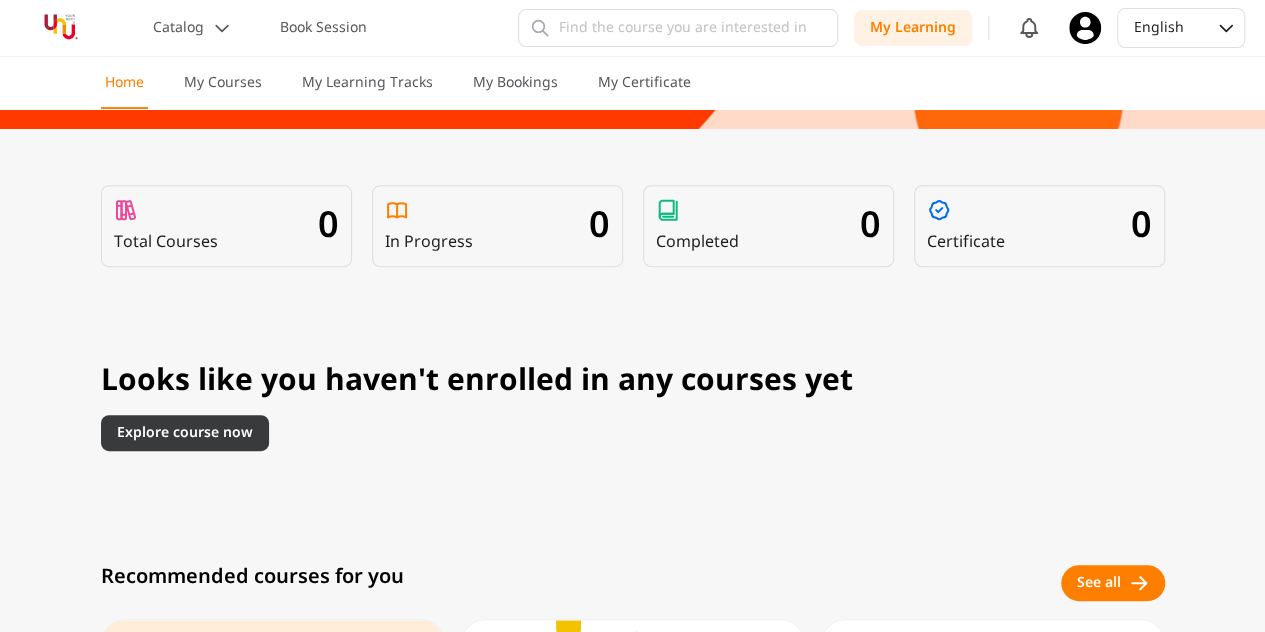 click on "Explore course now" at bounding box center [185, 433] 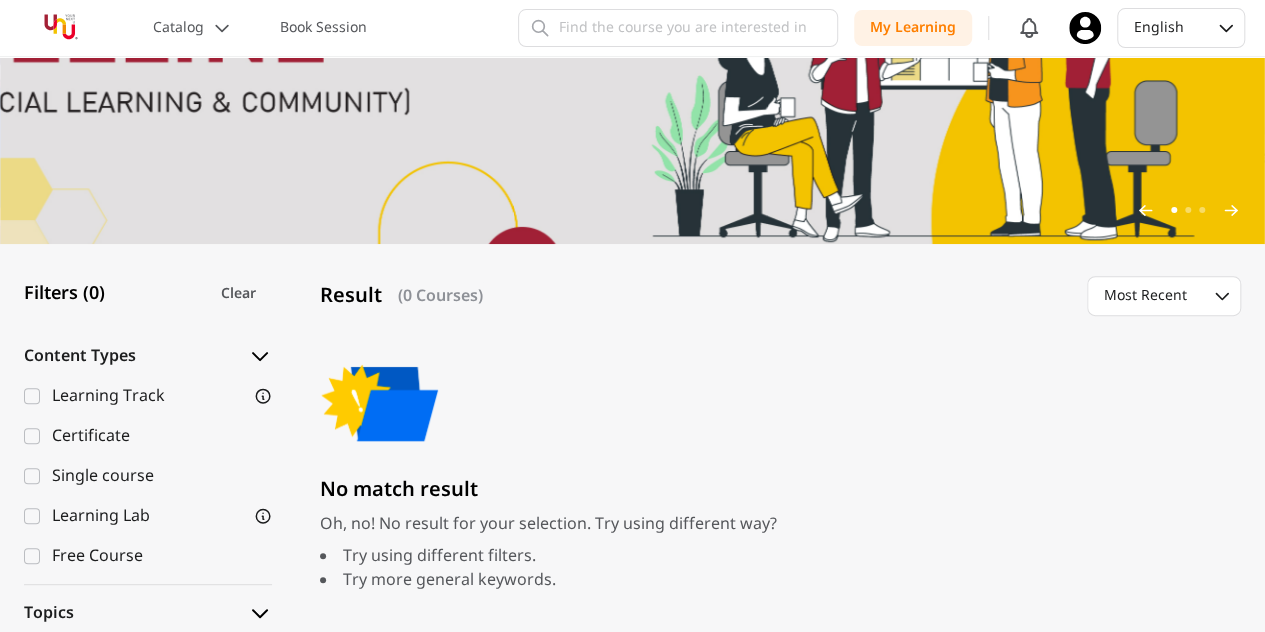 scroll, scrollTop: 300, scrollLeft: 0, axis: vertical 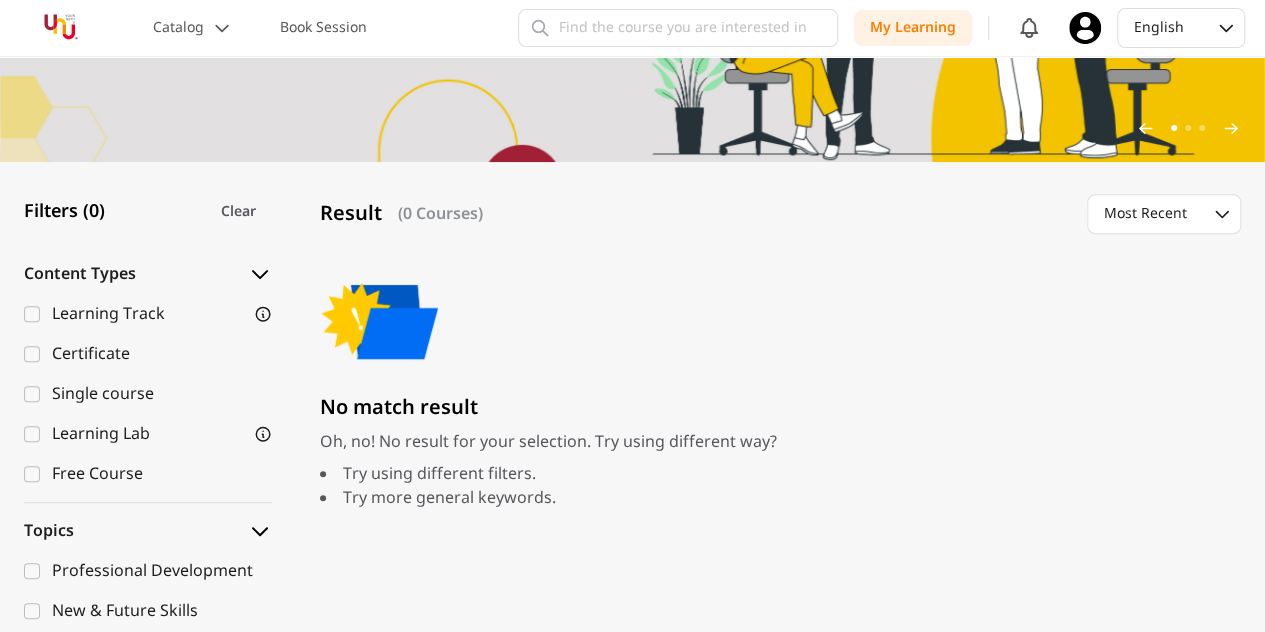 click on "Learning Track" at bounding box center [148, 314] 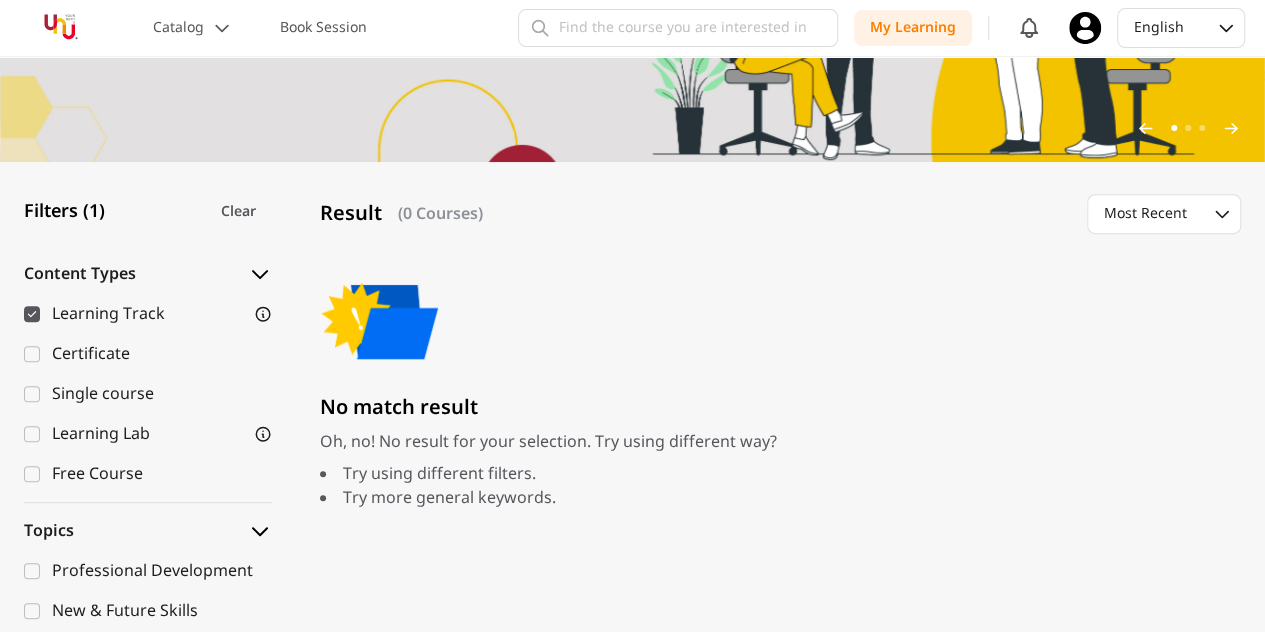 scroll, scrollTop: 400, scrollLeft: 0, axis: vertical 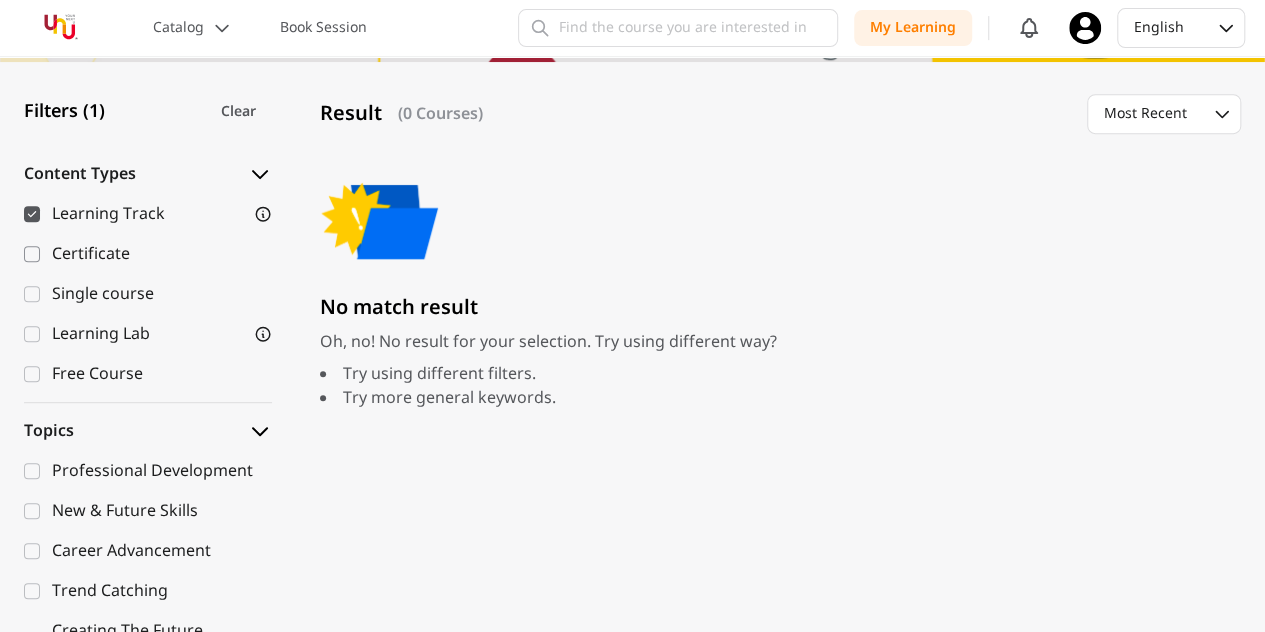 click at bounding box center (32, 254) 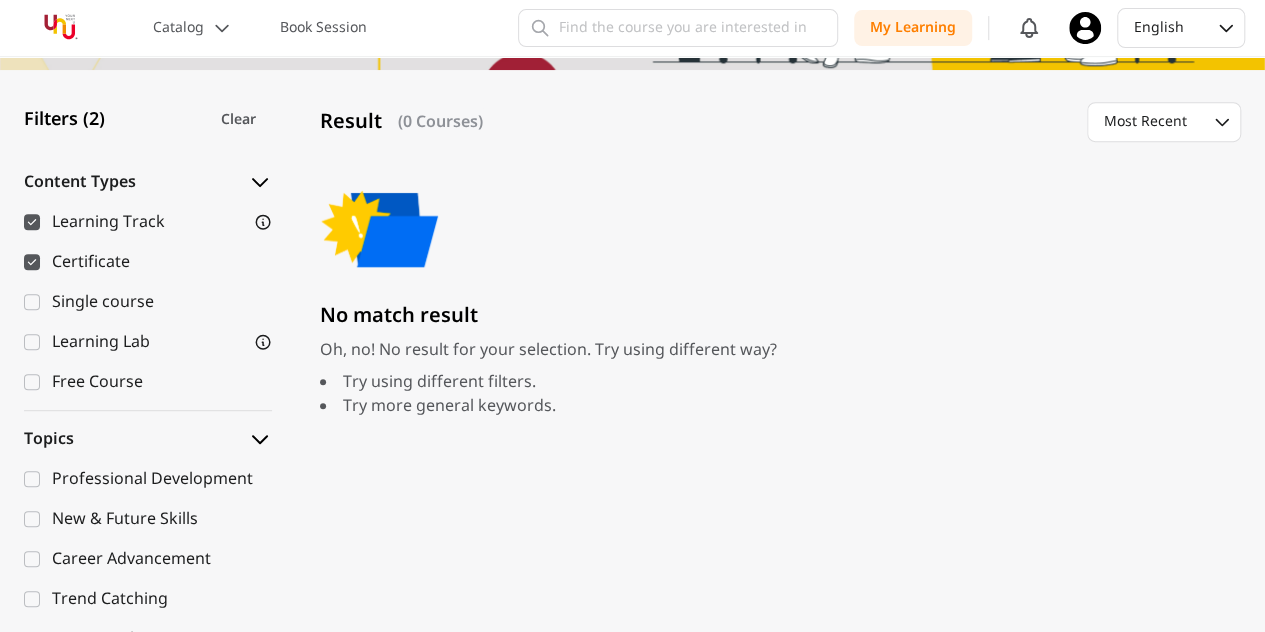 scroll, scrollTop: 400, scrollLeft: 0, axis: vertical 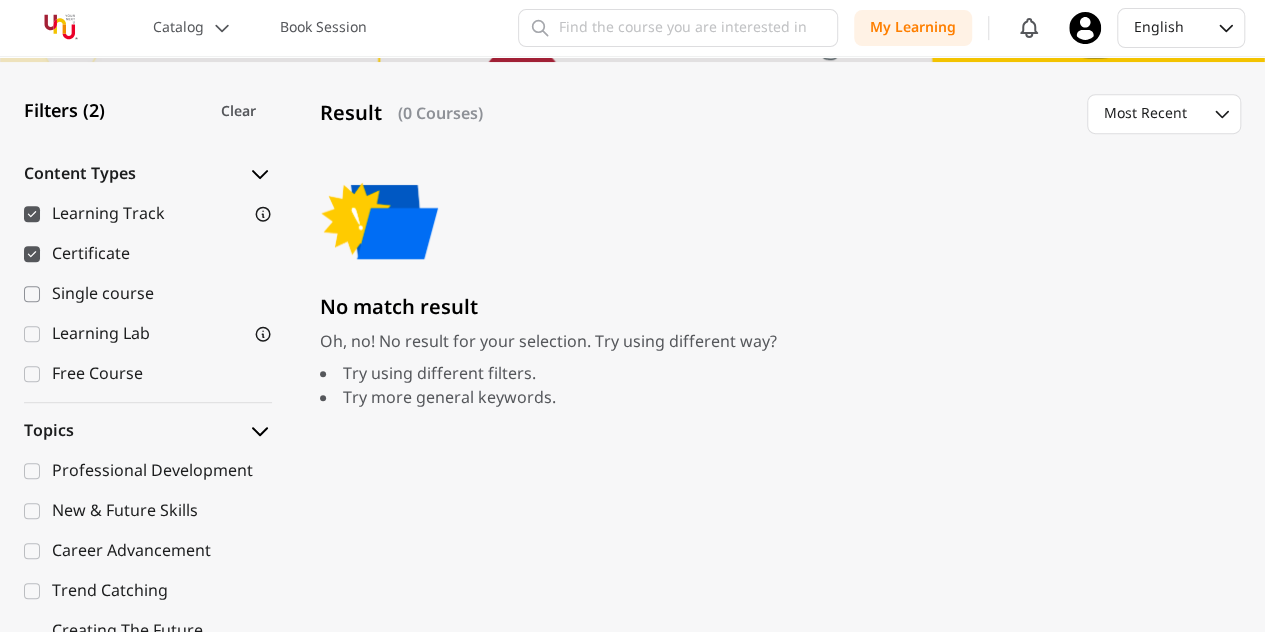 click at bounding box center (32, 294) 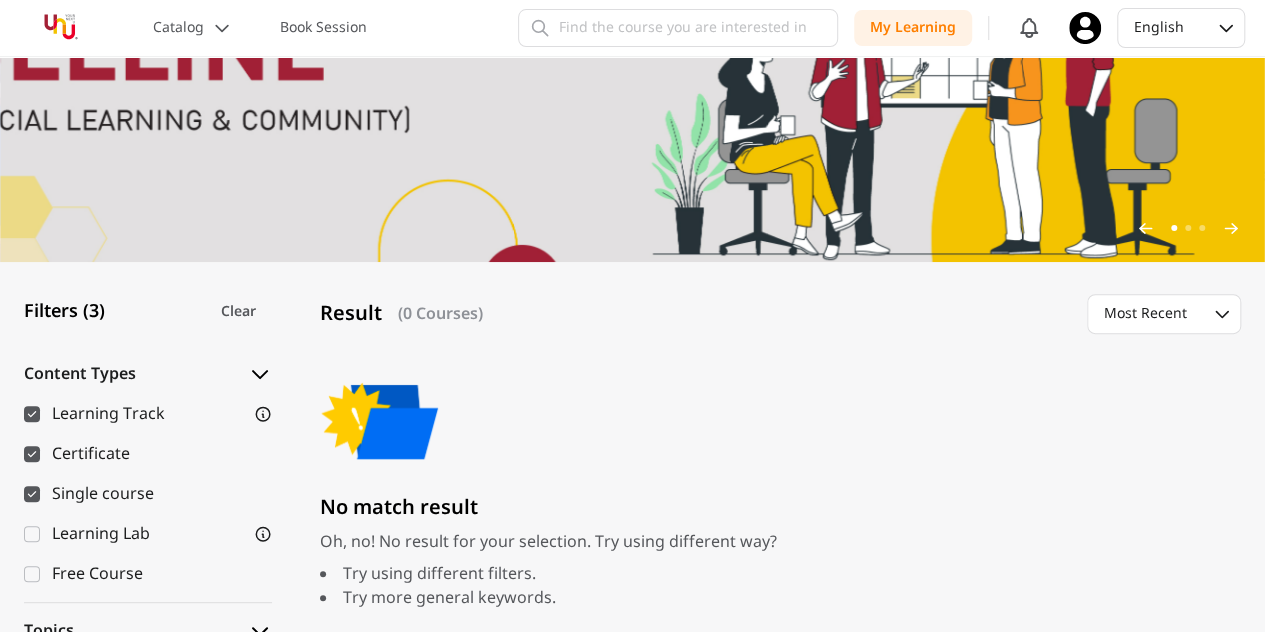 scroll, scrollTop: 300, scrollLeft: 0, axis: vertical 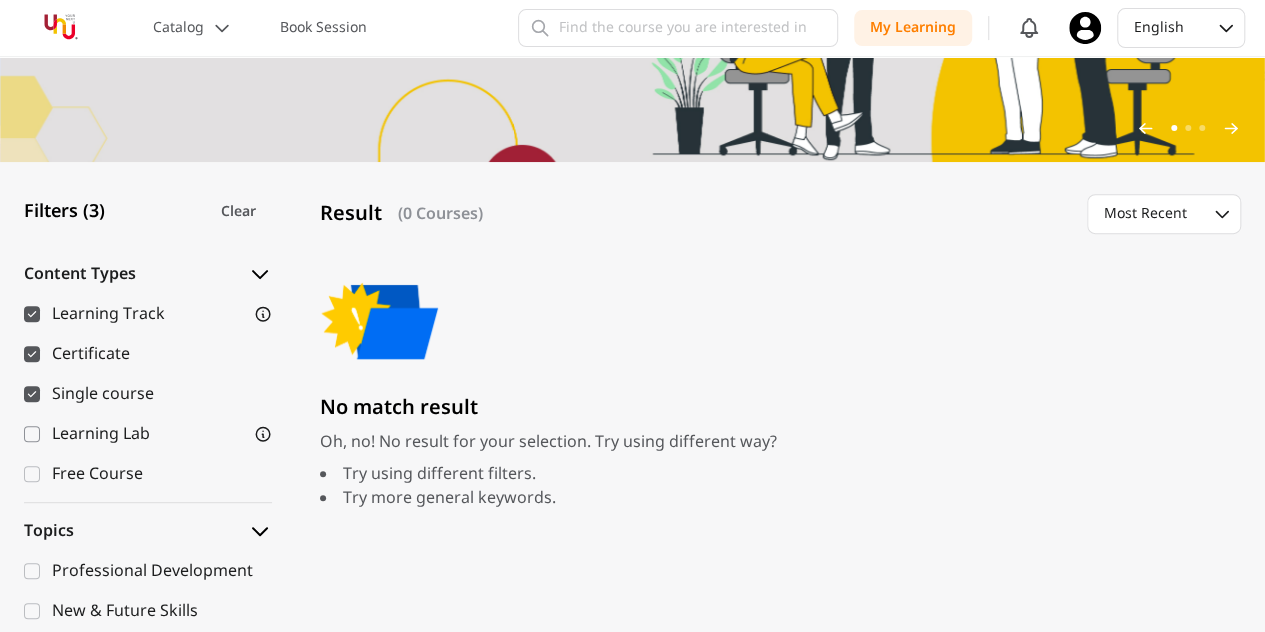 click at bounding box center (32, 434) 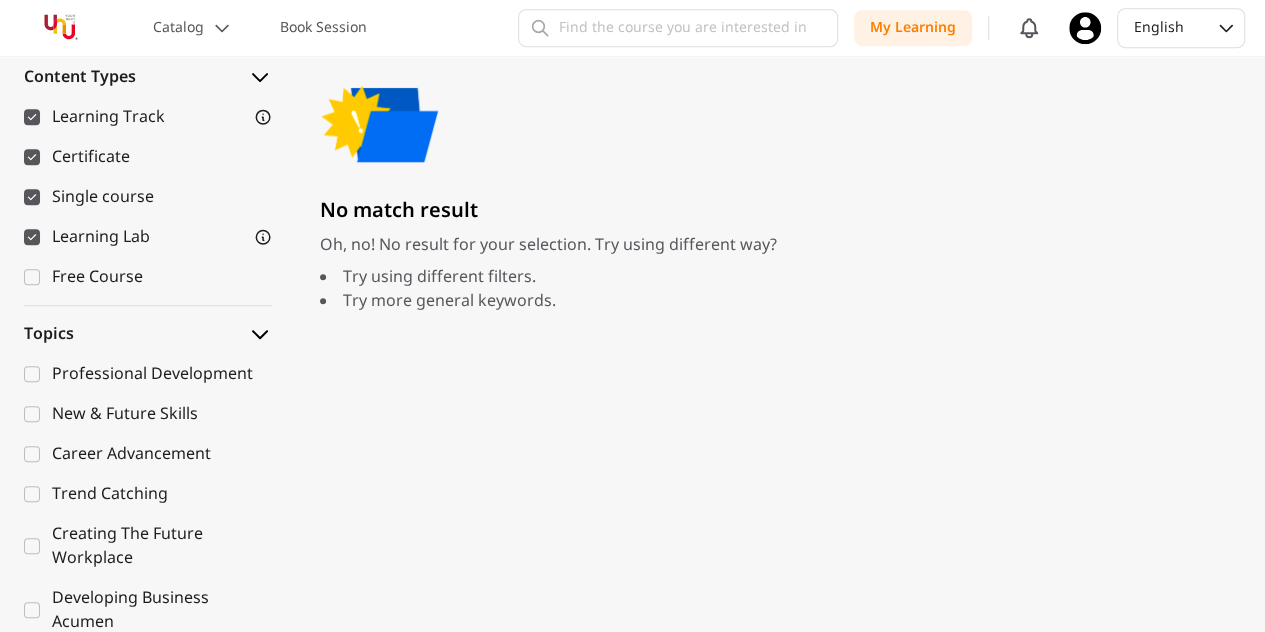 scroll, scrollTop: 500, scrollLeft: 0, axis: vertical 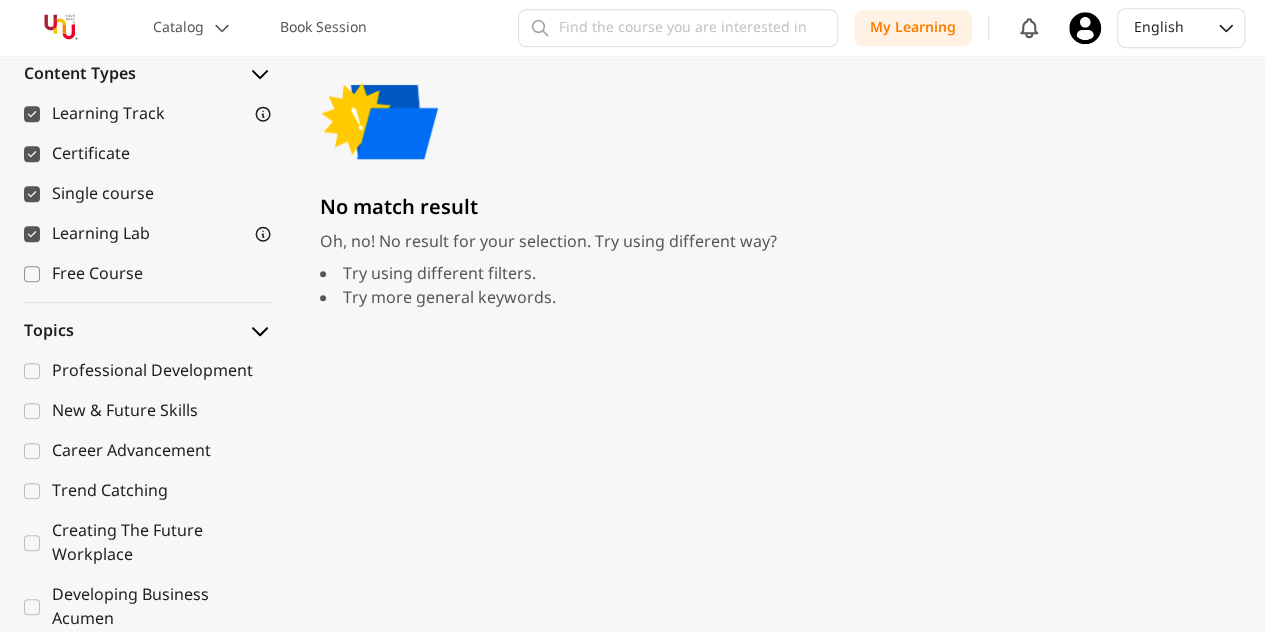 click at bounding box center (32, 274) 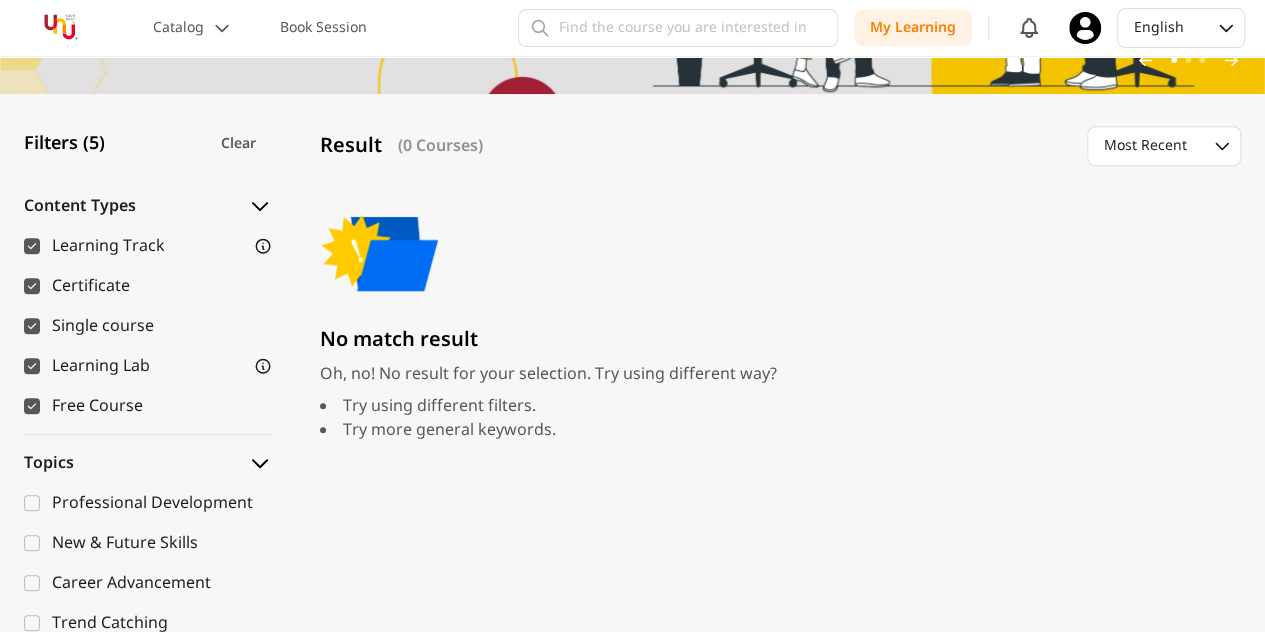 scroll, scrollTop: 400, scrollLeft: 0, axis: vertical 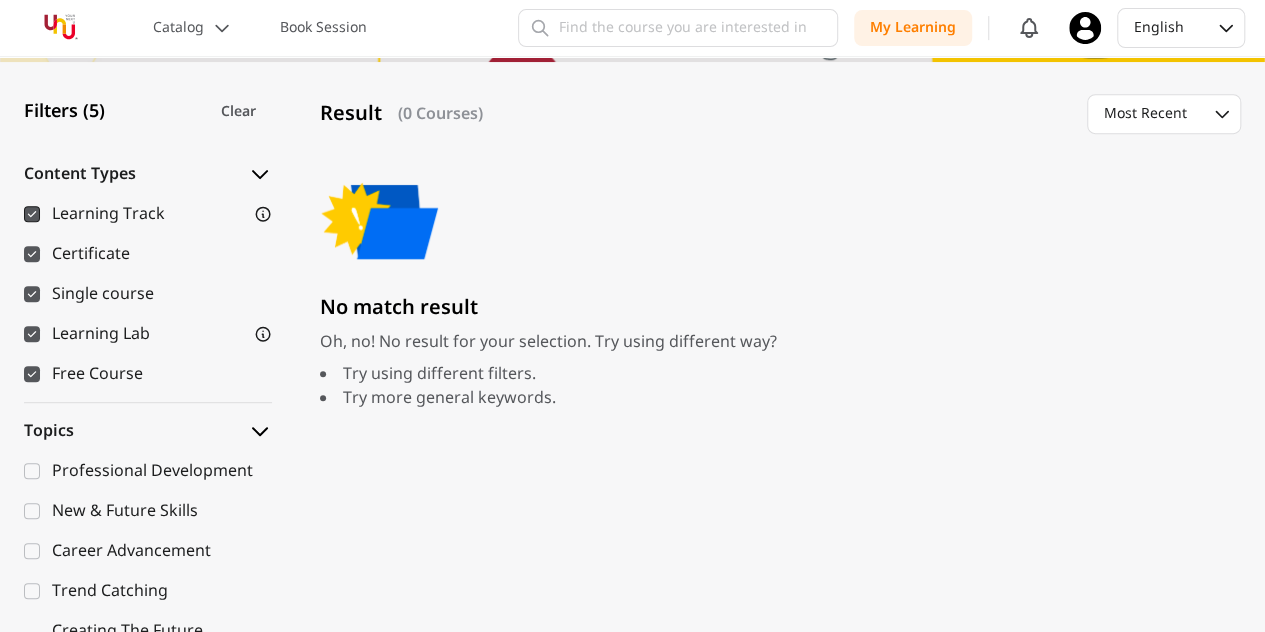 click 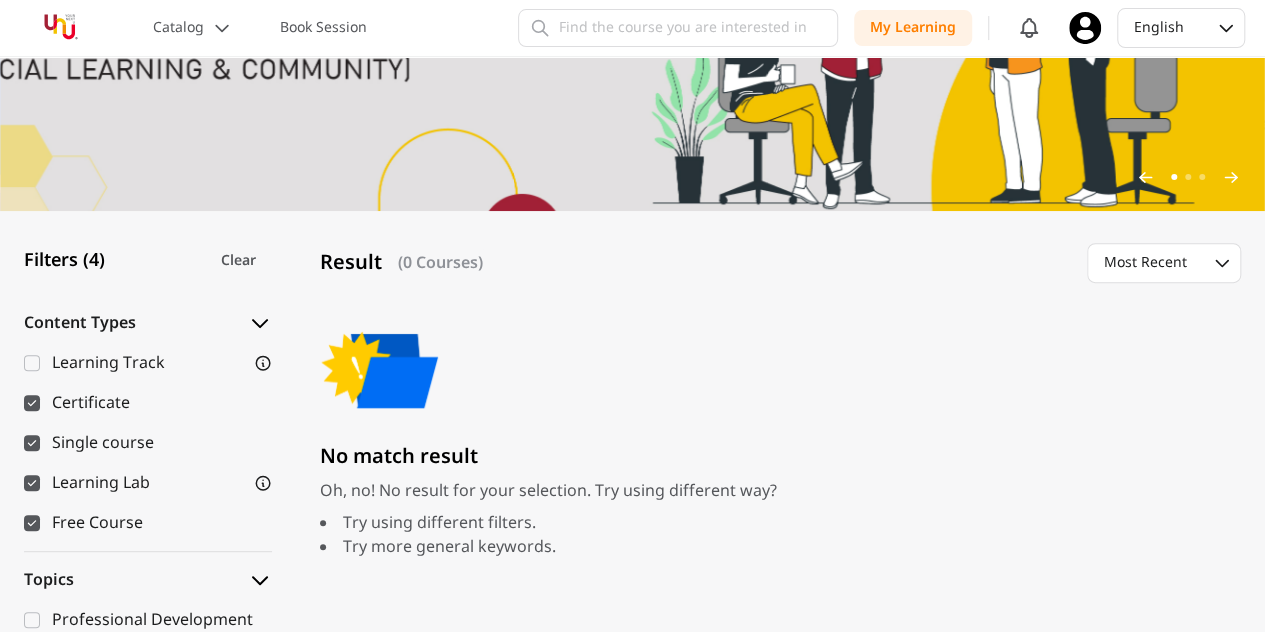 scroll, scrollTop: 300, scrollLeft: 0, axis: vertical 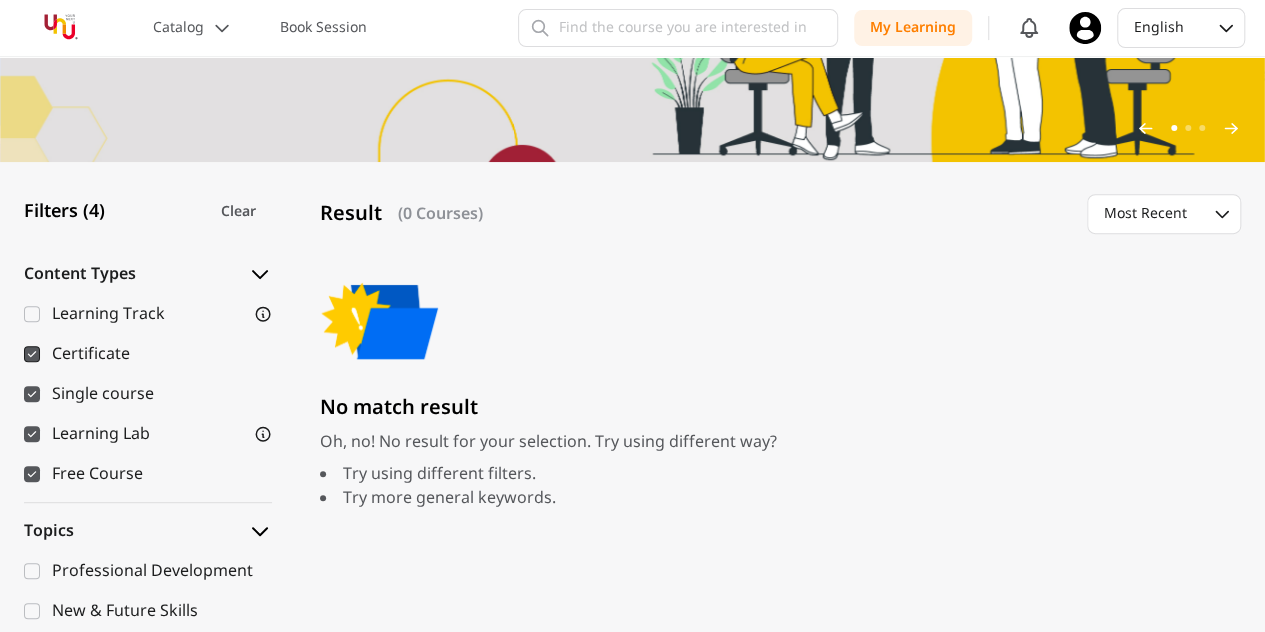 click 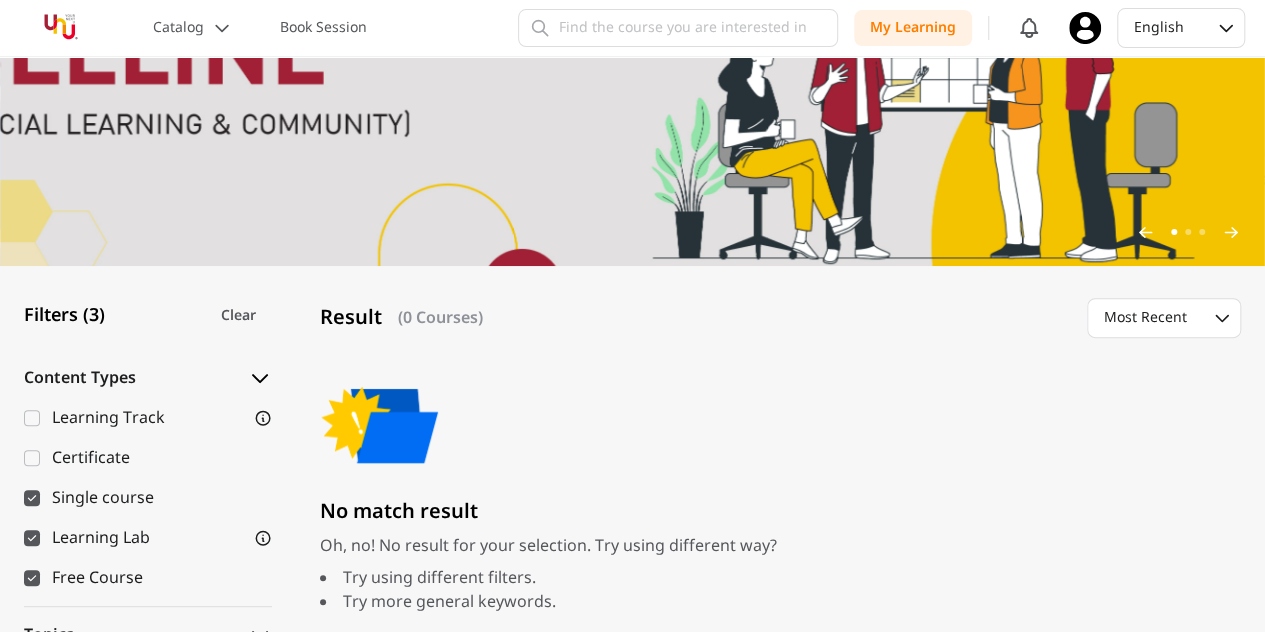 scroll, scrollTop: 200, scrollLeft: 0, axis: vertical 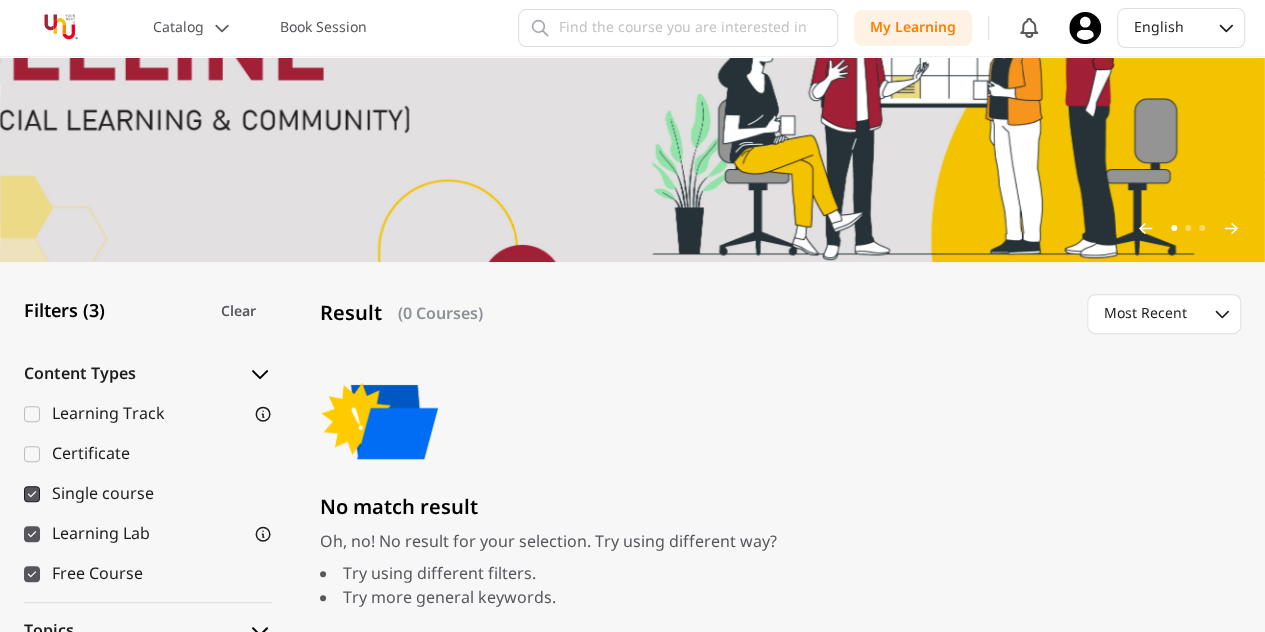 click 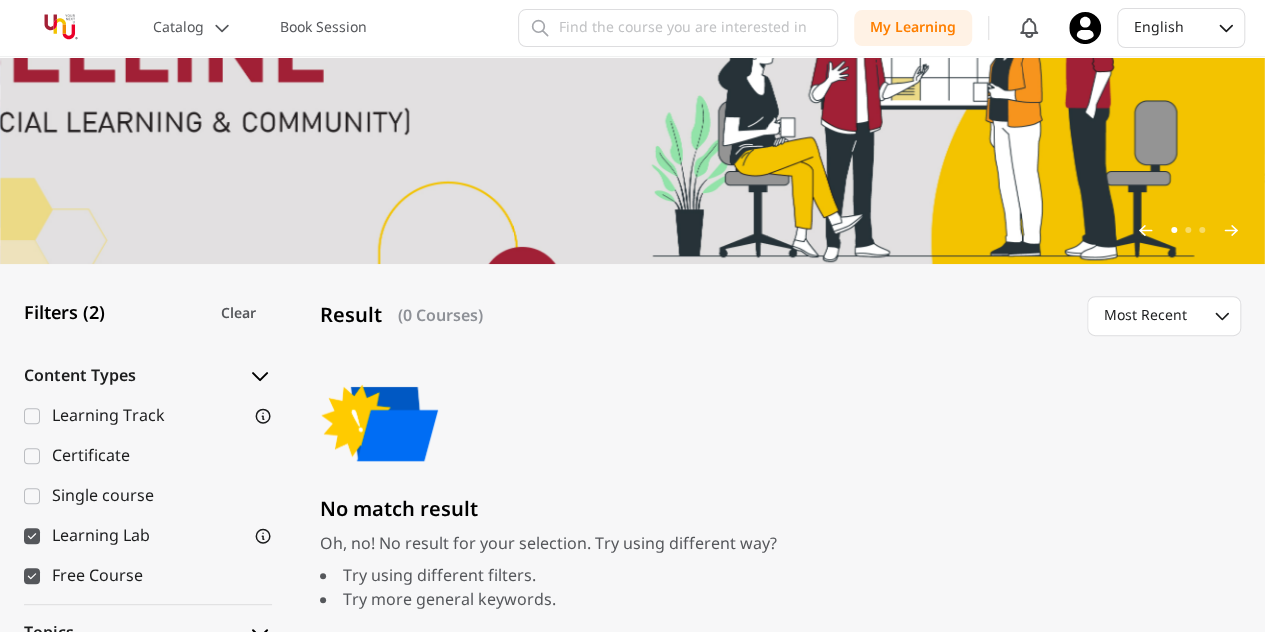 scroll, scrollTop: 200, scrollLeft: 0, axis: vertical 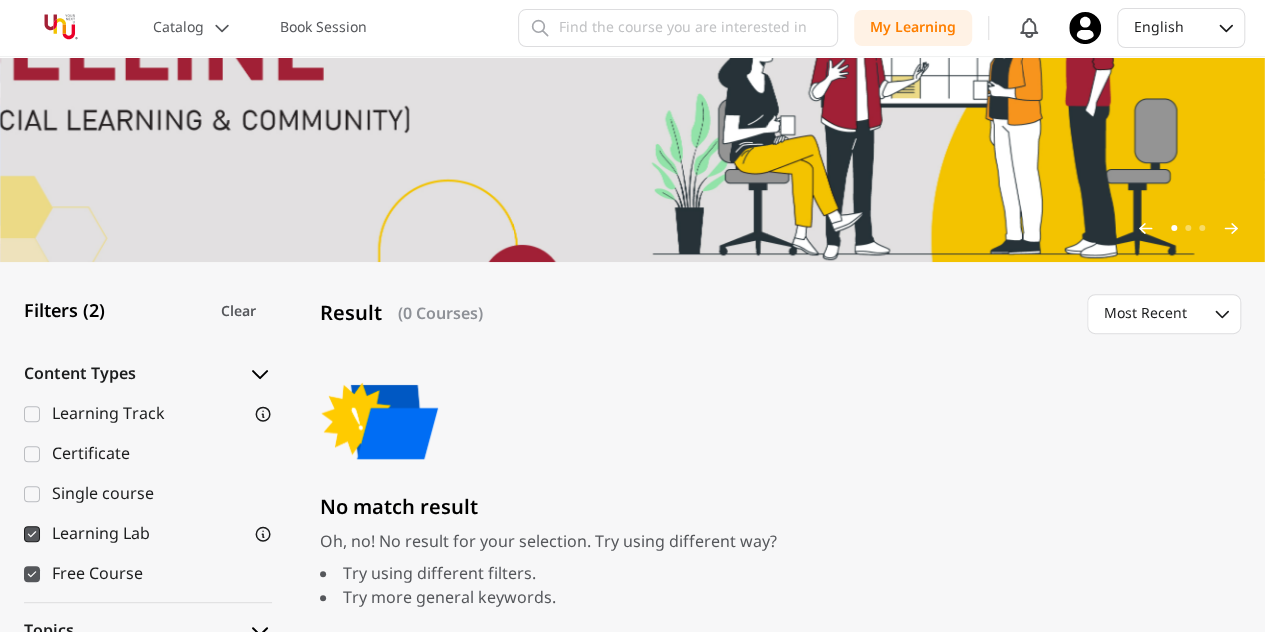 click 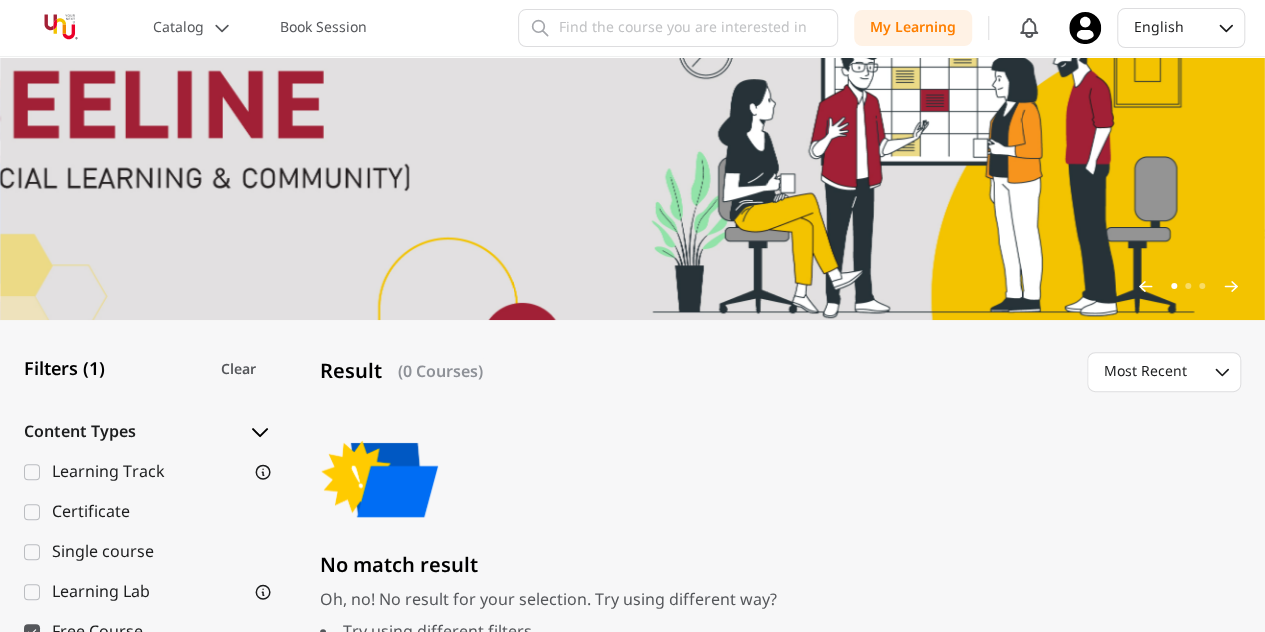 scroll, scrollTop: 200, scrollLeft: 0, axis: vertical 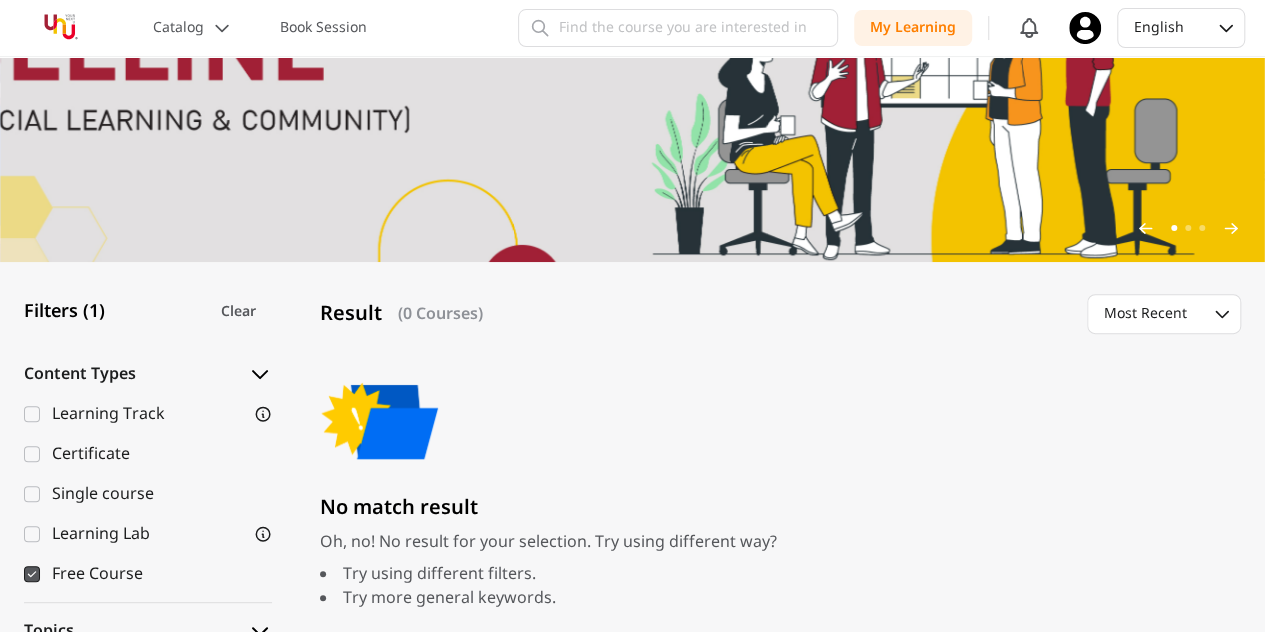 click 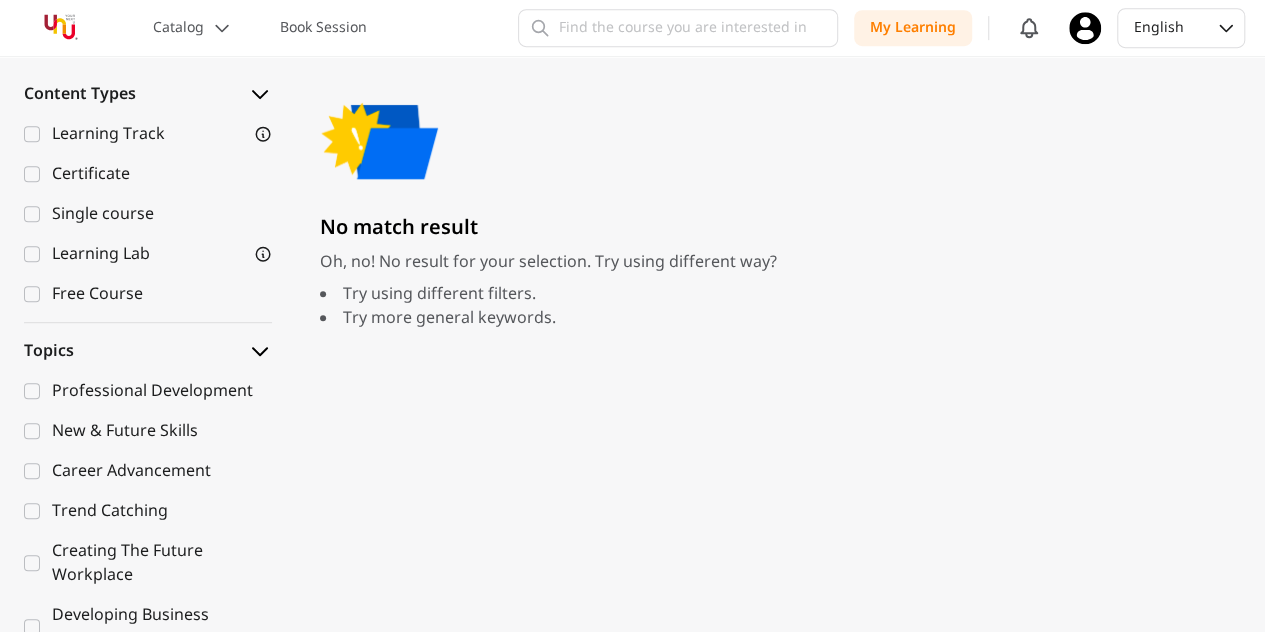 scroll, scrollTop: 500, scrollLeft: 0, axis: vertical 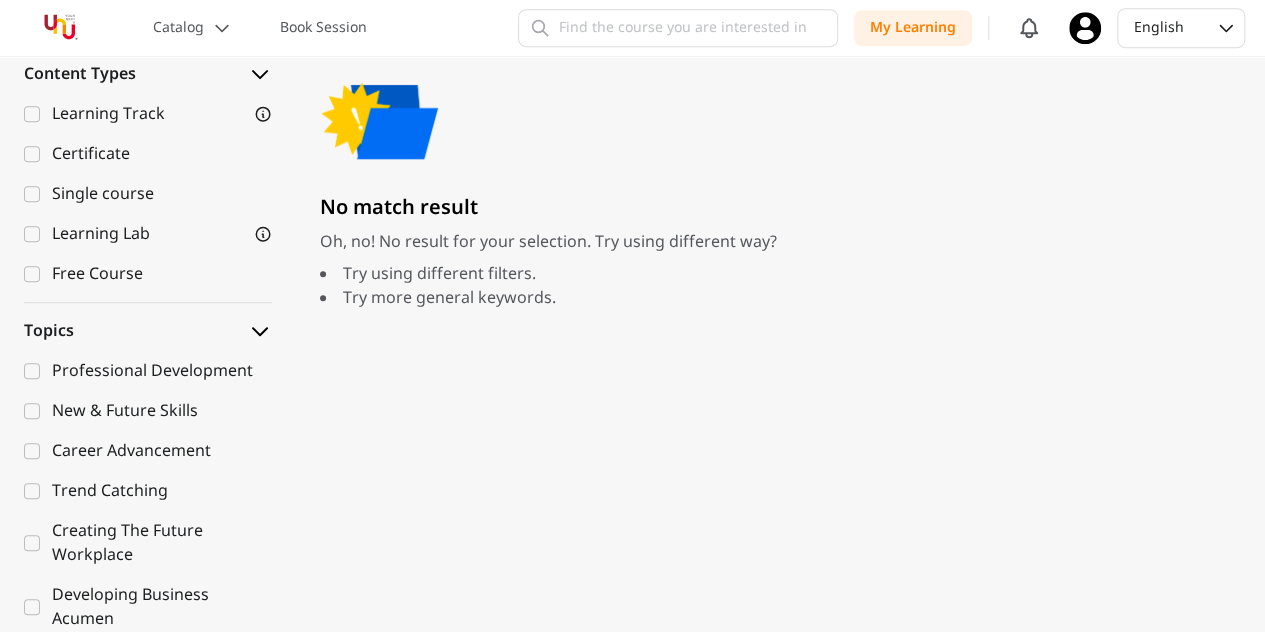 click on "Professional Development" at bounding box center (162, 371) 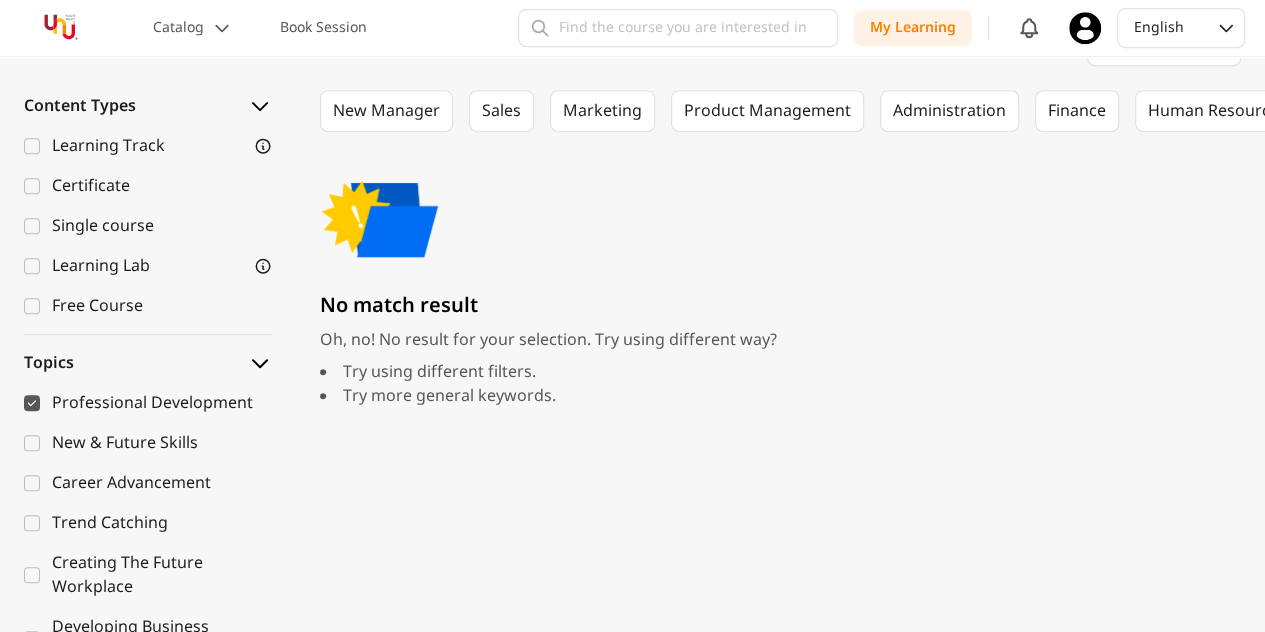 scroll, scrollTop: 500, scrollLeft: 0, axis: vertical 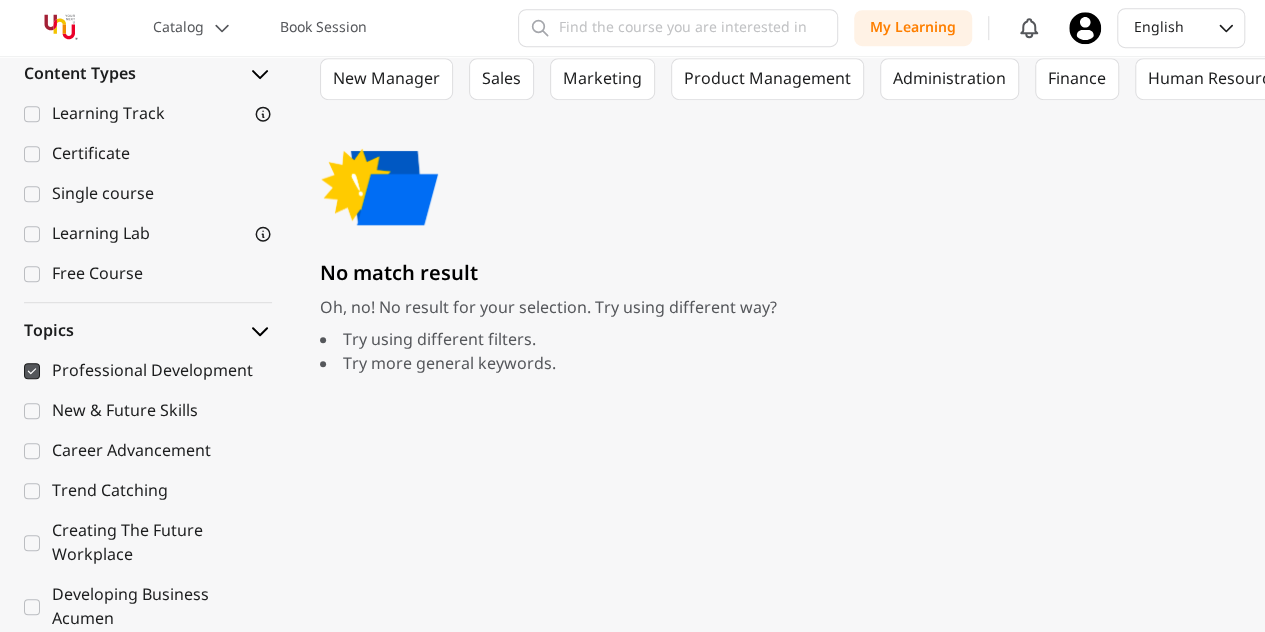 click 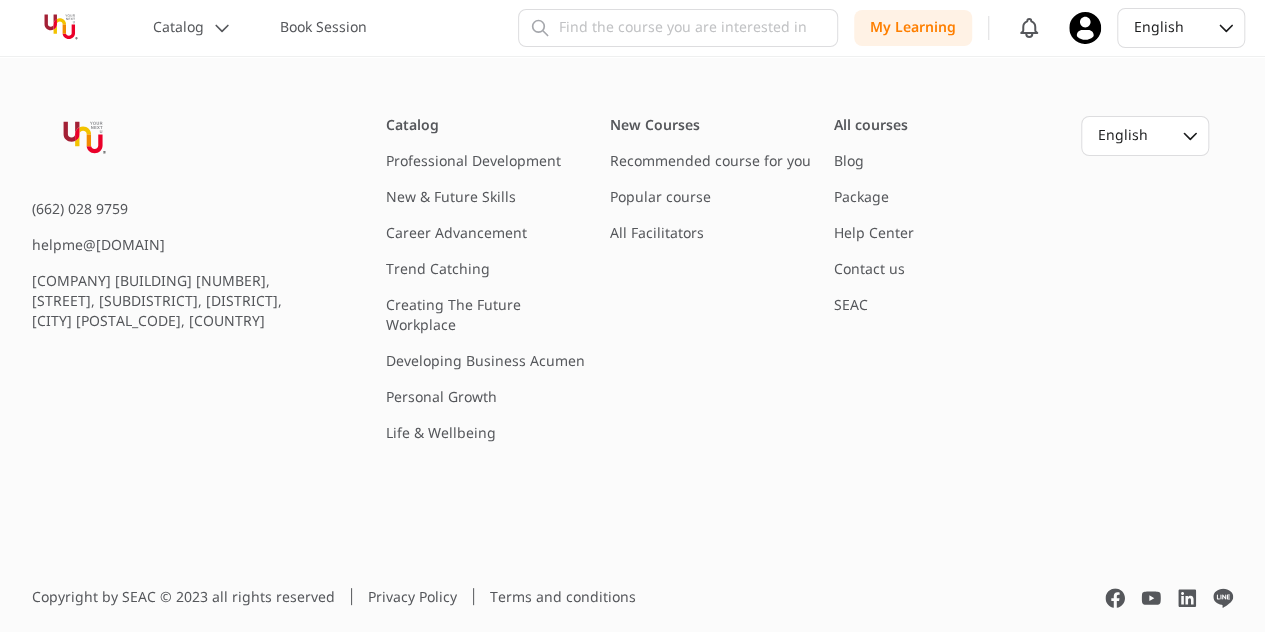 scroll, scrollTop: 0, scrollLeft: 0, axis: both 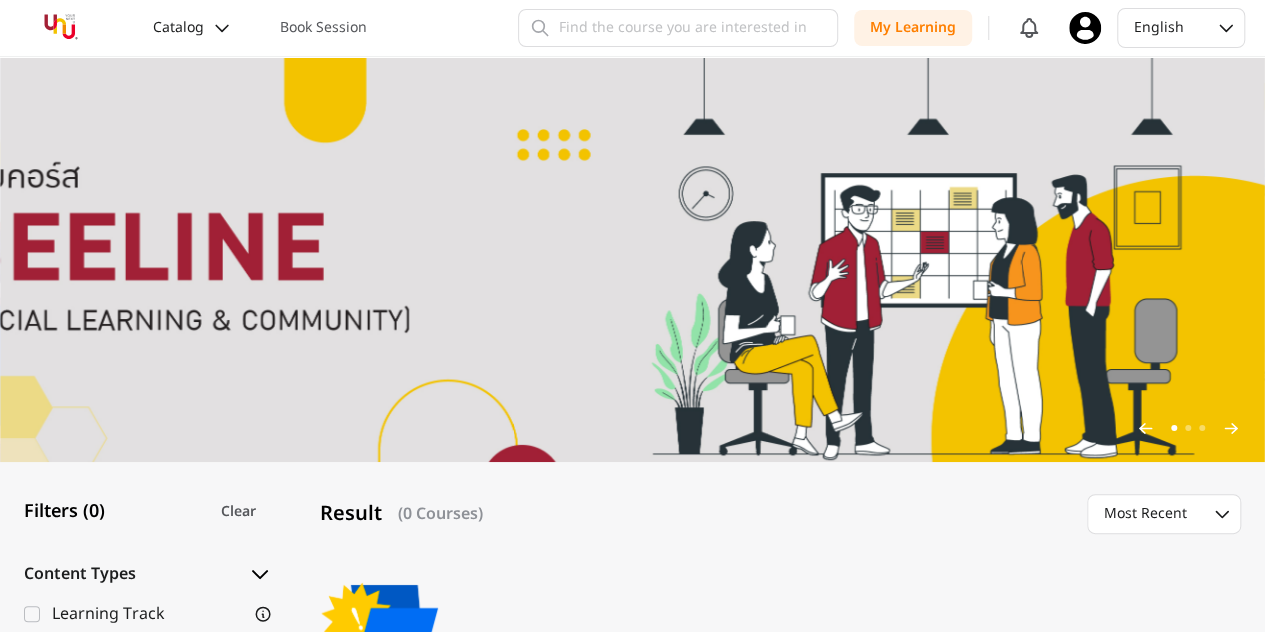 click 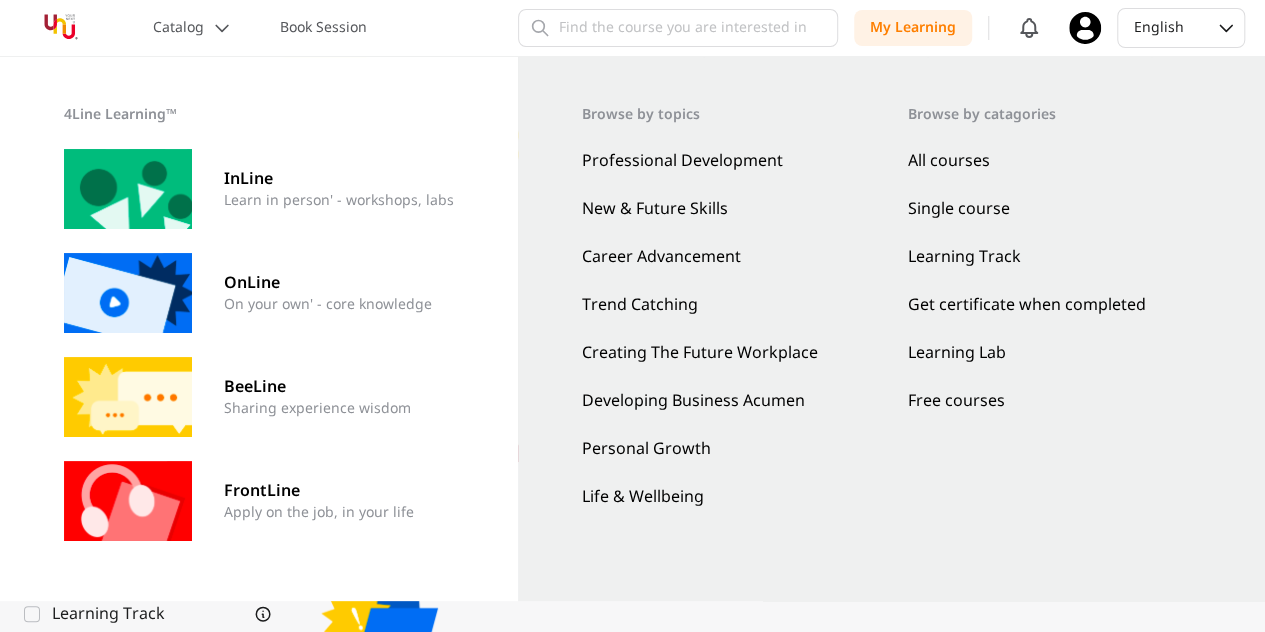 click on "Single course" at bounding box center [1055, 209] 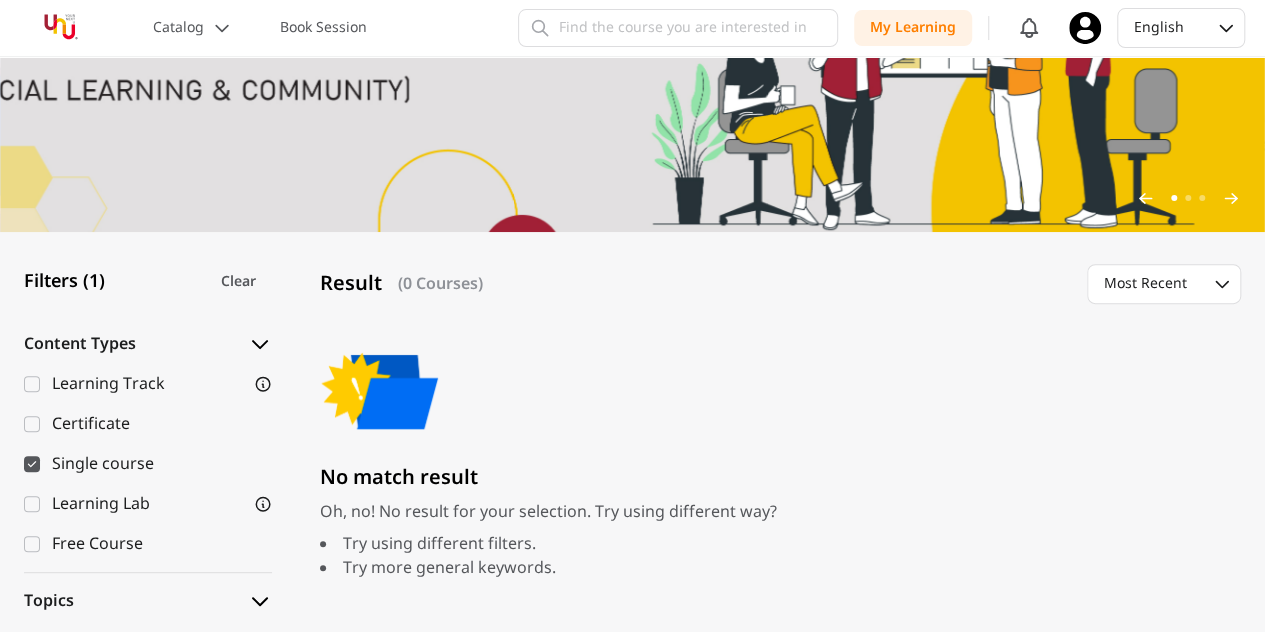 scroll, scrollTop: 42, scrollLeft: 0, axis: vertical 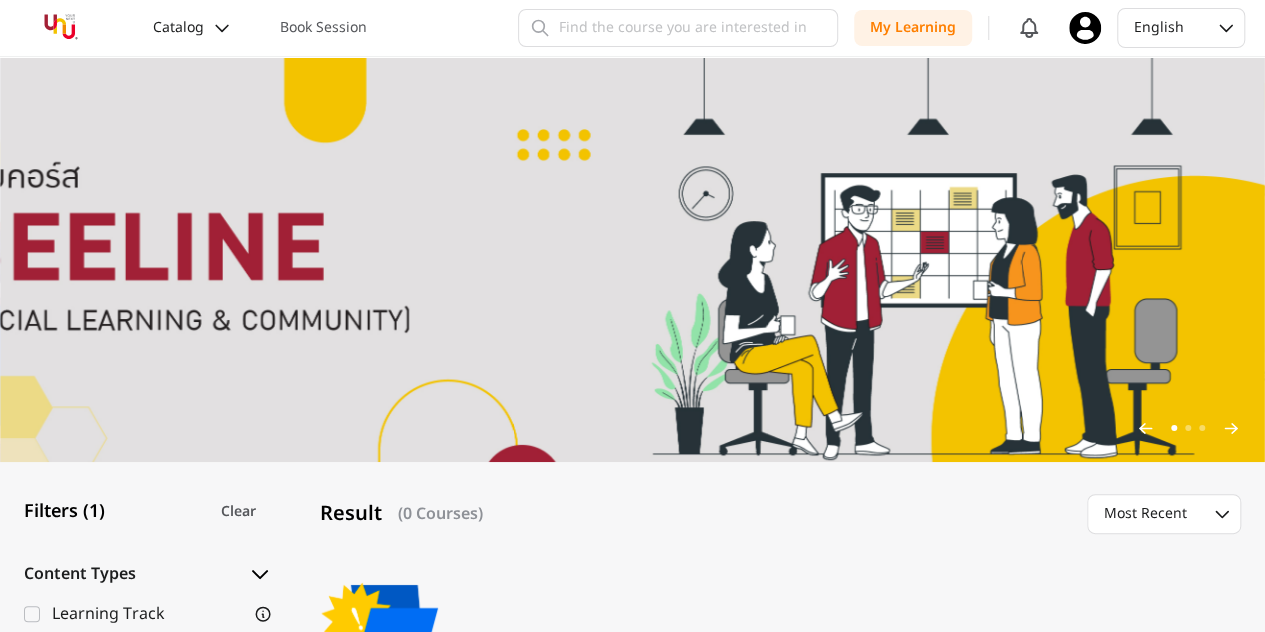 click 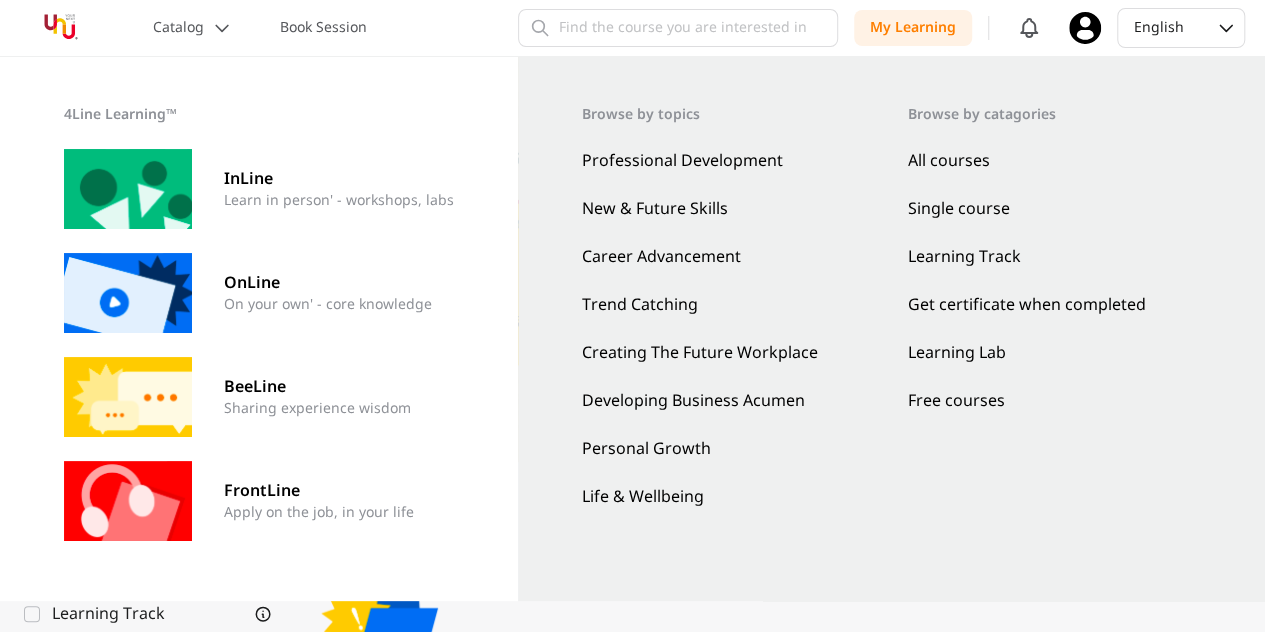 click on "Personal Growth" at bounding box center [729, 449] 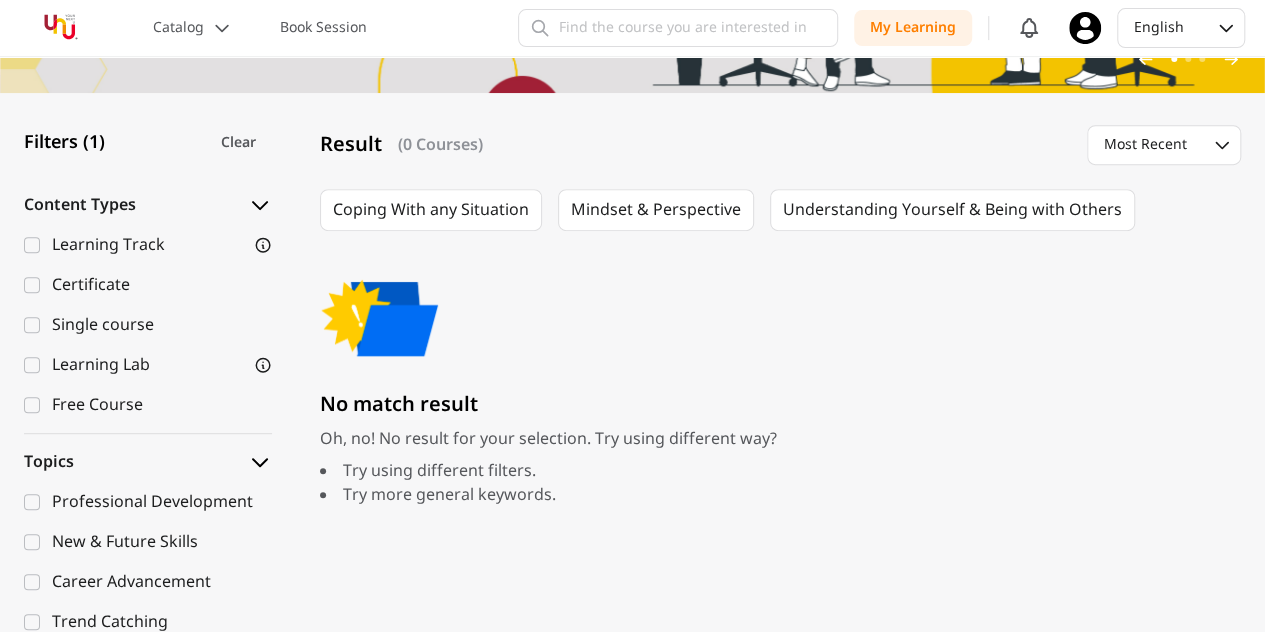 scroll, scrollTop: 400, scrollLeft: 0, axis: vertical 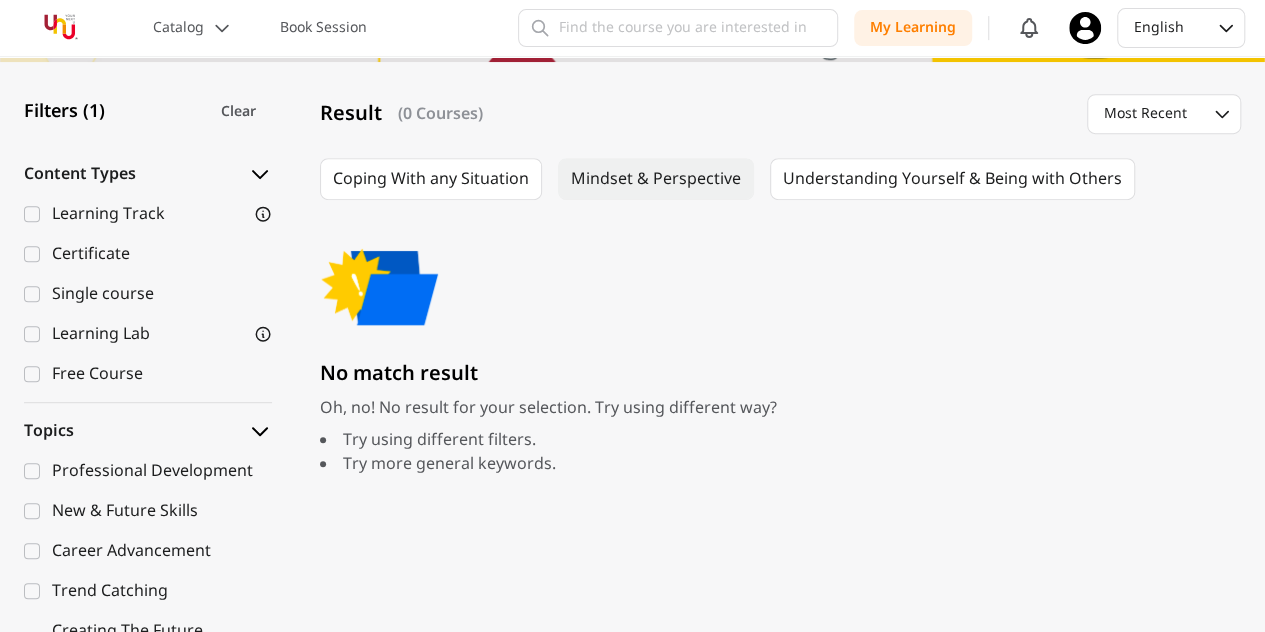click on "Mindset & Perspective" at bounding box center [656, 179] 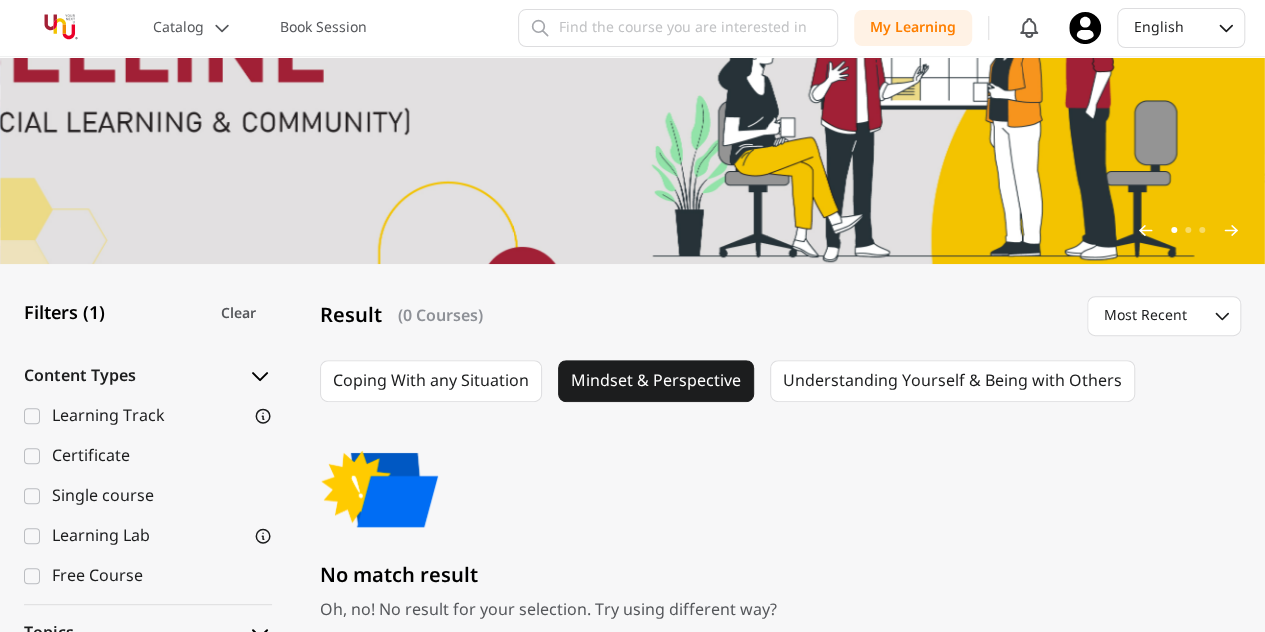 scroll, scrollTop: 200, scrollLeft: 0, axis: vertical 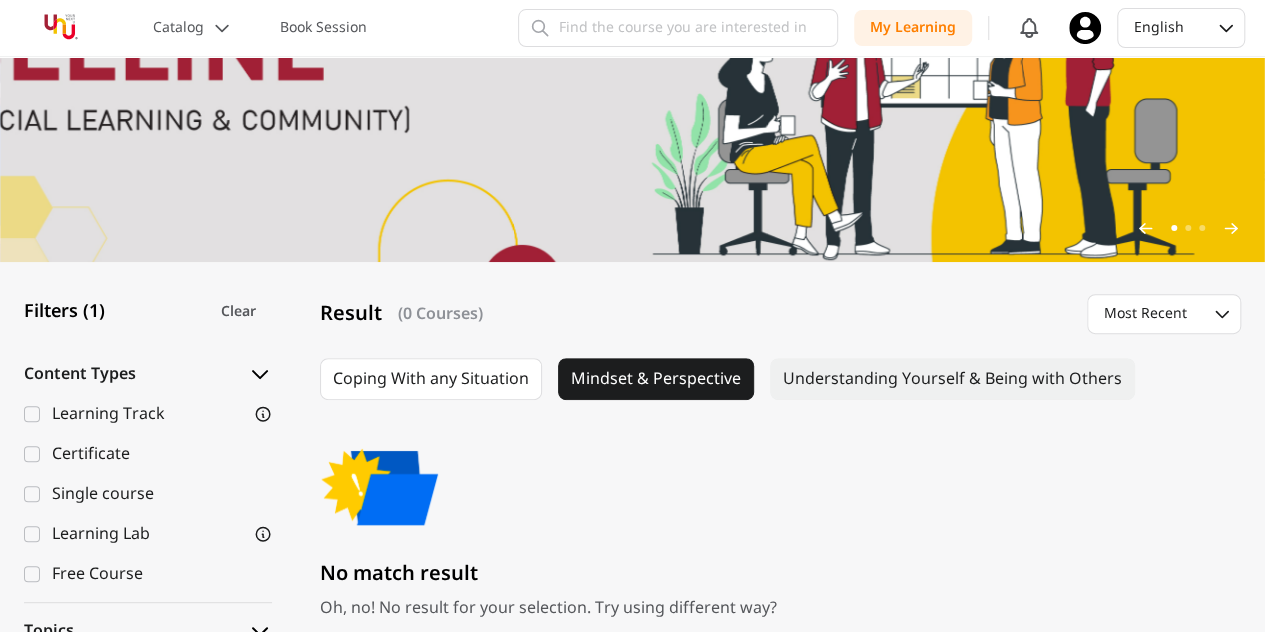 click on "Understanding Yourself & Being with Others" at bounding box center (952, 379) 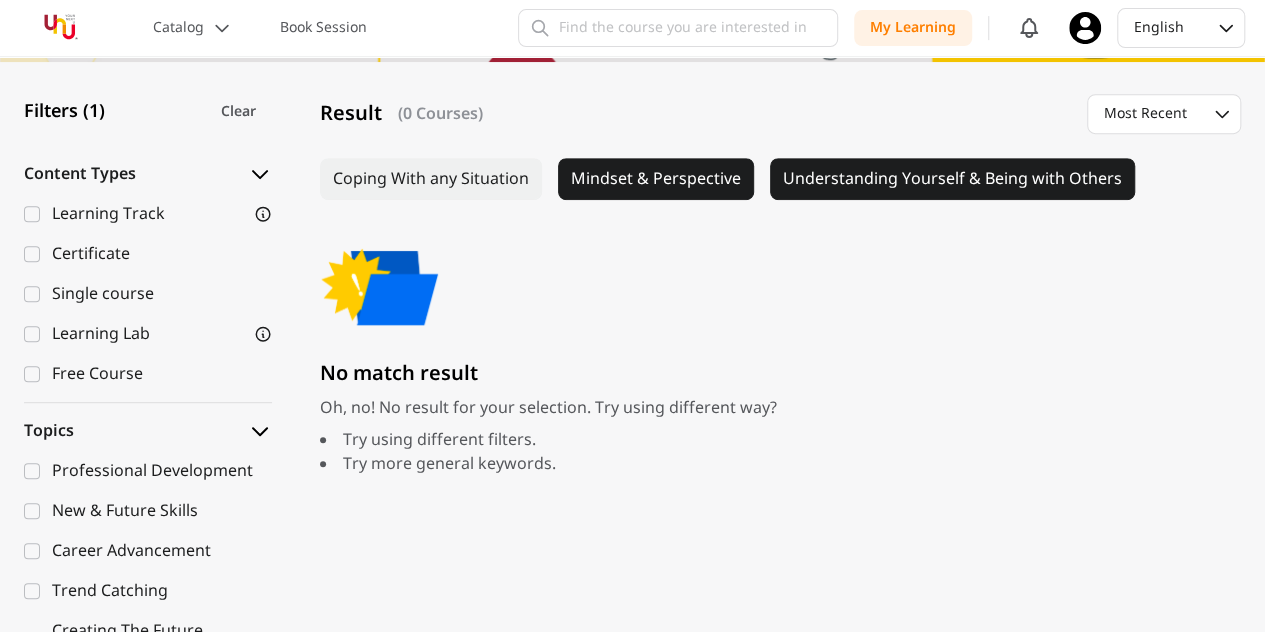 click on "Coping With any Situation" at bounding box center [431, 179] 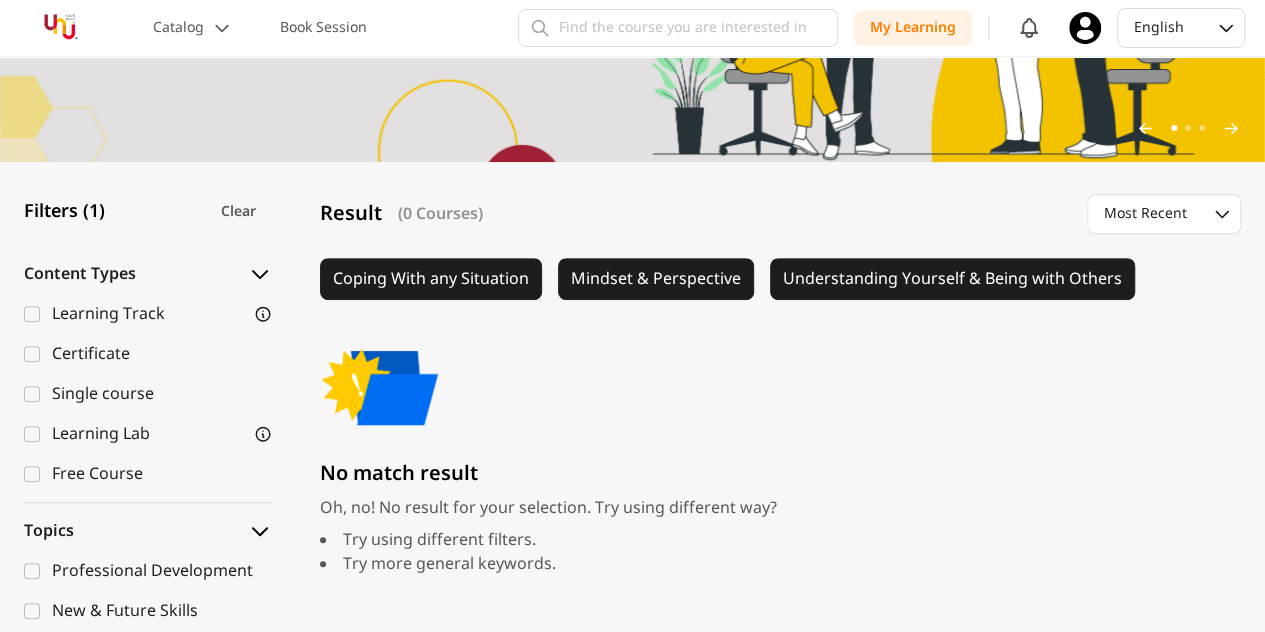 click on "Mindset & Perspective" at bounding box center (656, 279) 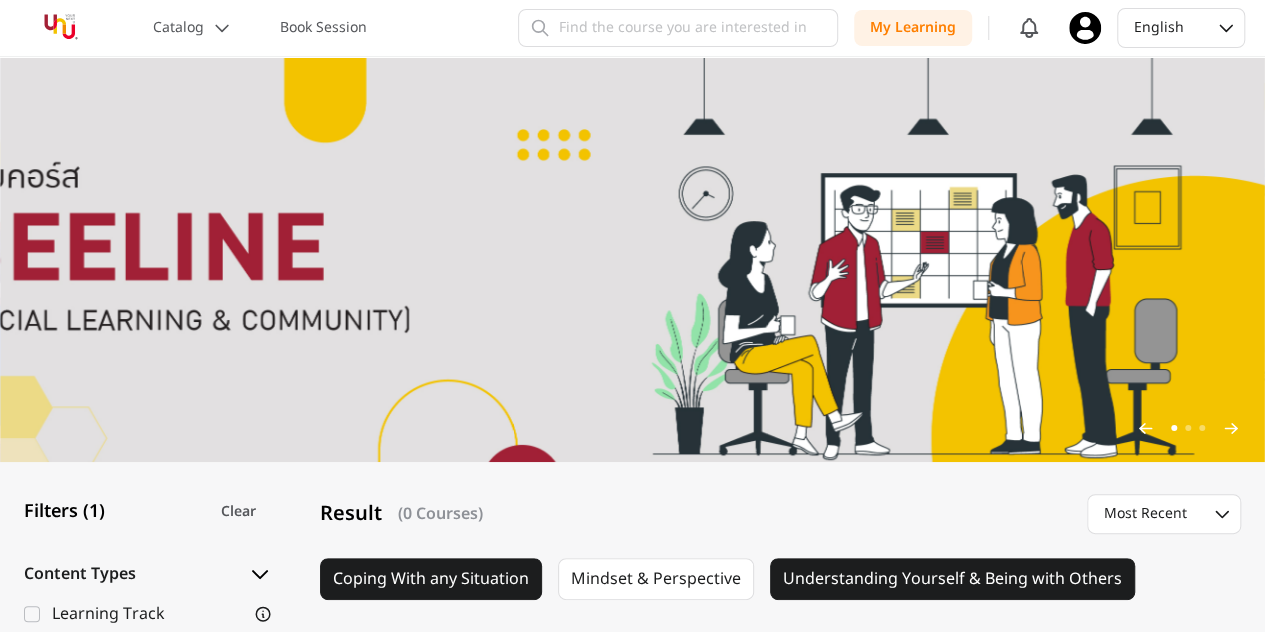 click on "Understanding Yourself & Being with Others" at bounding box center [952, 579] 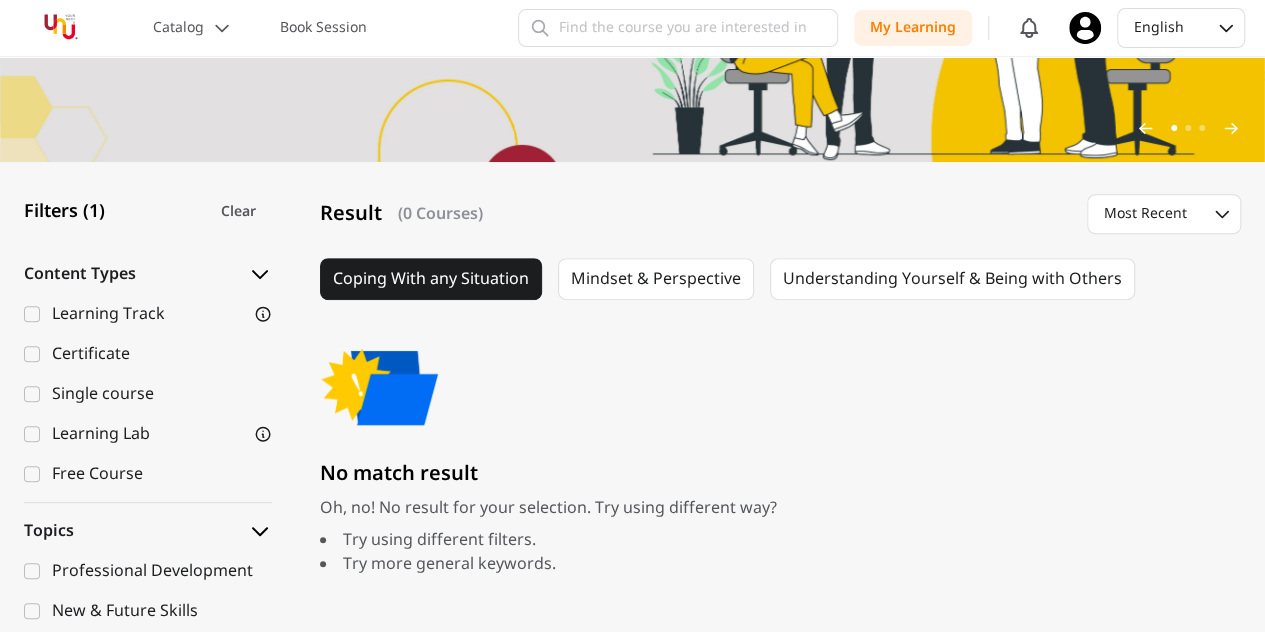 click on "Coping With any Situation" at bounding box center (431, 279) 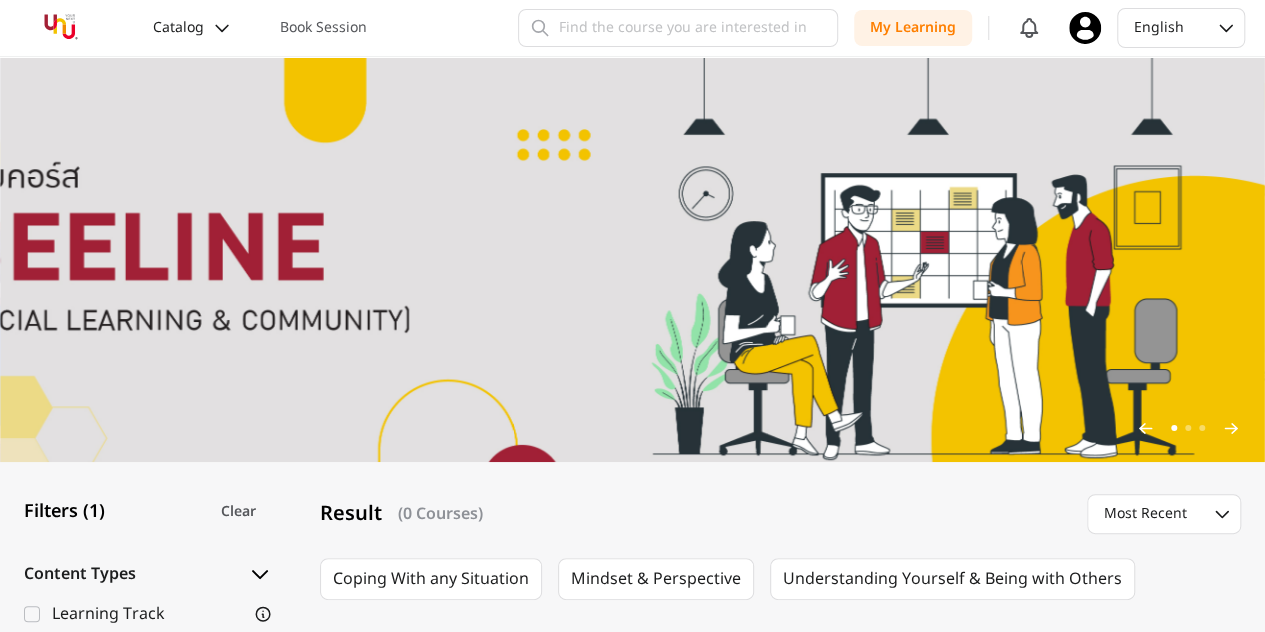 click on "Catalog" at bounding box center [178, 28] 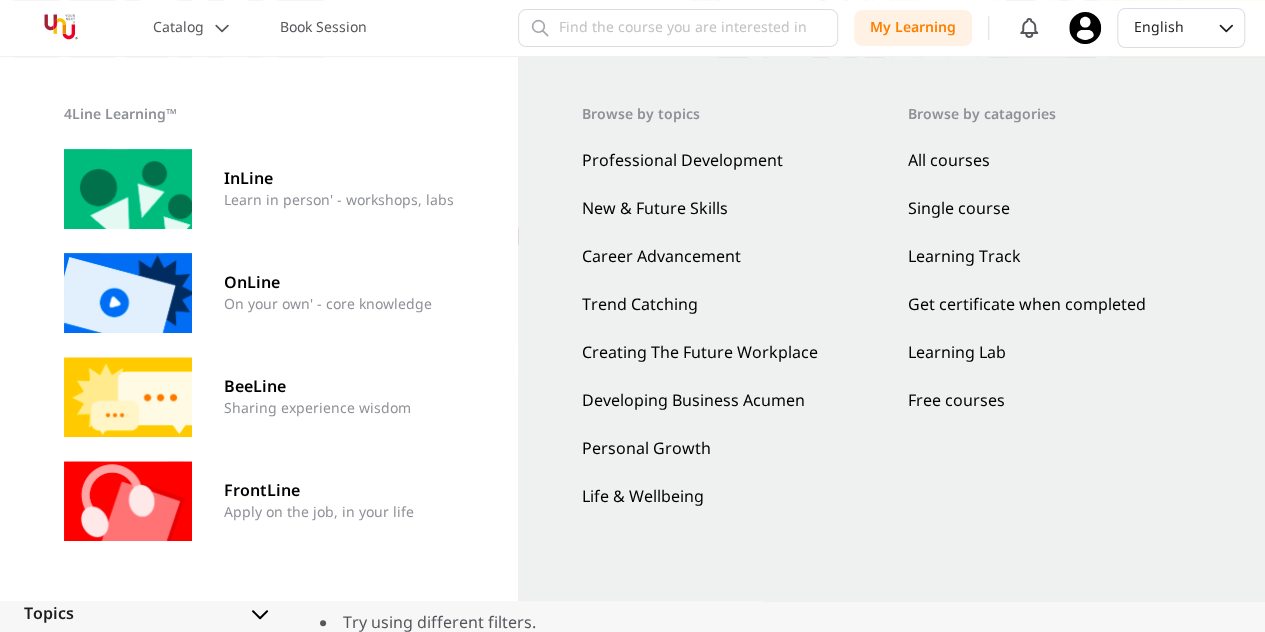 scroll, scrollTop: 300, scrollLeft: 0, axis: vertical 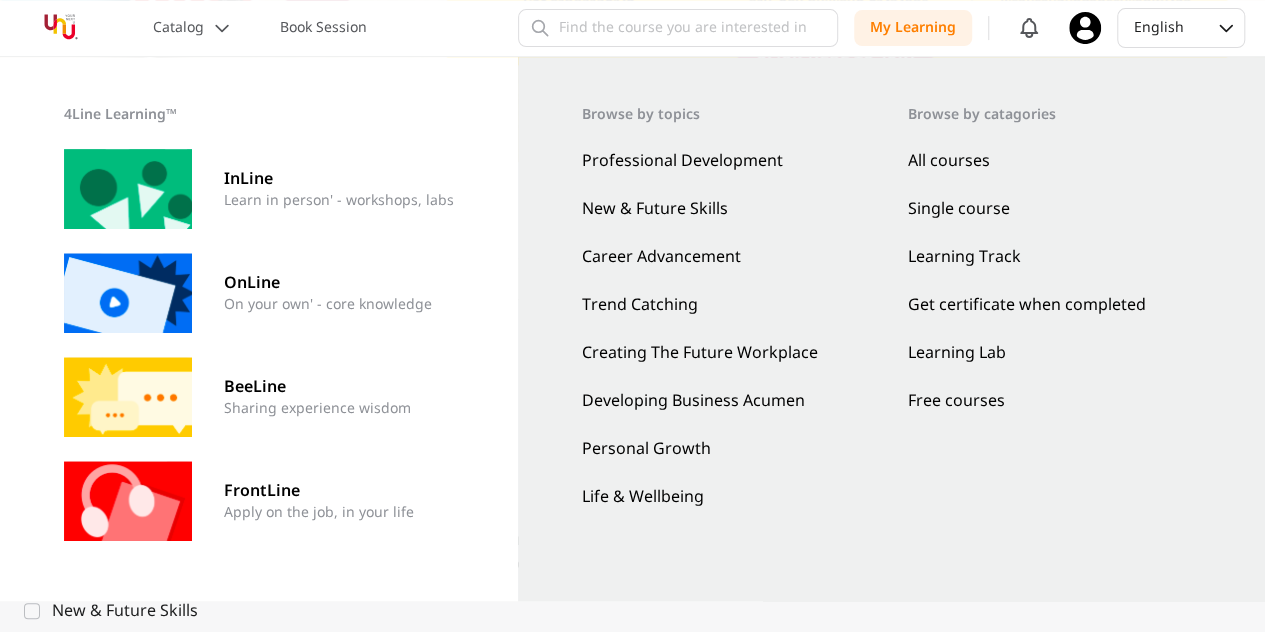 click on "Browse by topics Professional Development New & Future Skills Career Advancement Trend Catching Creating The Future Workplace Developing Business Acumen Personal Growth Life & Wellbeing" at bounding box center (729, 329) 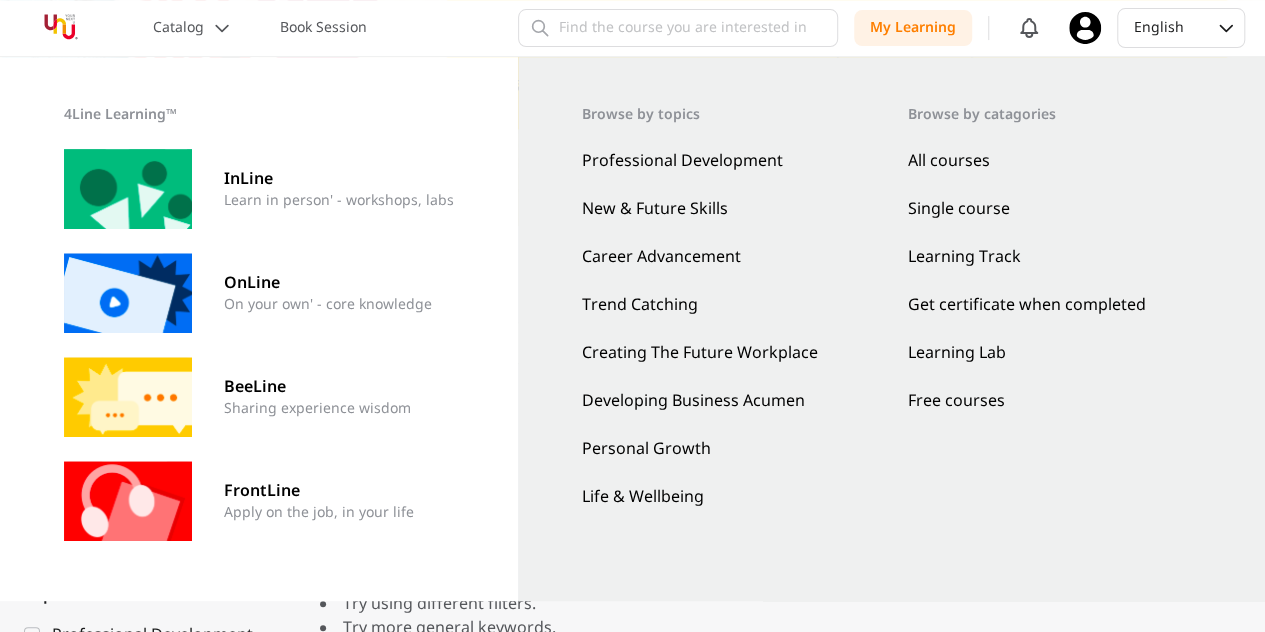 scroll, scrollTop: 200, scrollLeft: 0, axis: vertical 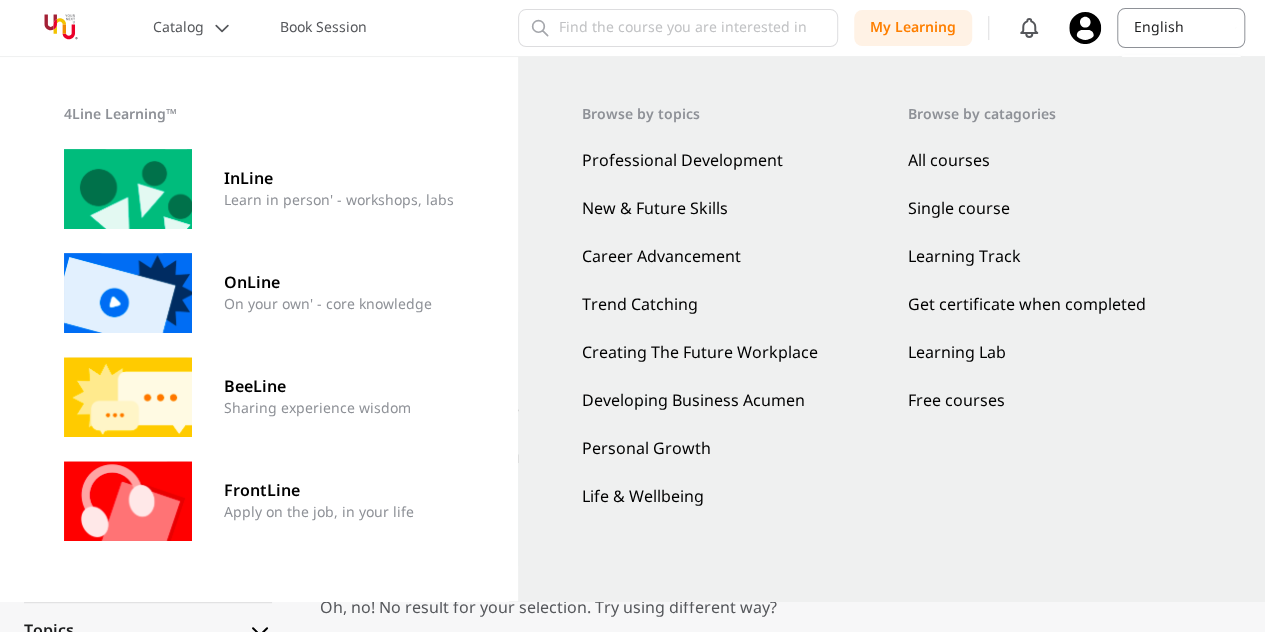 click on "English" at bounding box center (1181, 28) 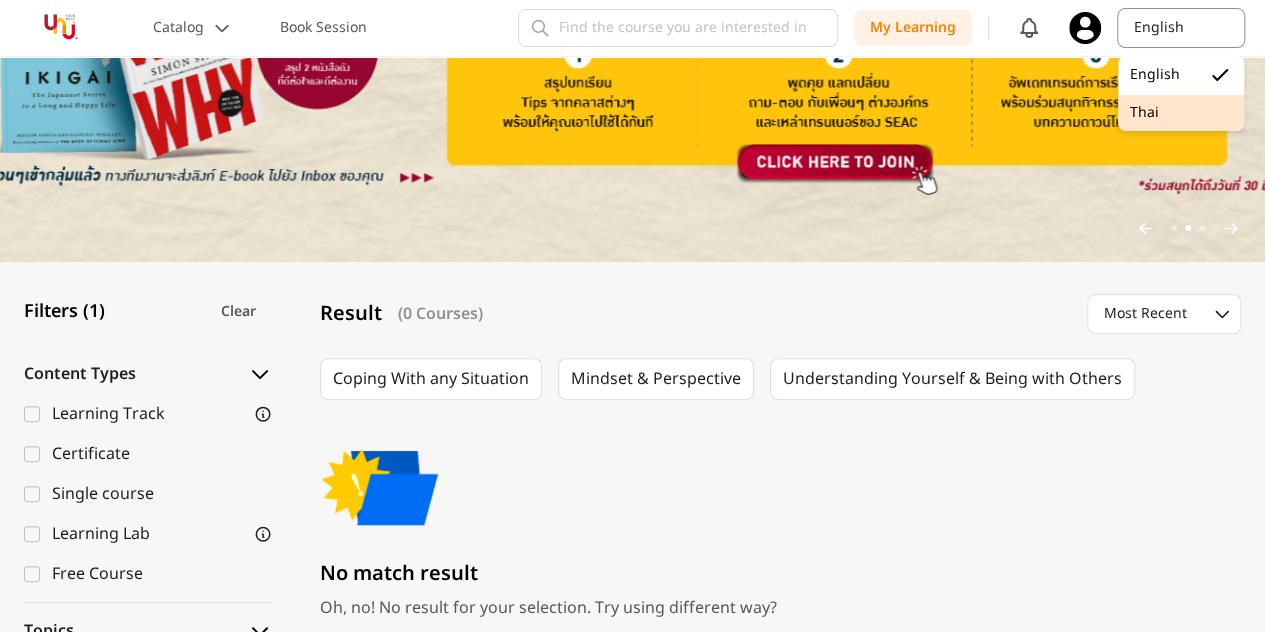 click on "Thai" at bounding box center [1181, 113] 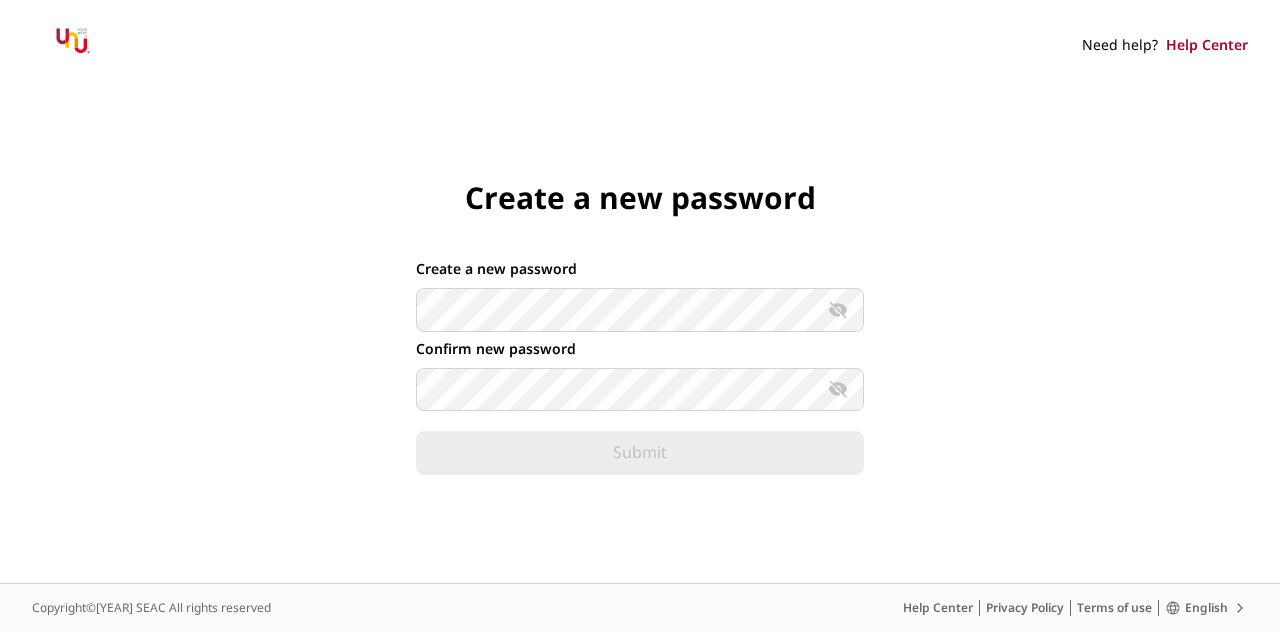 scroll, scrollTop: 0, scrollLeft: 0, axis: both 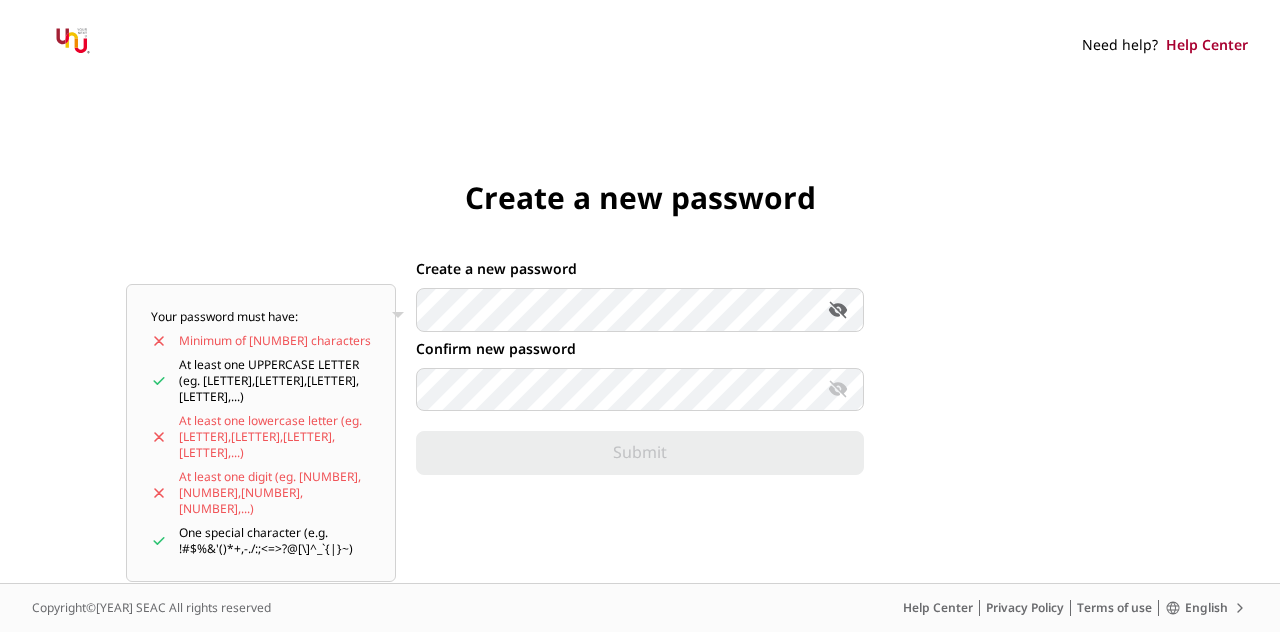 click 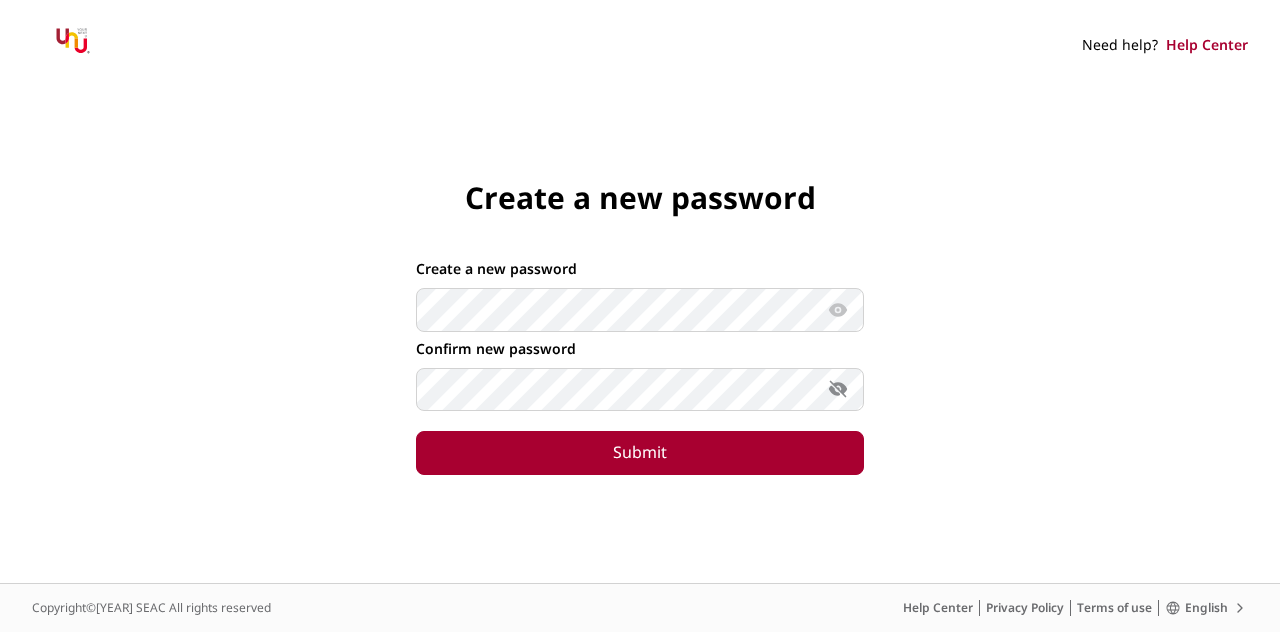 click on "Submit" at bounding box center (640, 453) 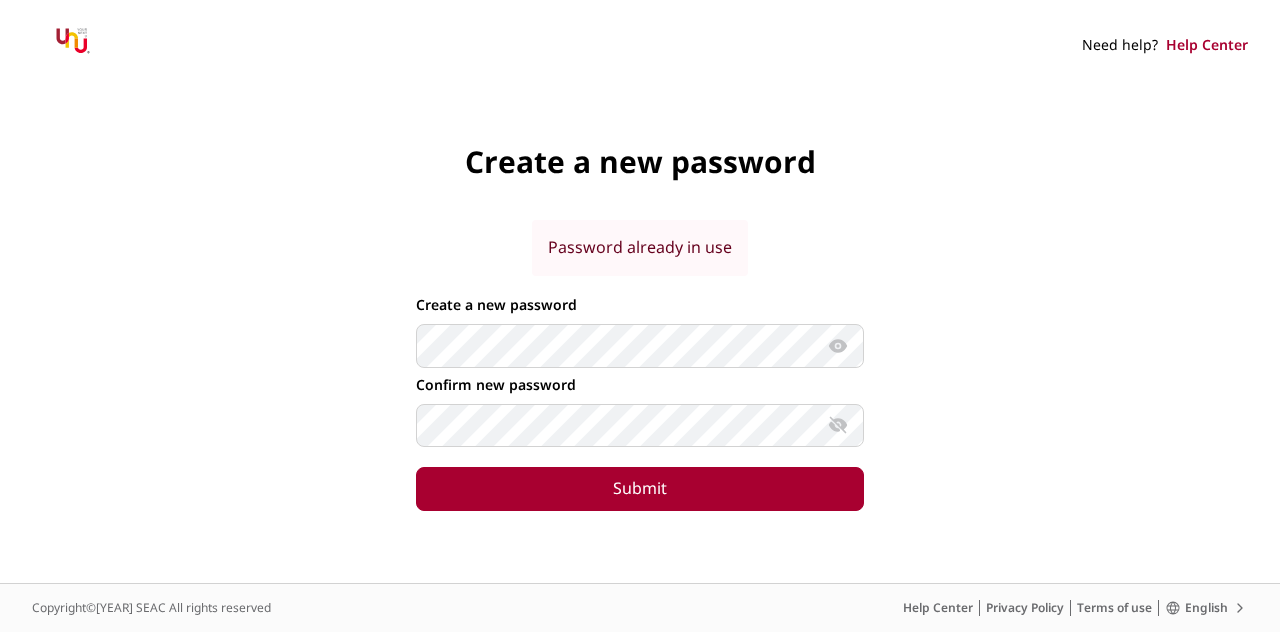 click on "Submit" at bounding box center (640, 489) 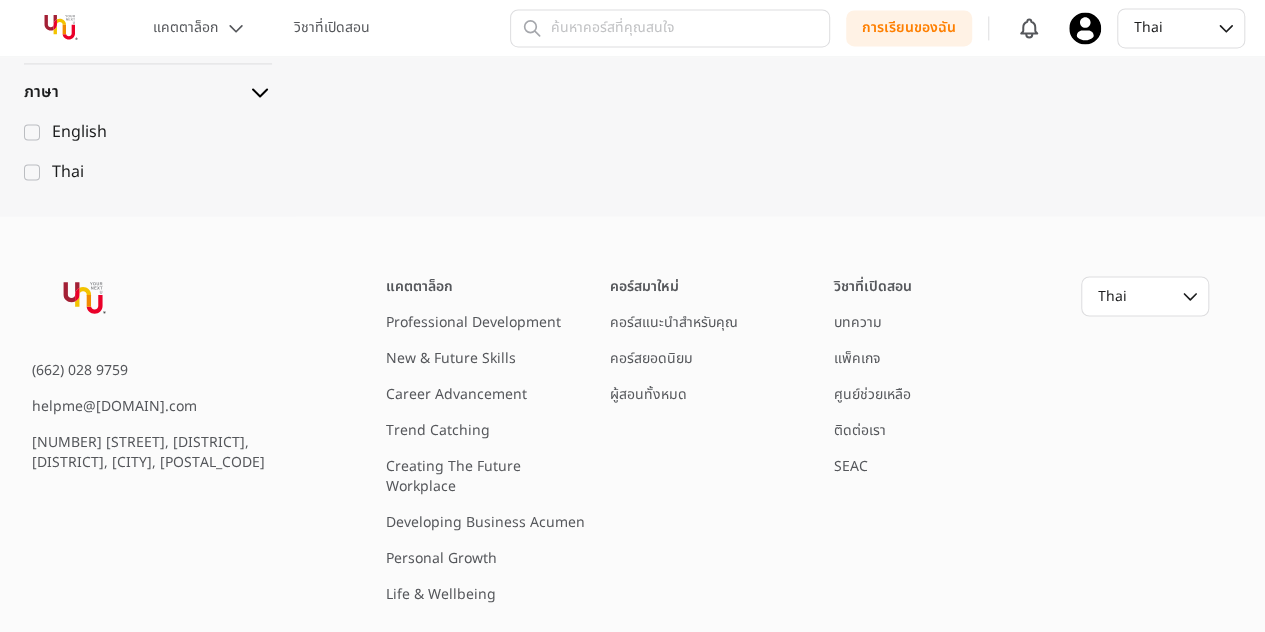scroll, scrollTop: 1768, scrollLeft: 0, axis: vertical 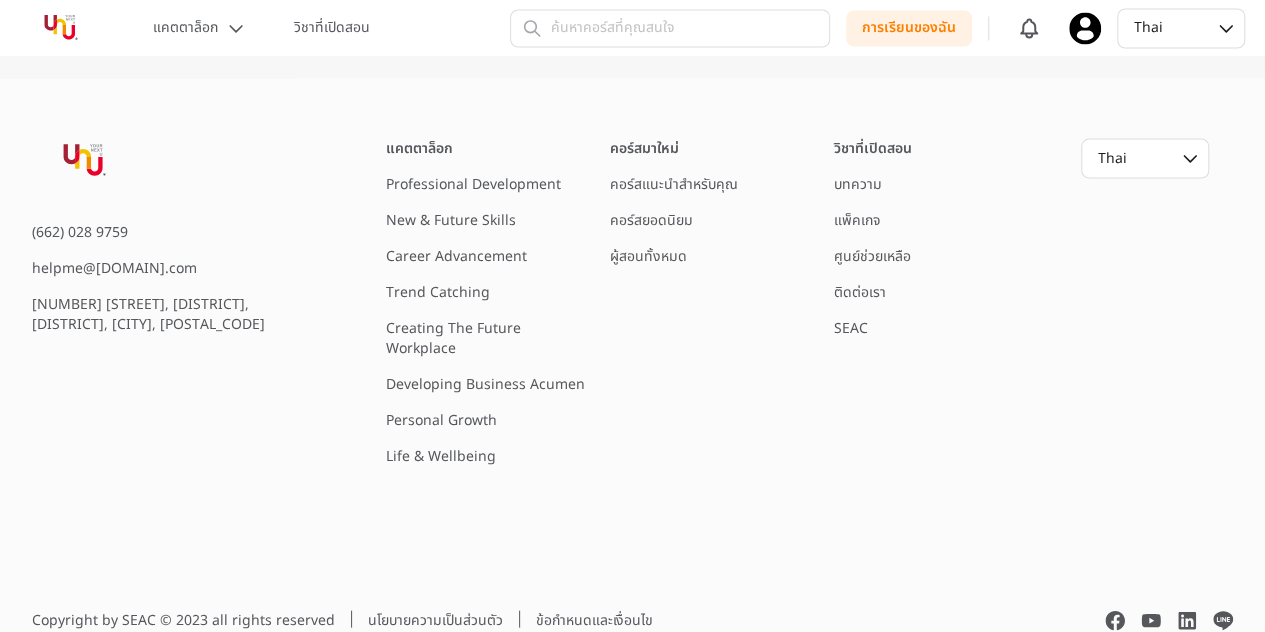 click on "วิชาที่เปิดสอน" at bounding box center [872, 147] 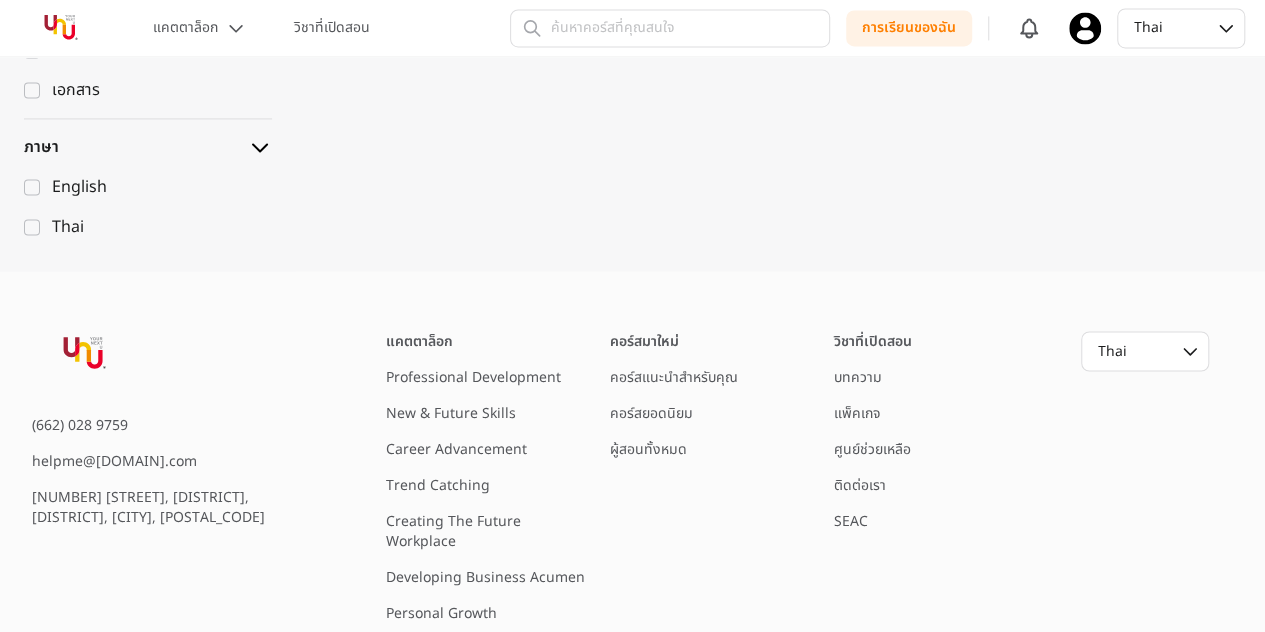 scroll, scrollTop: 1700, scrollLeft: 0, axis: vertical 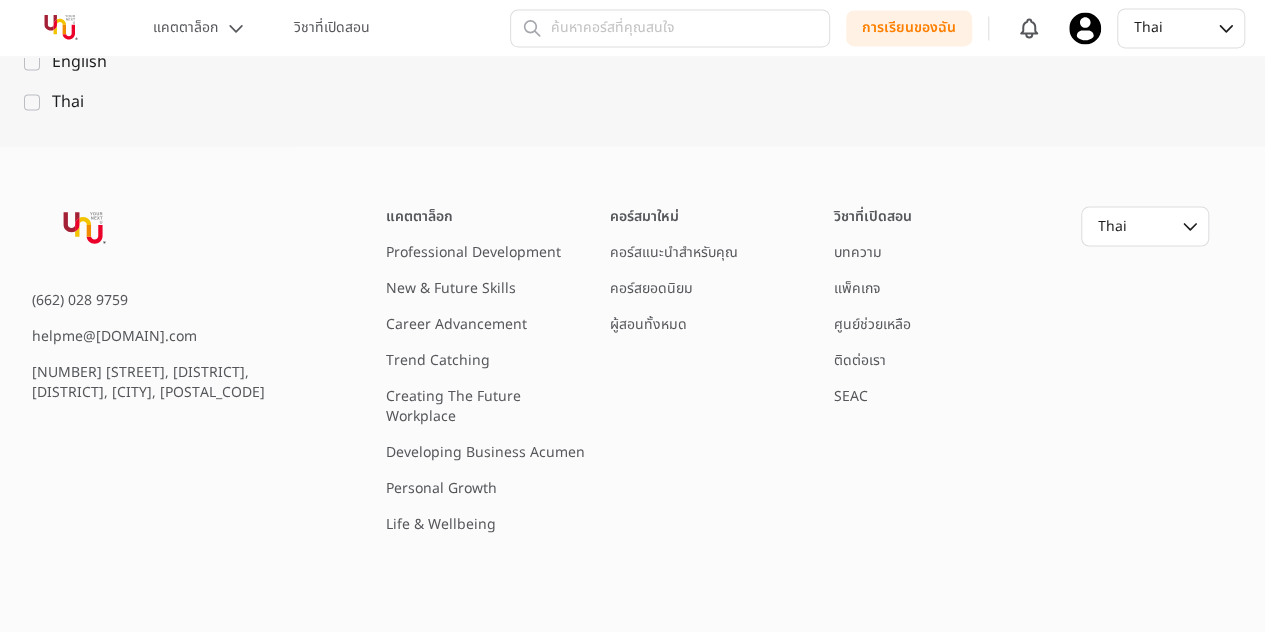click on "Professional Development" at bounding box center [473, 251] 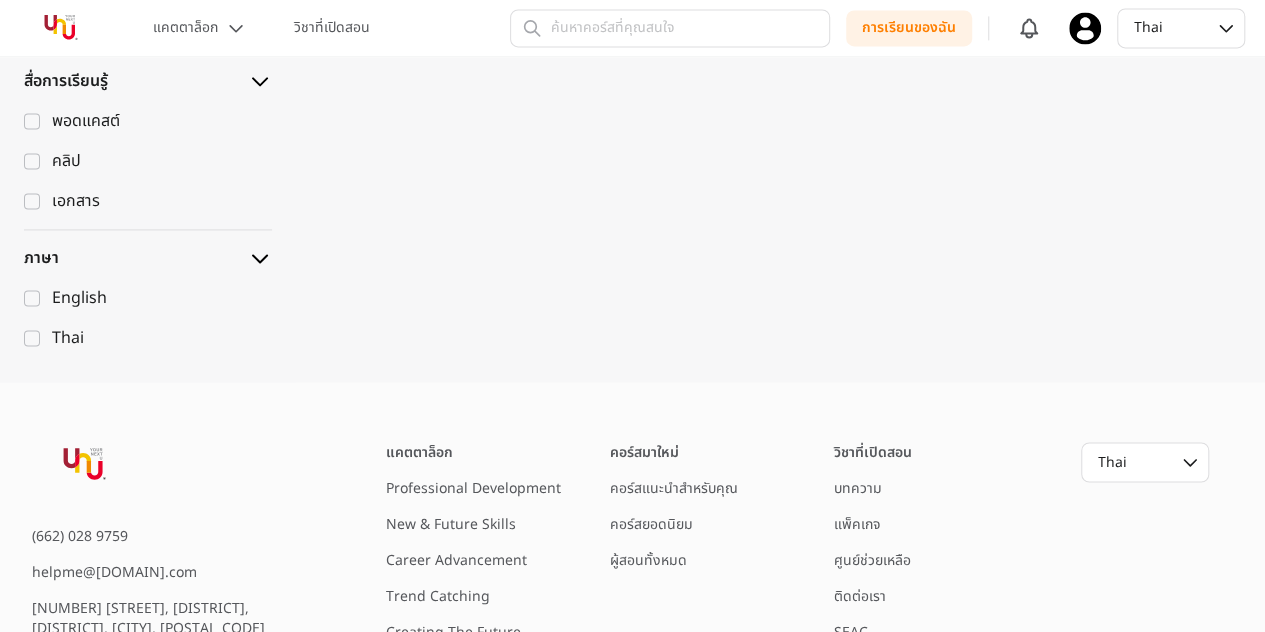 scroll, scrollTop: 1700, scrollLeft: 0, axis: vertical 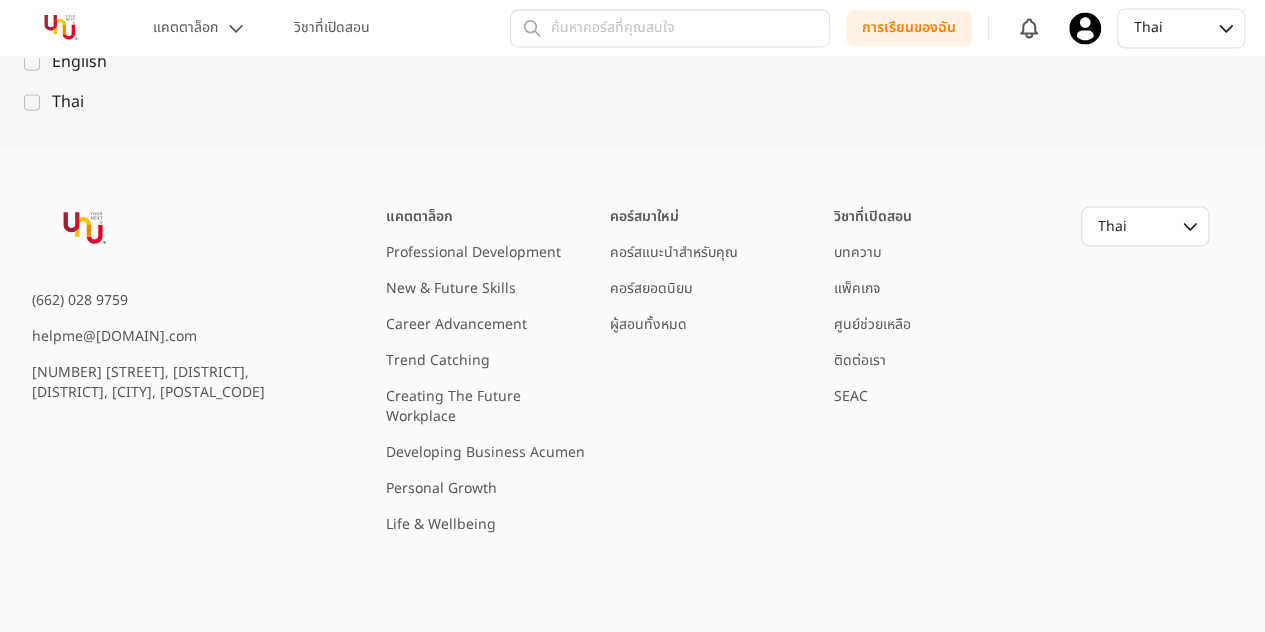 click on "New & Future Skills" at bounding box center [451, 287] 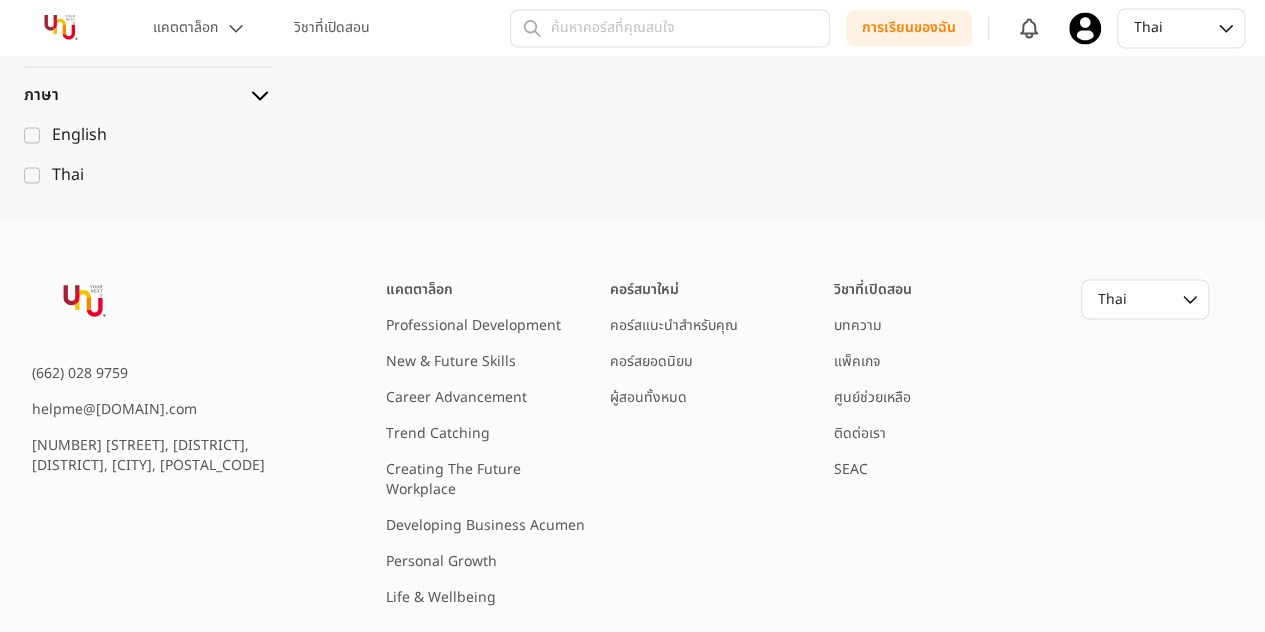 scroll, scrollTop: 1768, scrollLeft: 0, axis: vertical 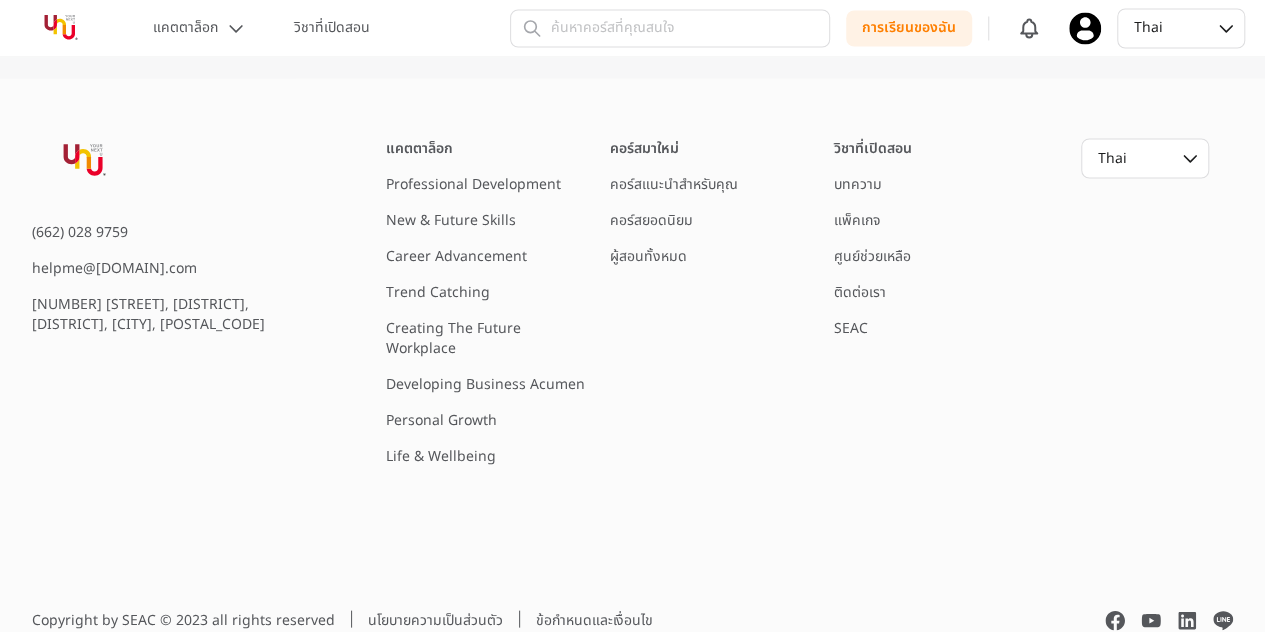 click on "Career Advancement" at bounding box center (456, 255) 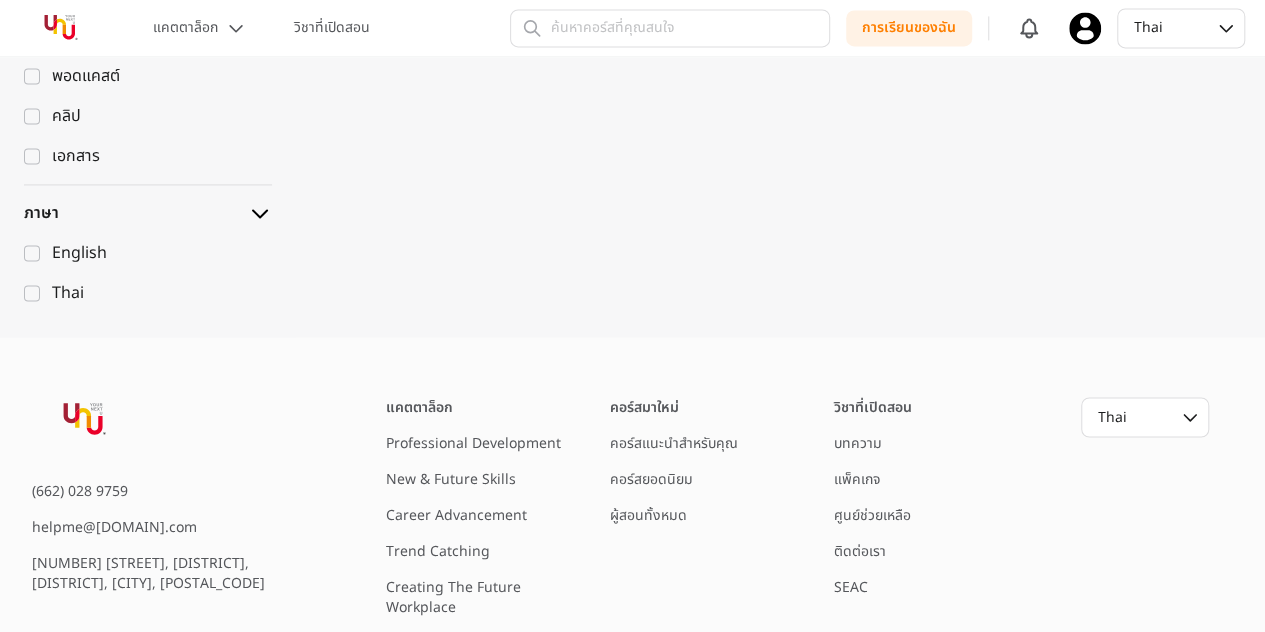 scroll, scrollTop: 1768, scrollLeft: 0, axis: vertical 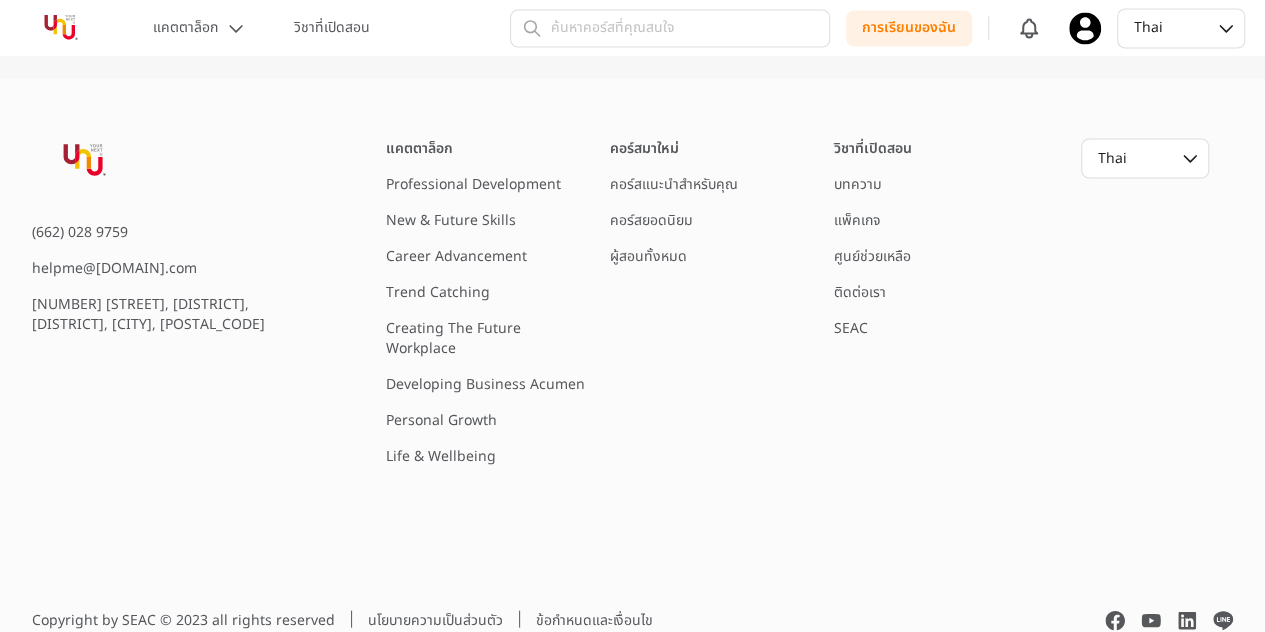 click on "Life & Wellbeing" at bounding box center (441, 455) 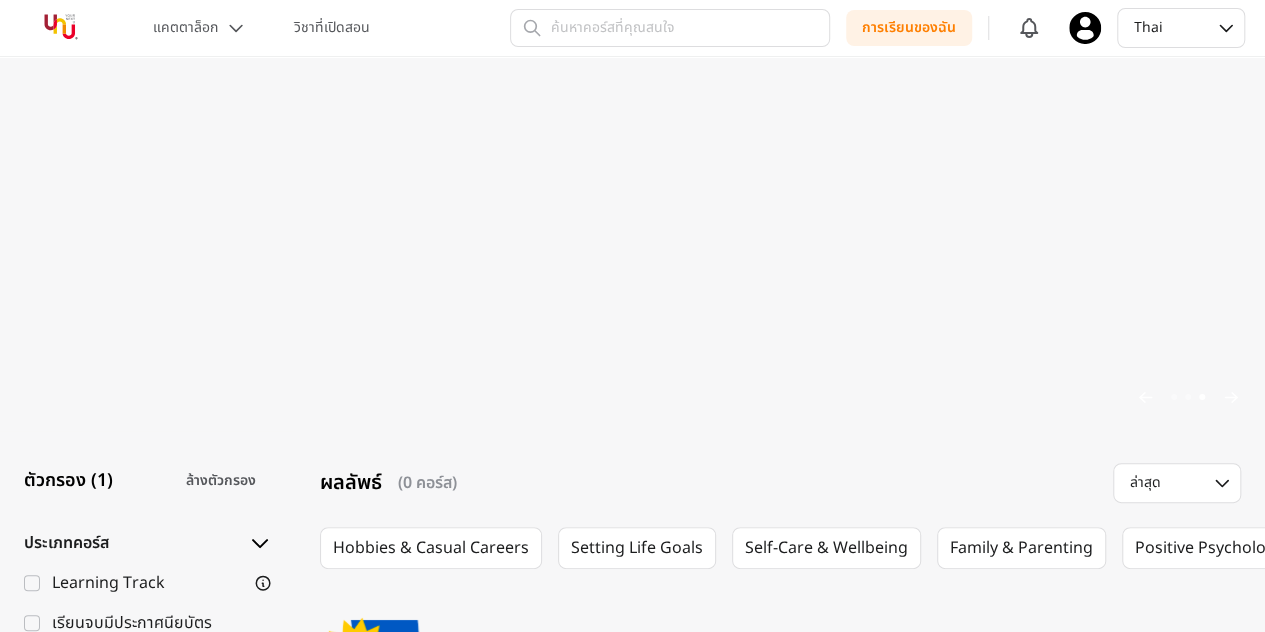 scroll, scrollTop: 0, scrollLeft: 0, axis: both 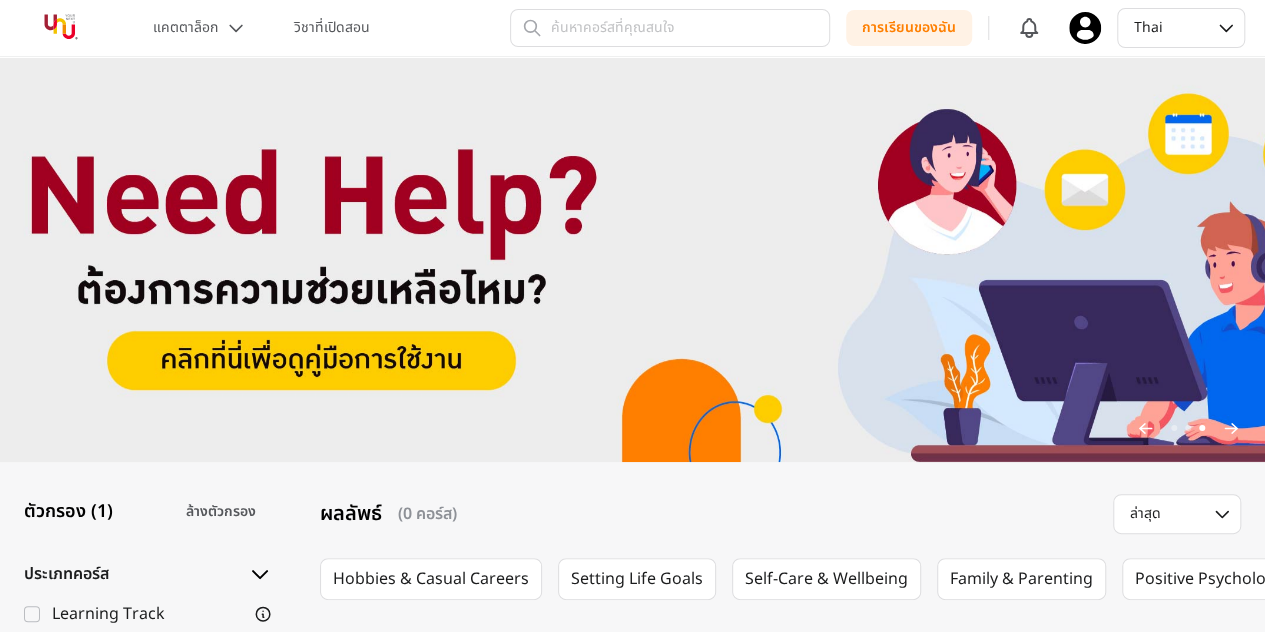 click at bounding box center (632, 259) 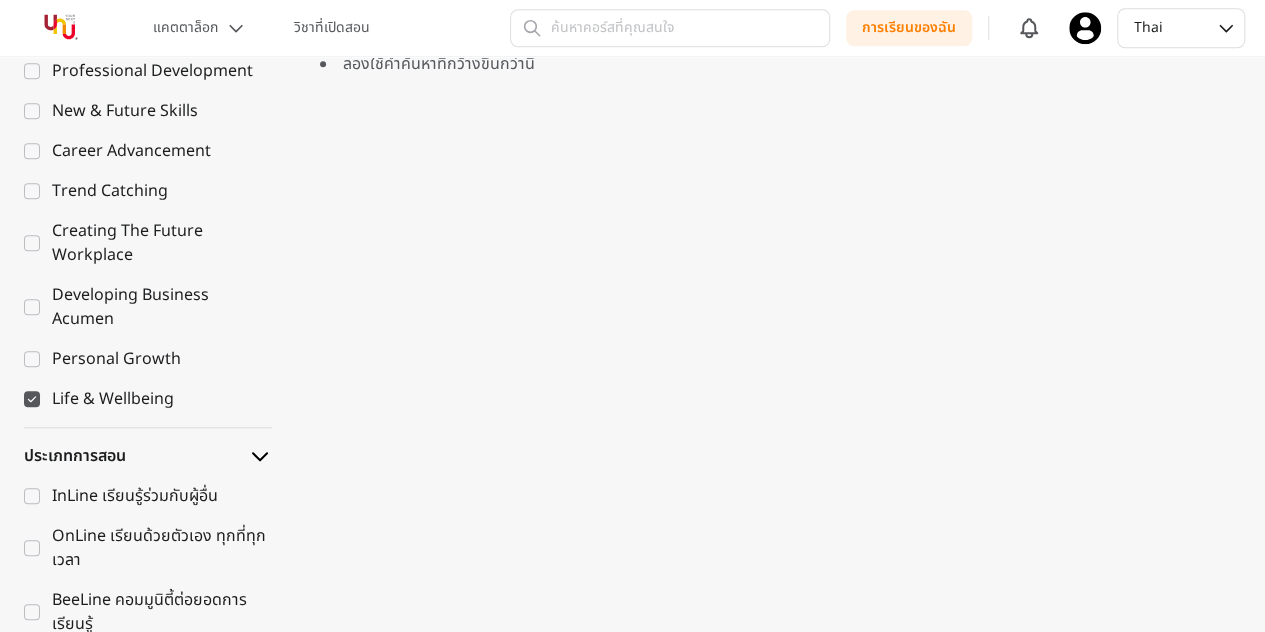 scroll, scrollTop: 900, scrollLeft: 0, axis: vertical 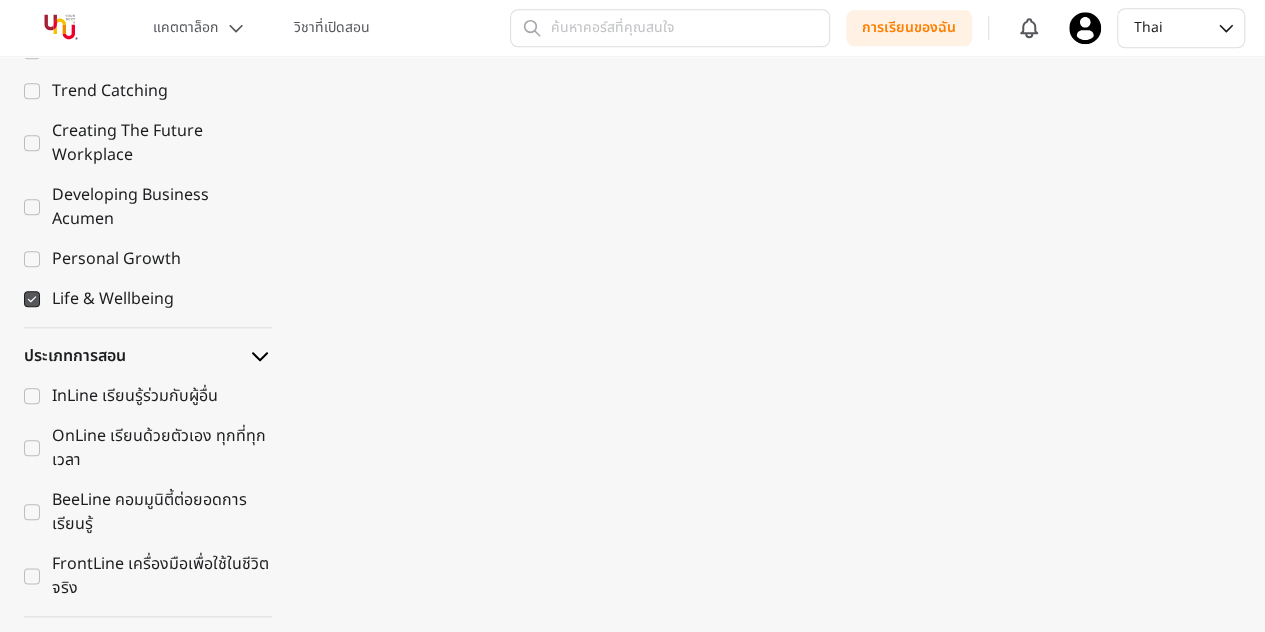 click 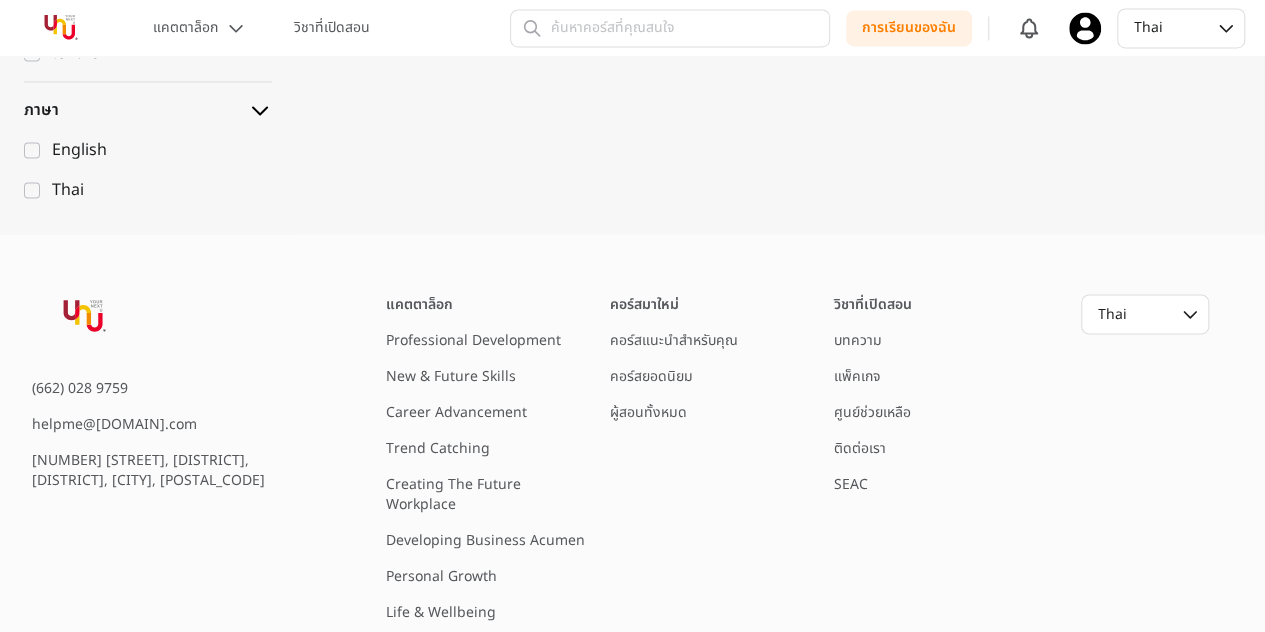 scroll, scrollTop: 1700, scrollLeft: 0, axis: vertical 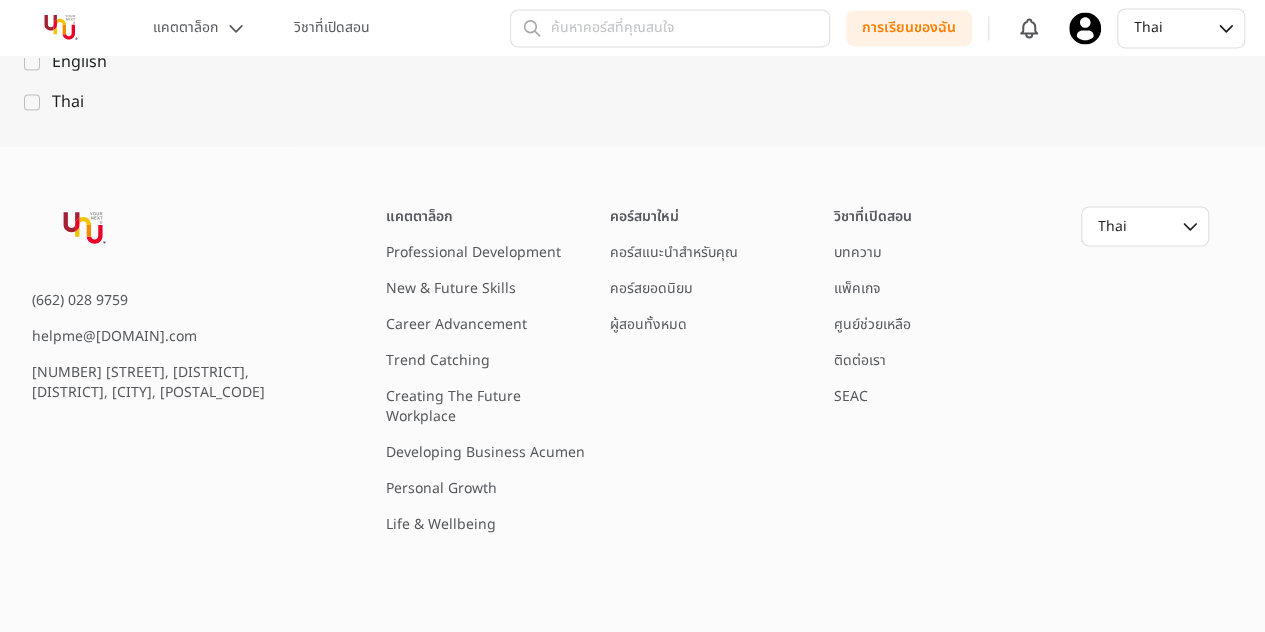 click on "New & Future Skills" at bounding box center (451, 287) 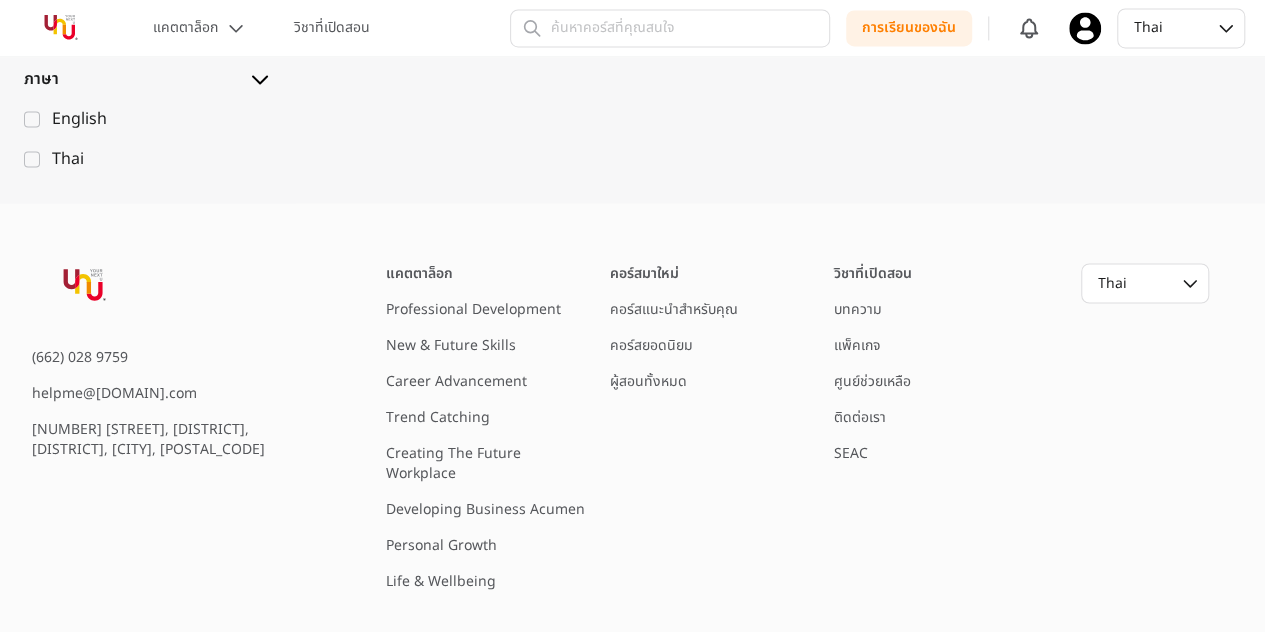 scroll, scrollTop: 1768, scrollLeft: 0, axis: vertical 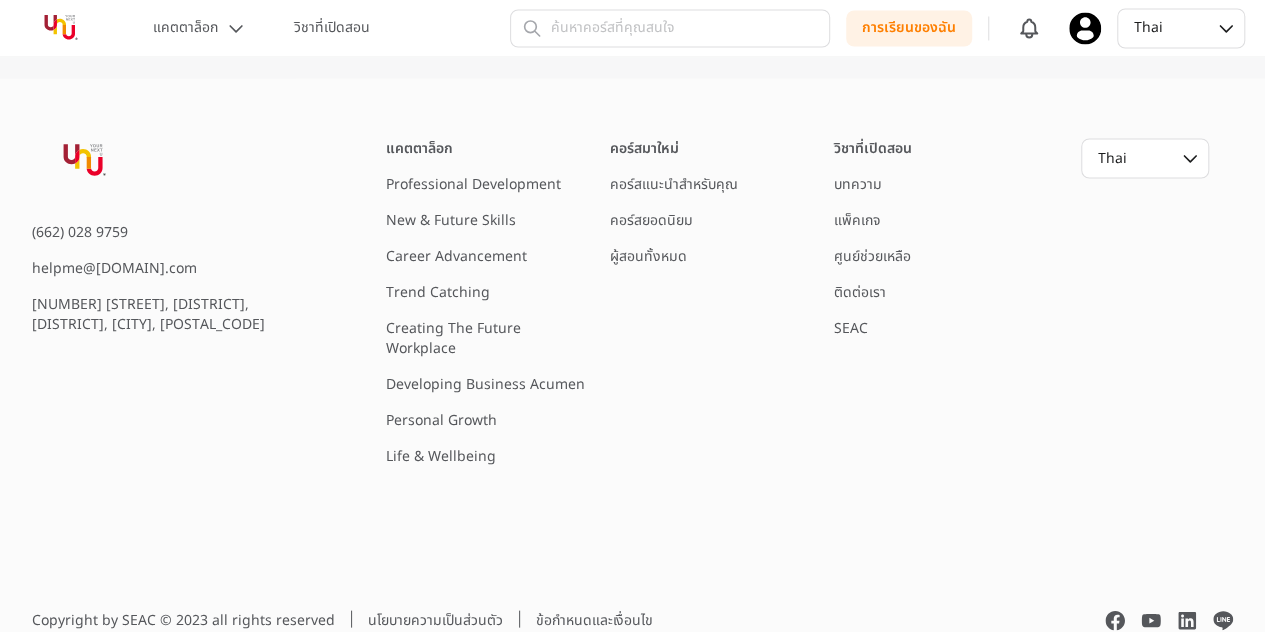 click on "คอร์สแนะนำสำหรับคุณ" at bounding box center [674, 183] 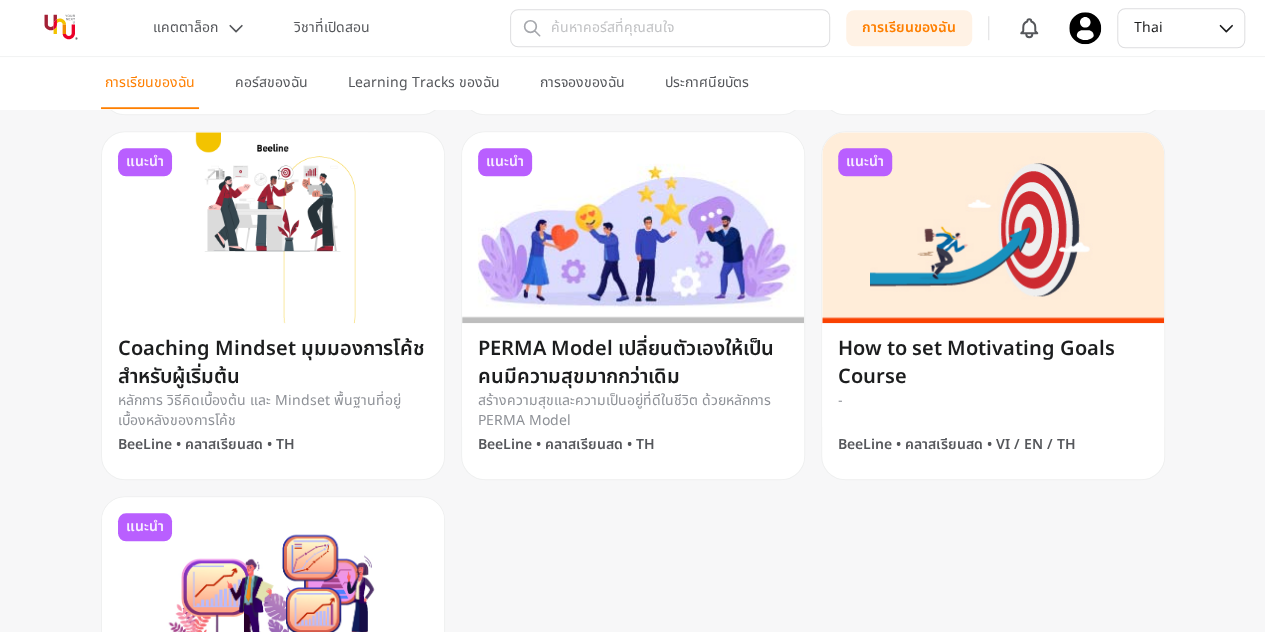 scroll, scrollTop: 900, scrollLeft: 0, axis: vertical 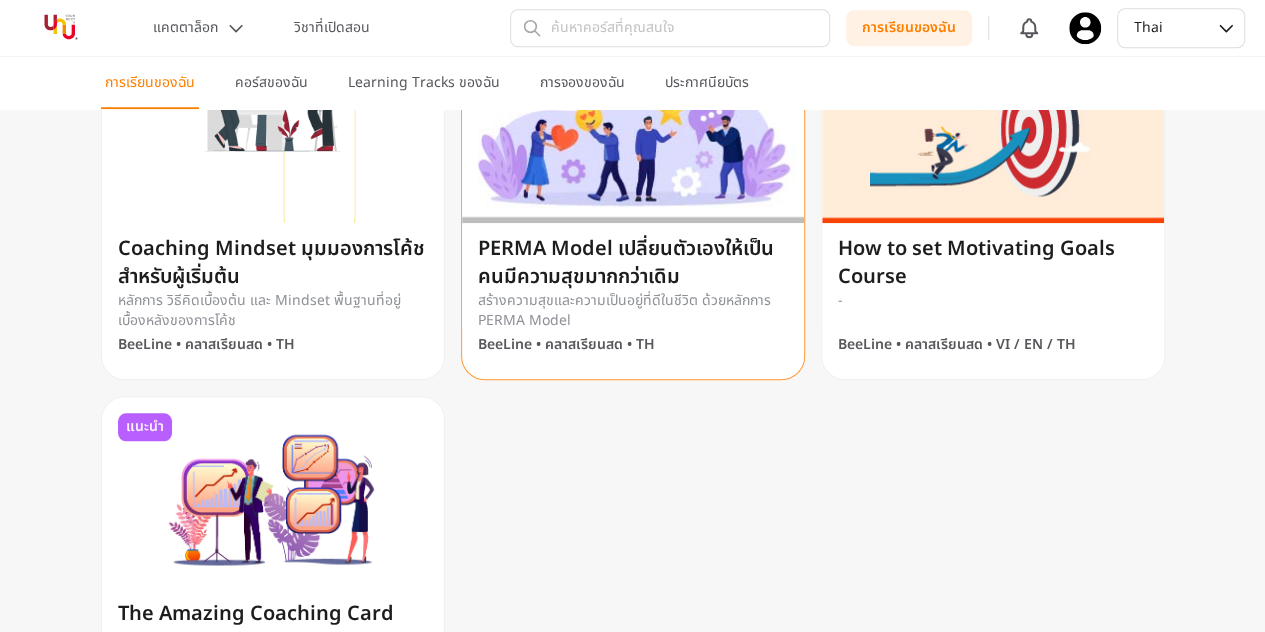 click on "PERMA Model เปลี่ยนตัวเองให้เป็นคนมีความสุขมากกว่าเดิม" at bounding box center (633, 263) 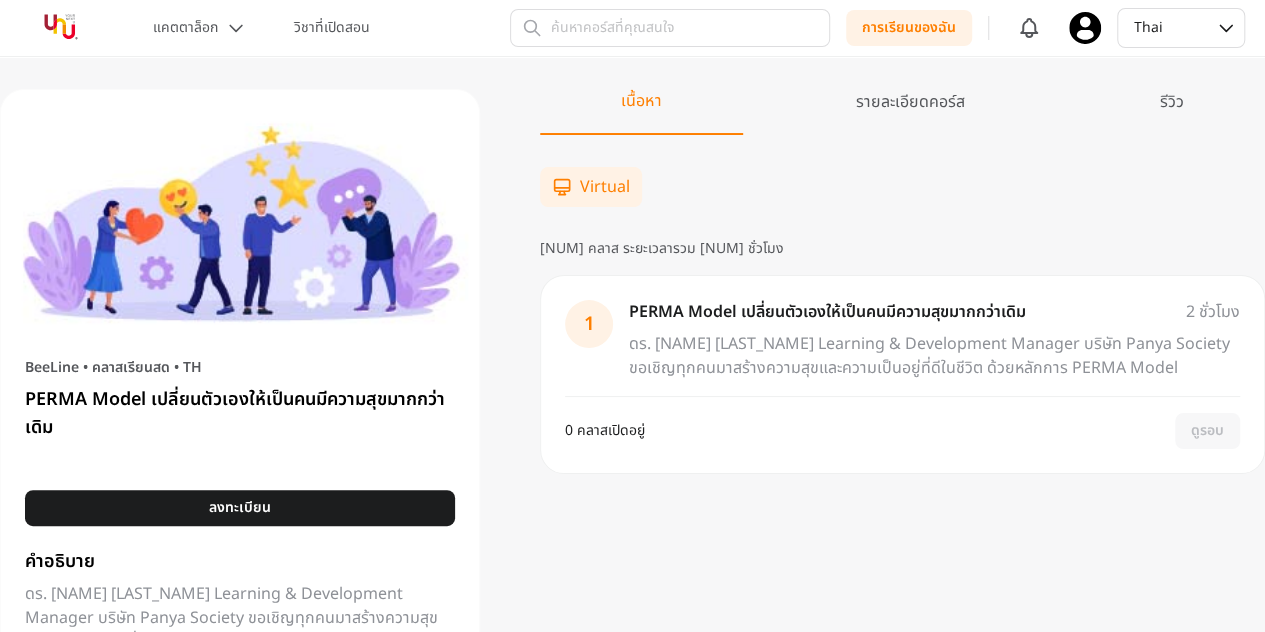 click on "[NUM] คลาส ระยะเวลารวม [NUM] ชั่วโมง" at bounding box center [902, 249] 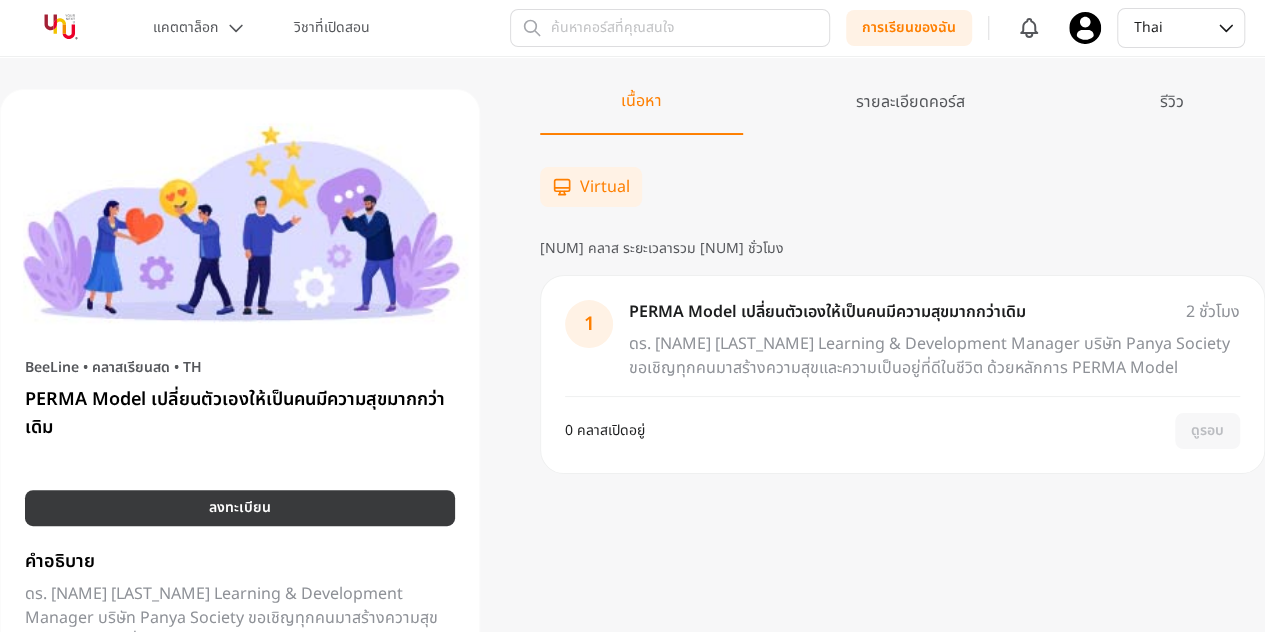 click on "ลงทะเบียน" at bounding box center (240, 508) 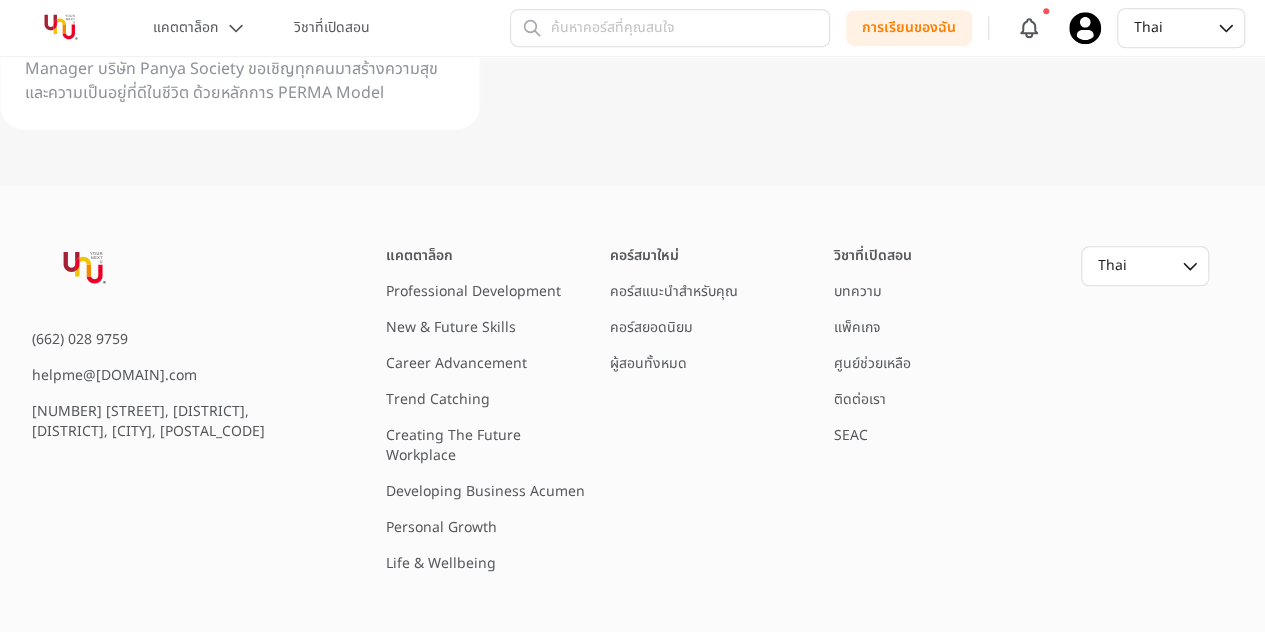 scroll, scrollTop: 600, scrollLeft: 0, axis: vertical 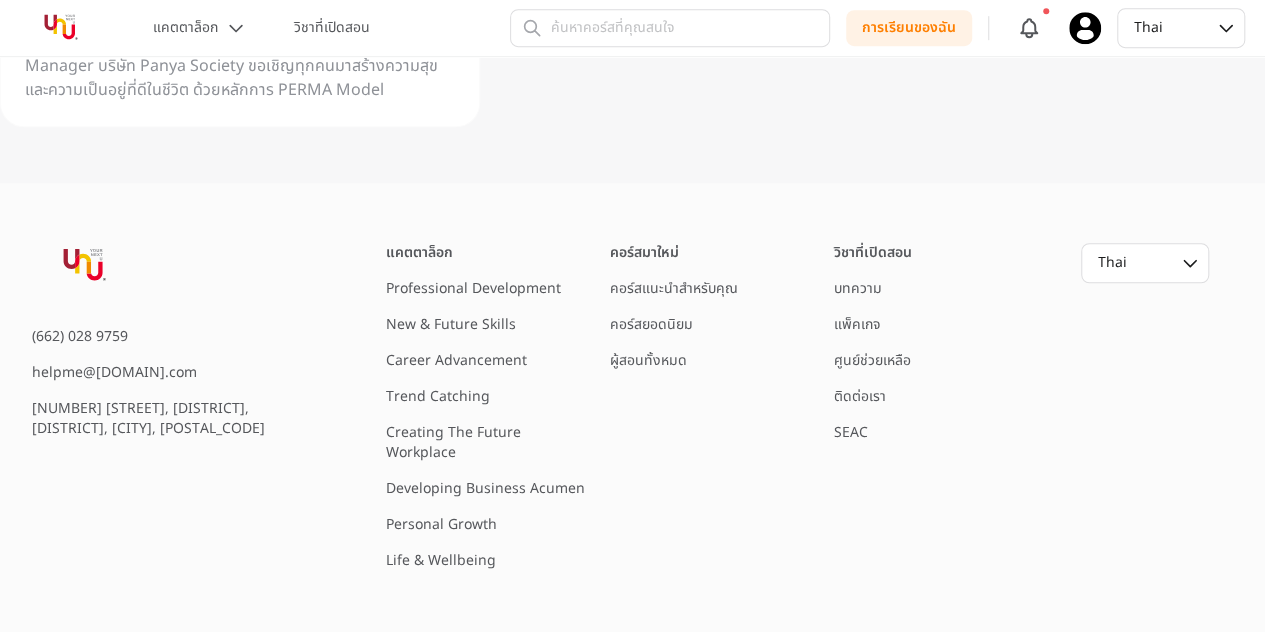 click on "คอร์สยอดนิยม" at bounding box center [651, 324] 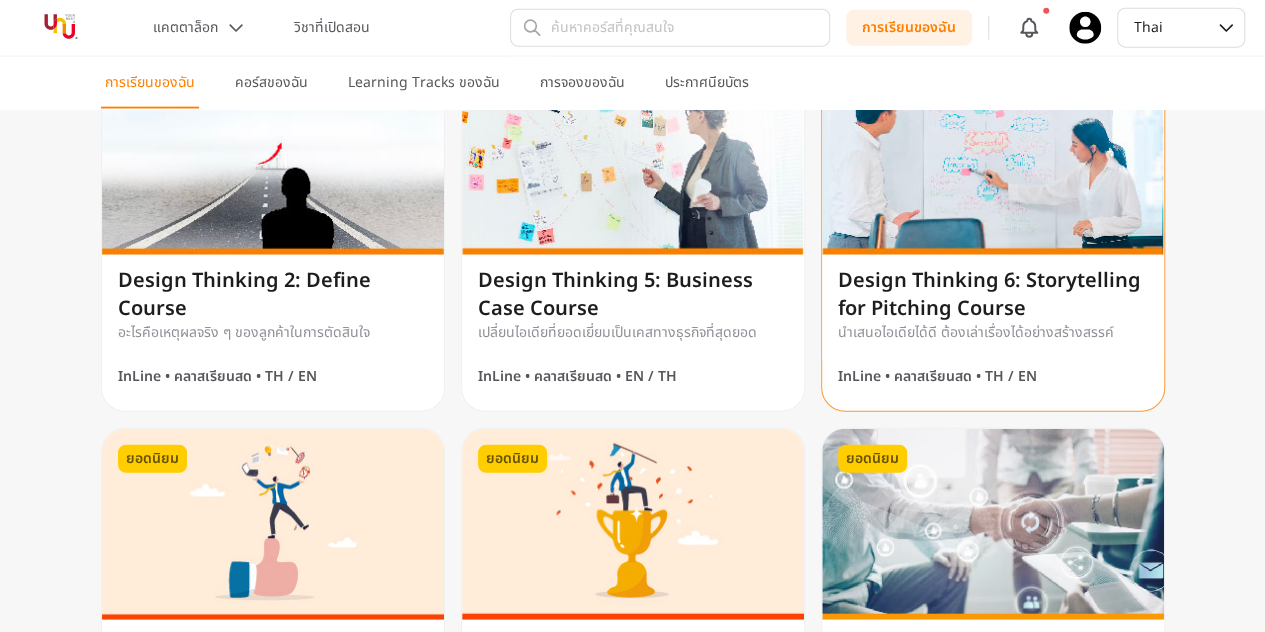 scroll, scrollTop: 2400, scrollLeft: 0, axis: vertical 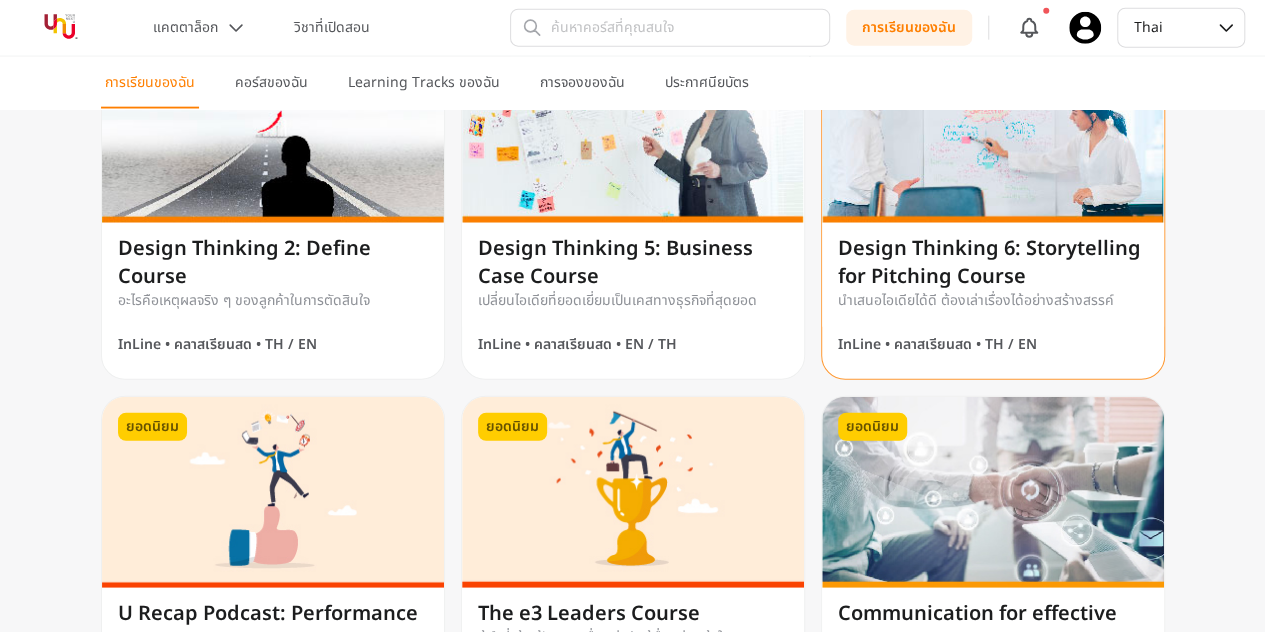 click on "นำเสนอไอเดียได้ดี ต้องเล่าเรื่องได้อย่างสร้างสรรค์" at bounding box center (993, 301) 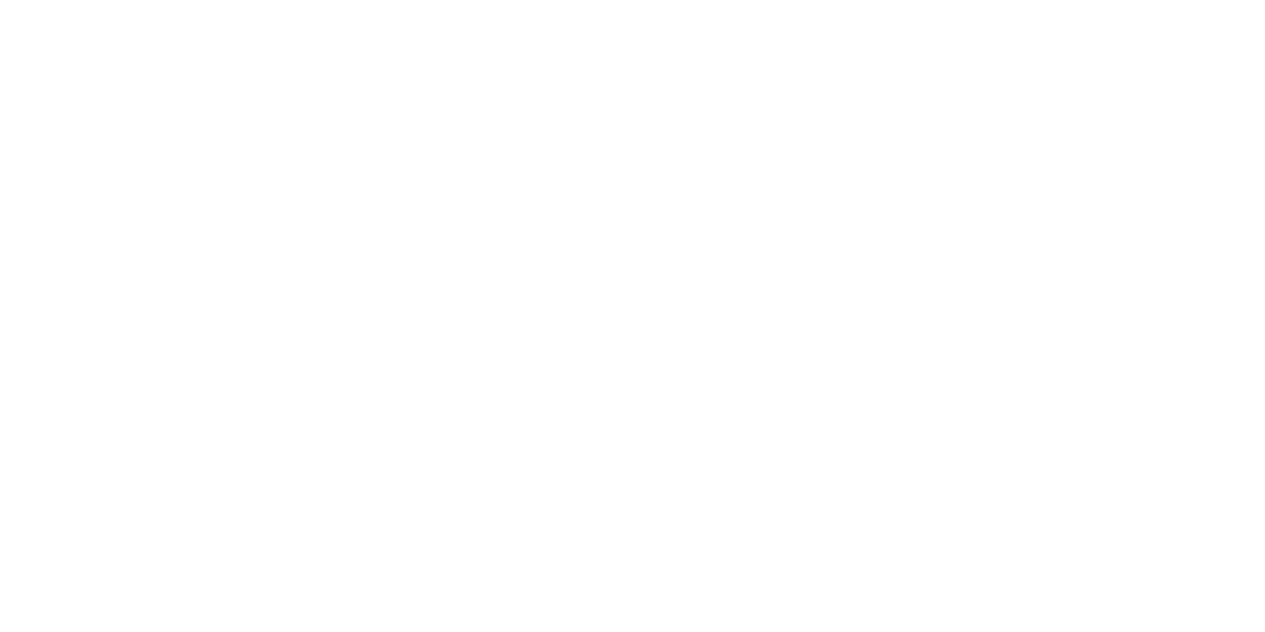 scroll, scrollTop: 0, scrollLeft: 0, axis: both 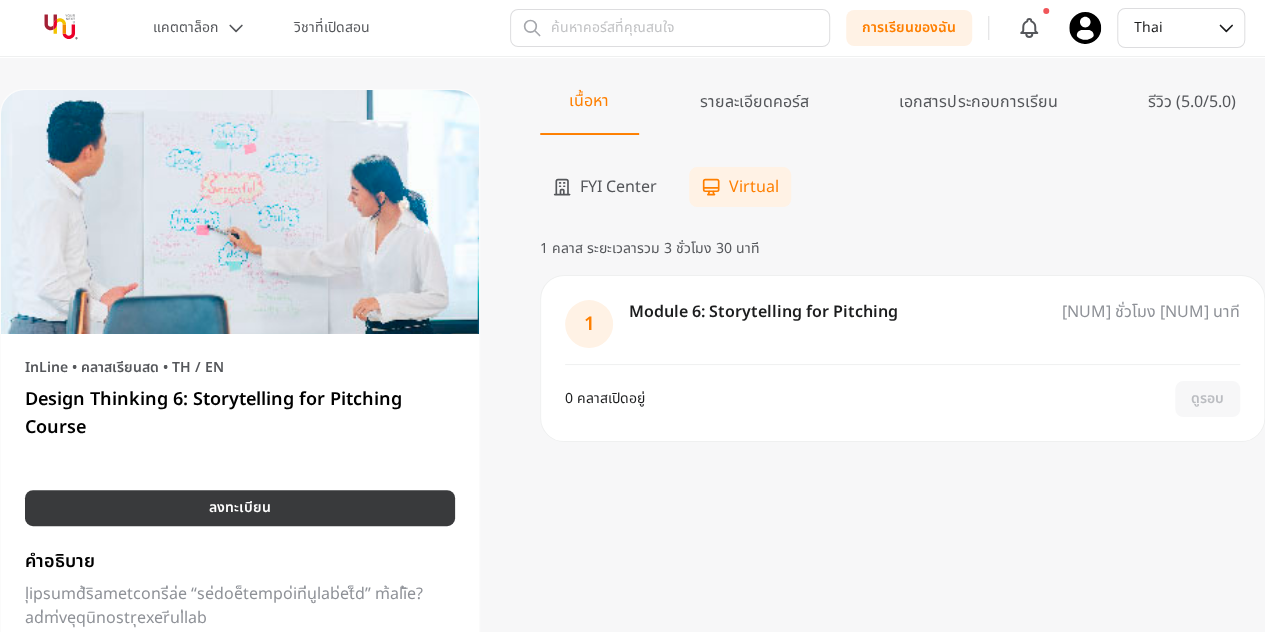 click on "ลงทะเบียน" at bounding box center (240, 508) 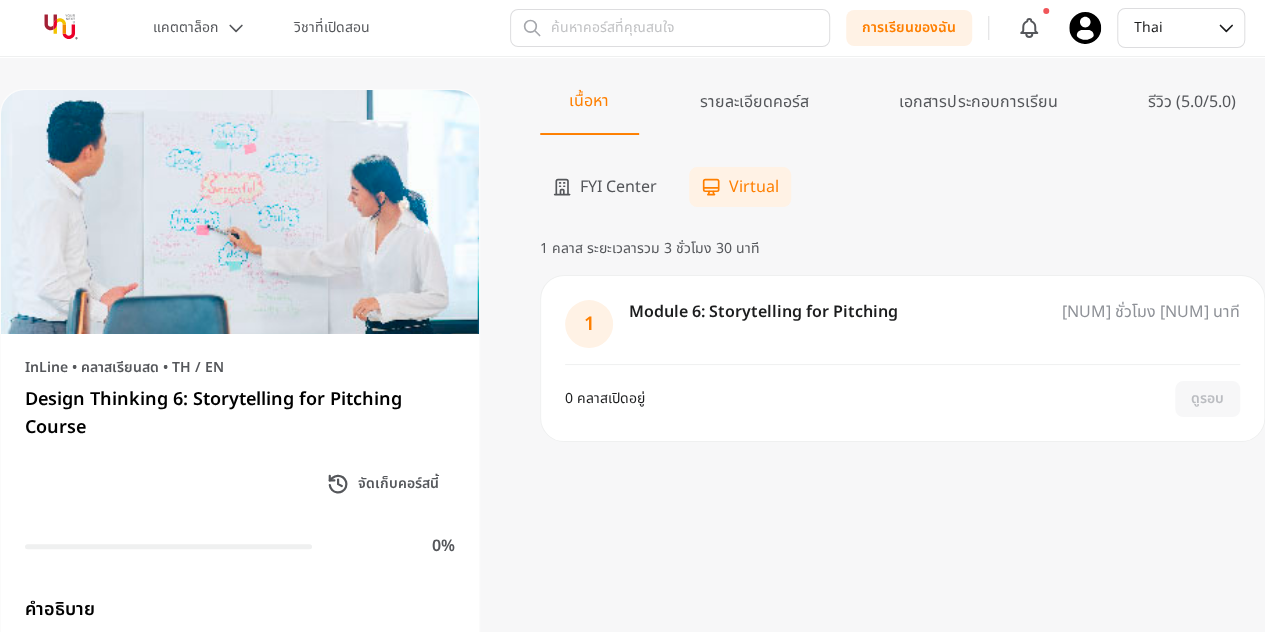click on "รายละเอียดคอร์ส" at bounding box center (755, 112) 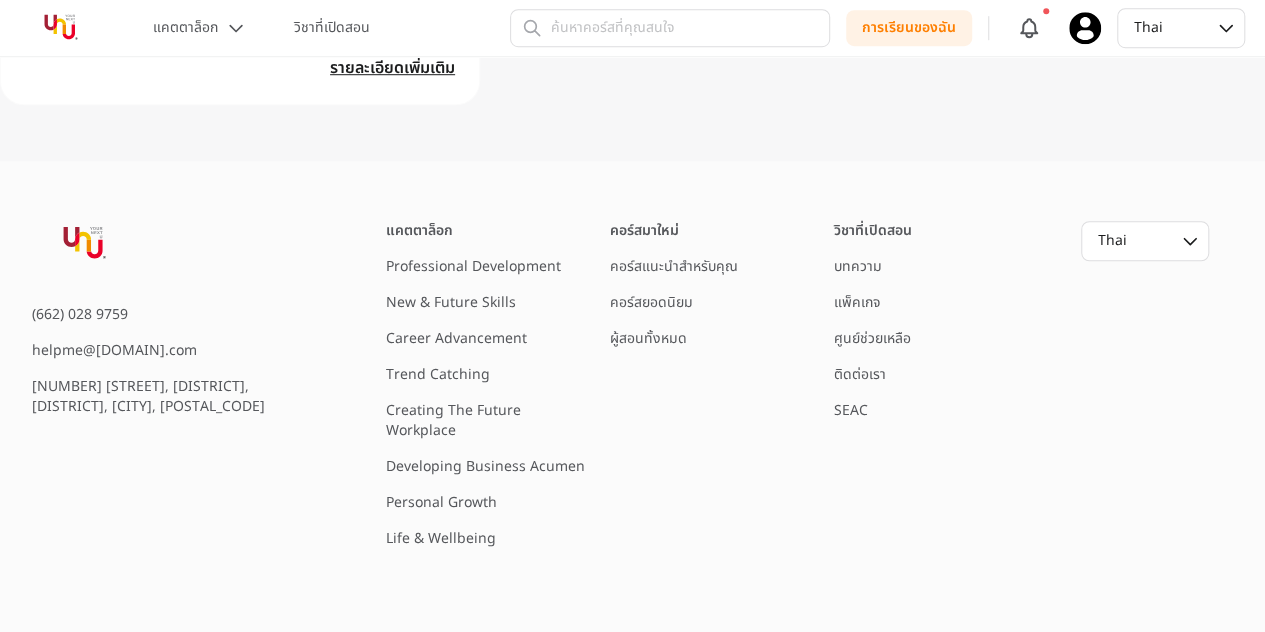 scroll, scrollTop: 766, scrollLeft: 0, axis: vertical 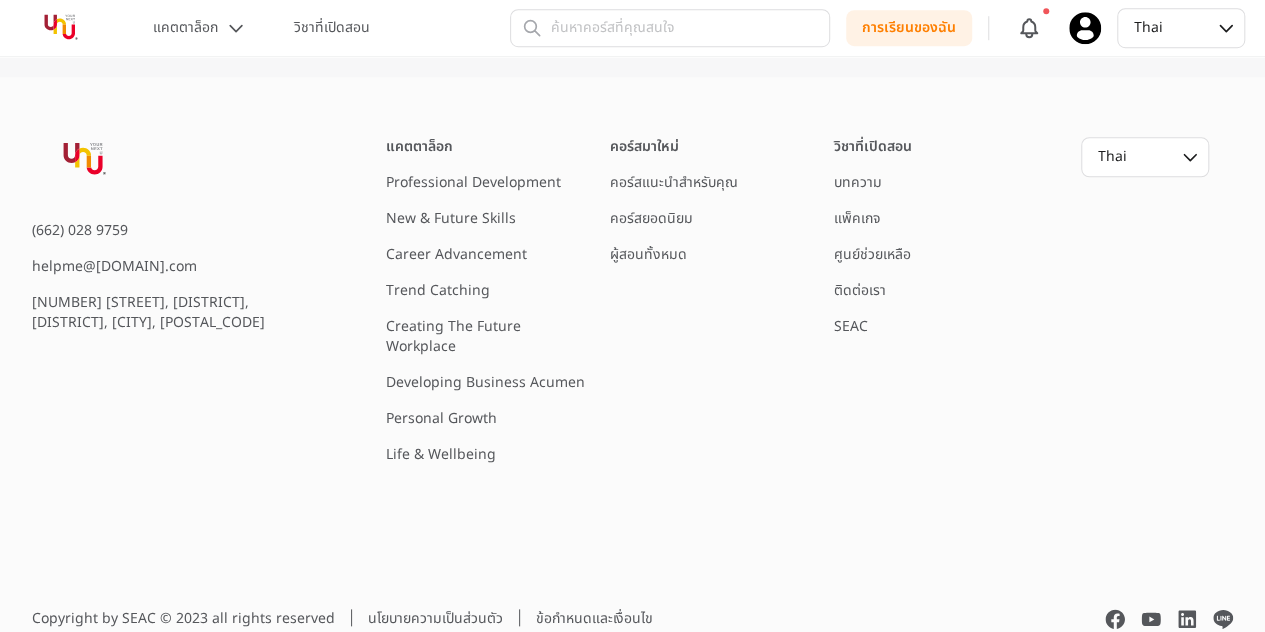 click on "คอร์สยอดนิยม" at bounding box center [651, 218] 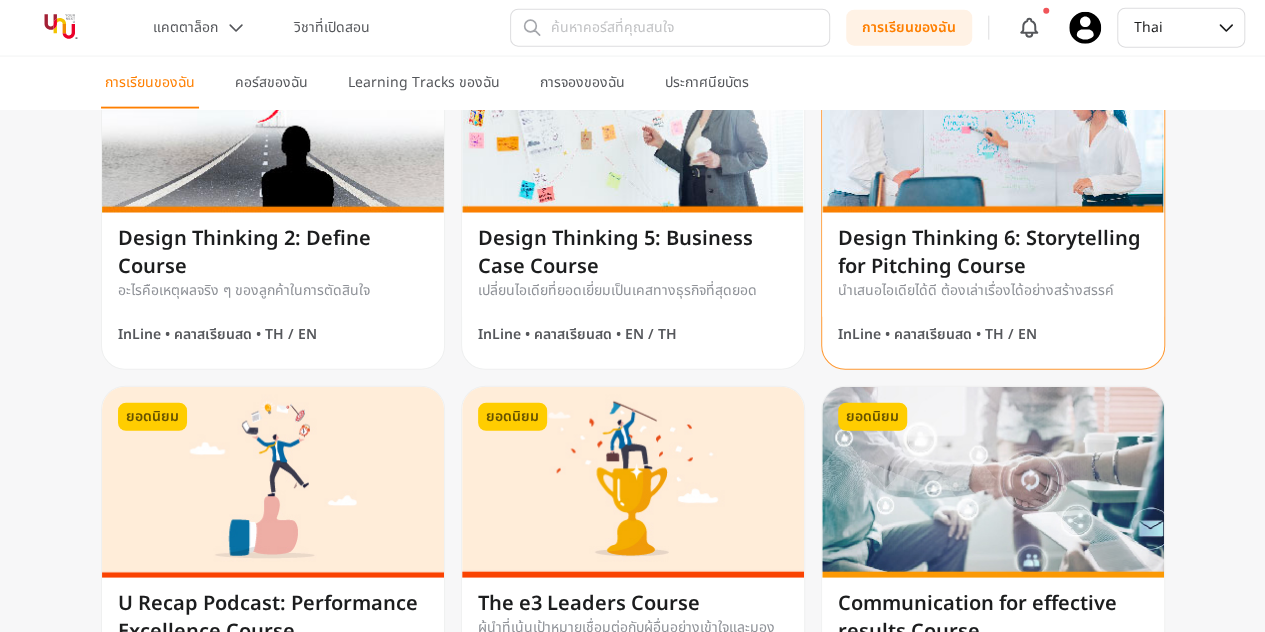 scroll, scrollTop: 2310, scrollLeft: 0, axis: vertical 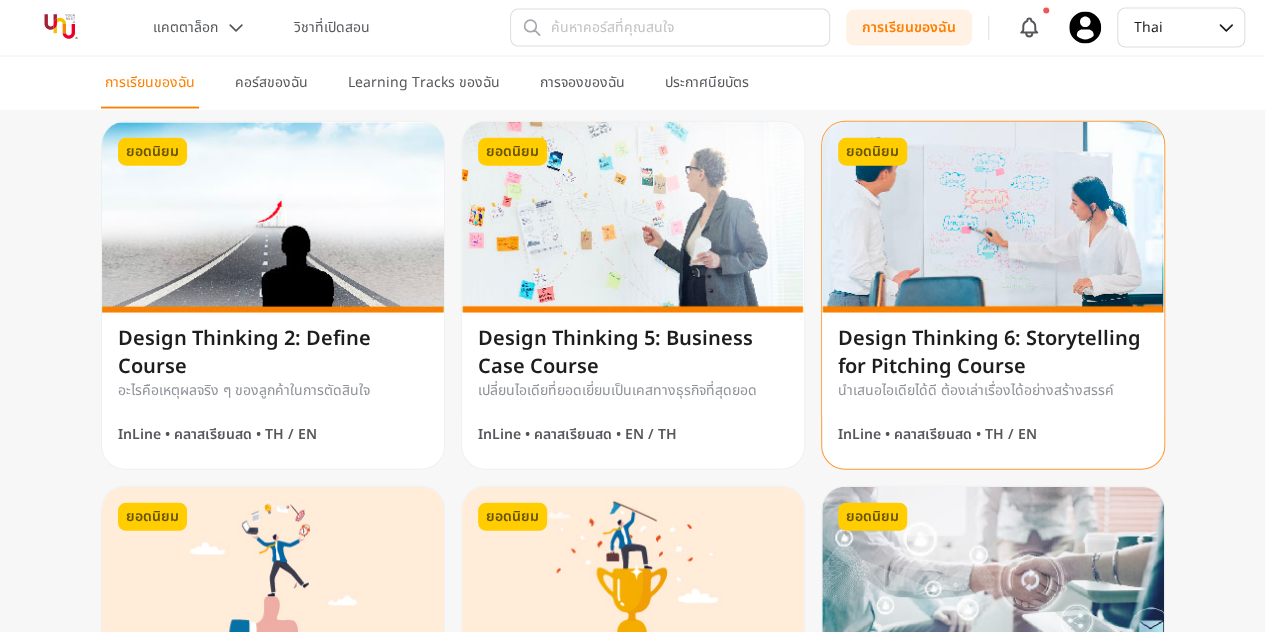 click on "Design Thinking 6: Storytelling for Pitching Course" at bounding box center [993, 353] 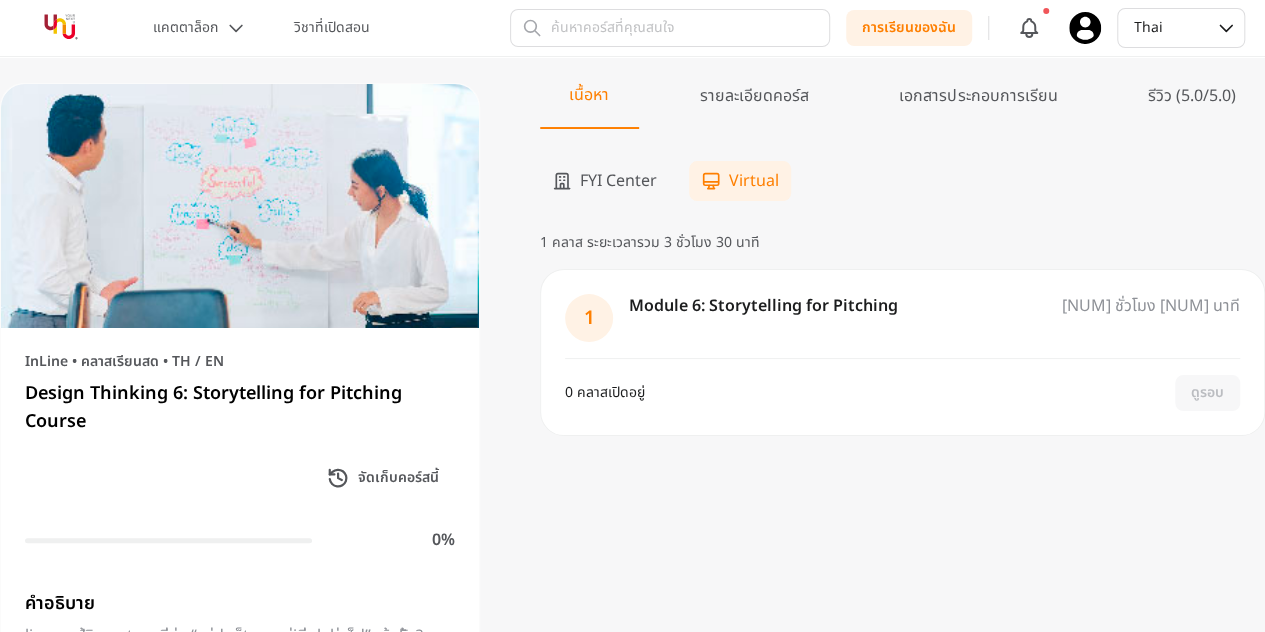 scroll, scrollTop: 0, scrollLeft: 0, axis: both 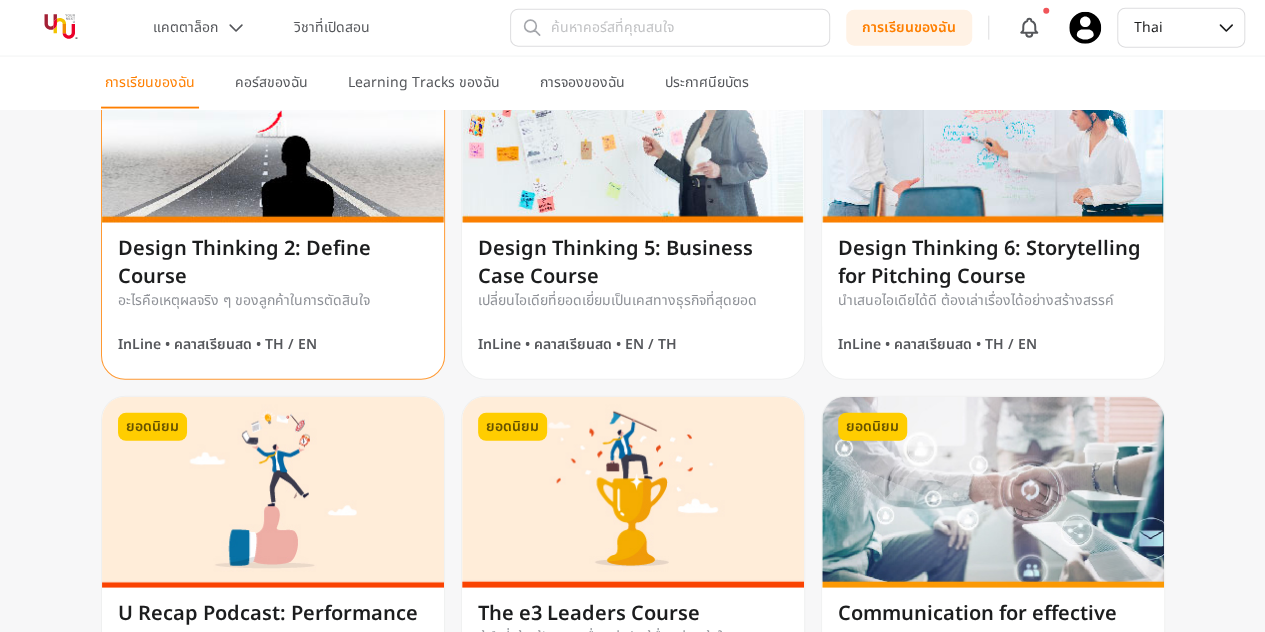 click on "Design Thinking 2: Define Course" at bounding box center [273, 263] 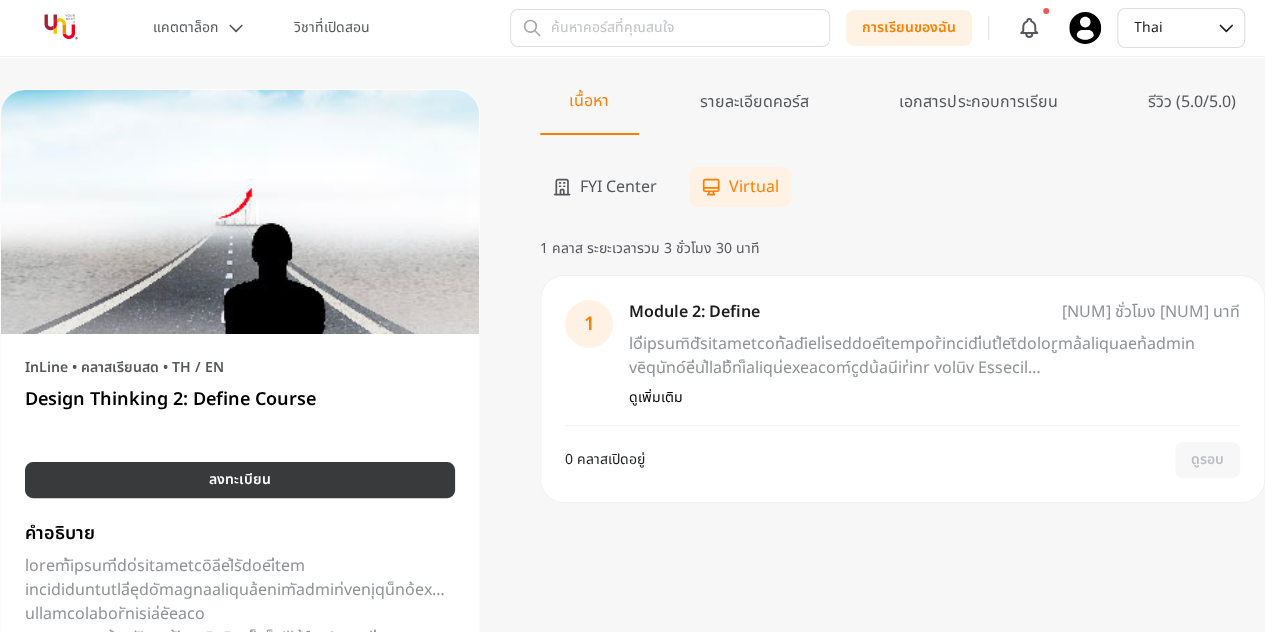 click on "ลงทะเบียน" at bounding box center [240, 480] 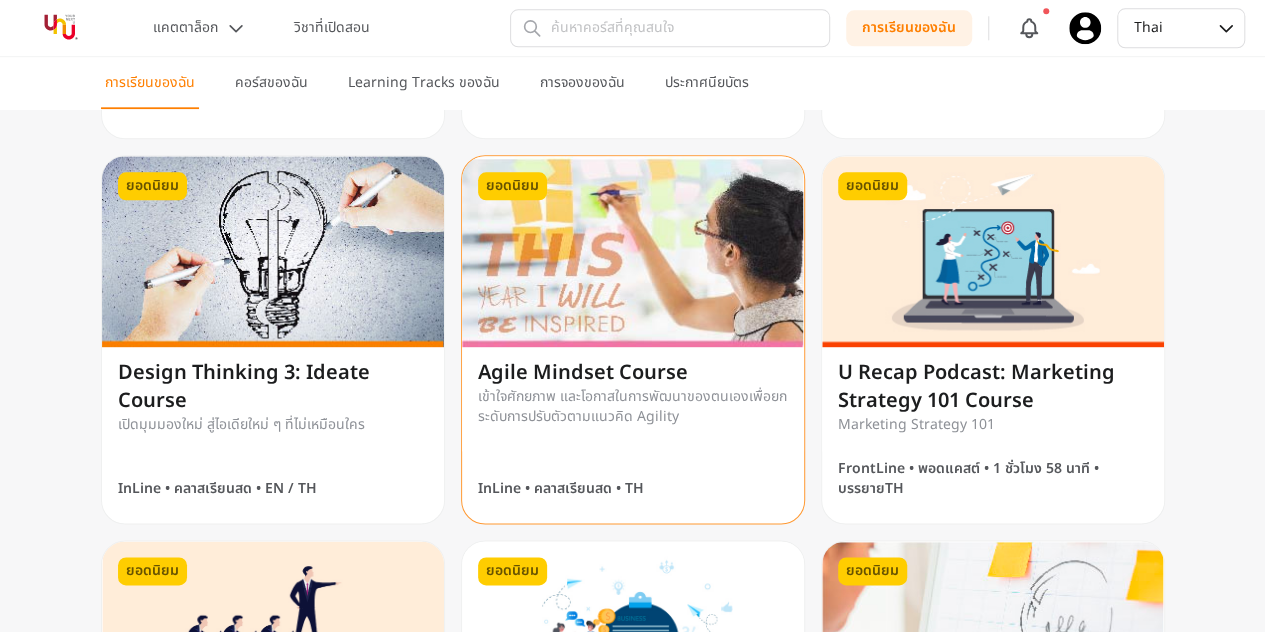 scroll, scrollTop: 1200, scrollLeft: 0, axis: vertical 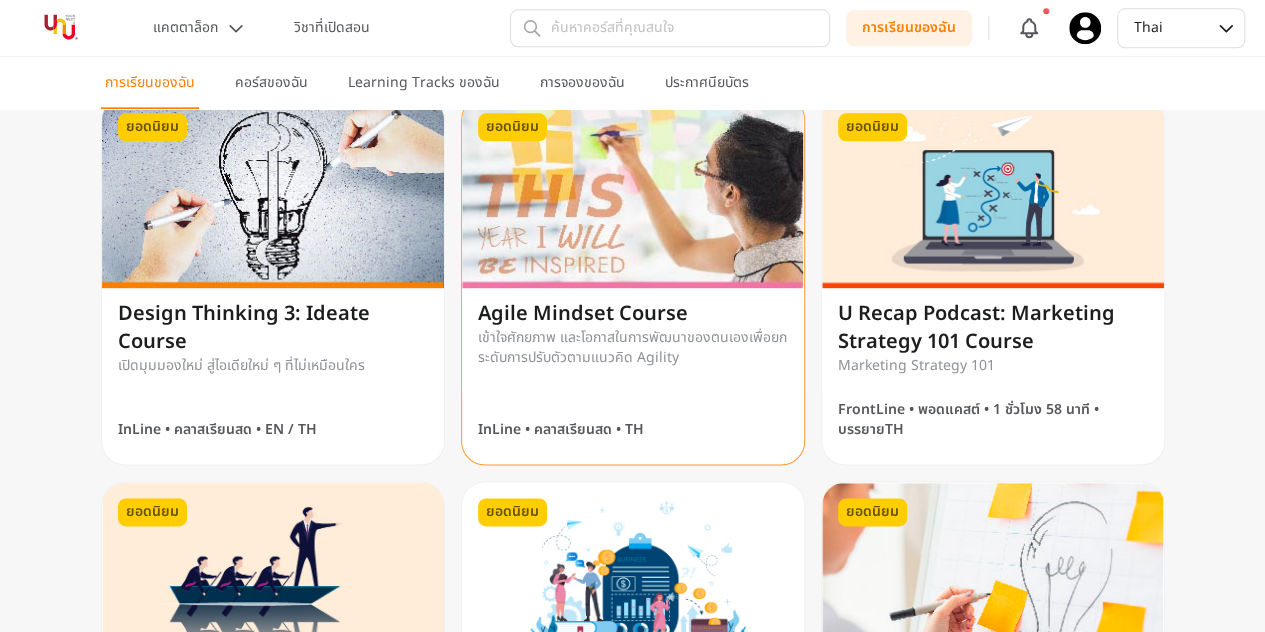 click on "Agile Mindset Course" at bounding box center [633, 314] 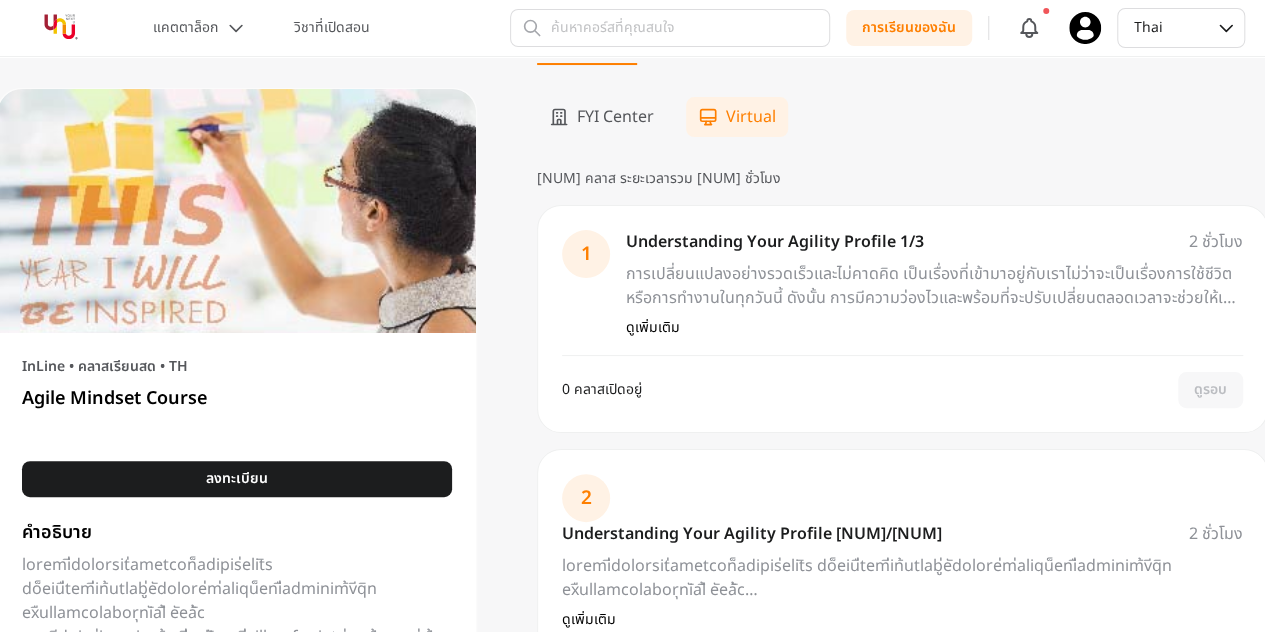 scroll, scrollTop: 100, scrollLeft: 0, axis: vertical 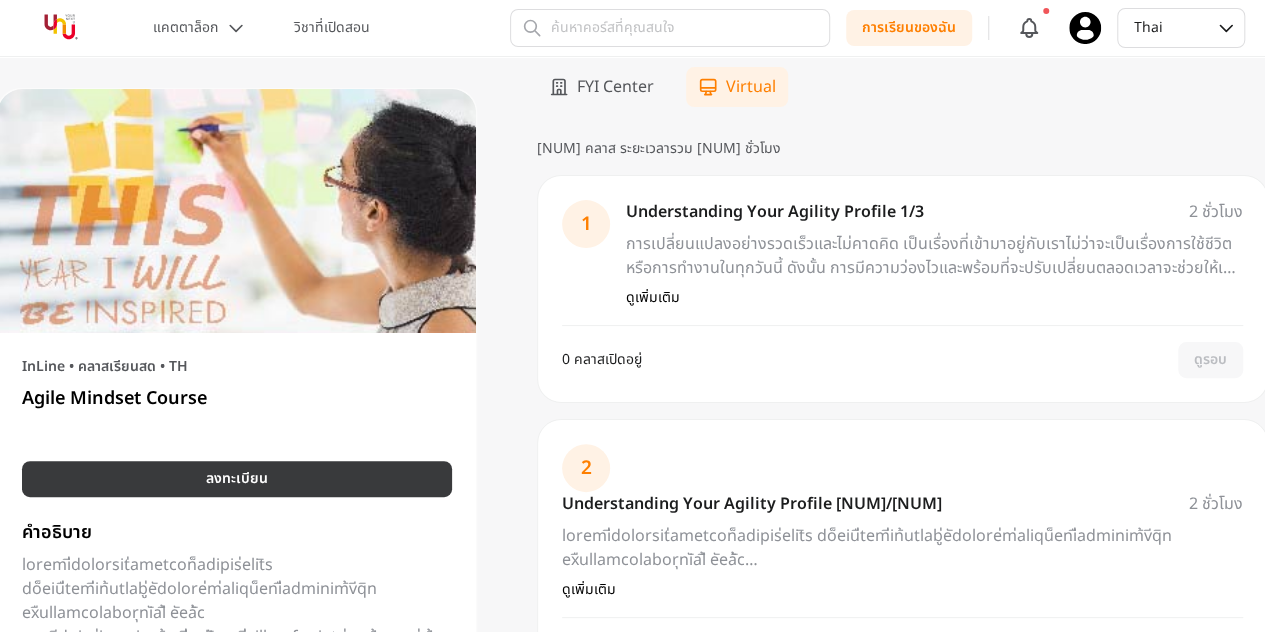 click on "ลงทะเบียน" at bounding box center [237, 479] 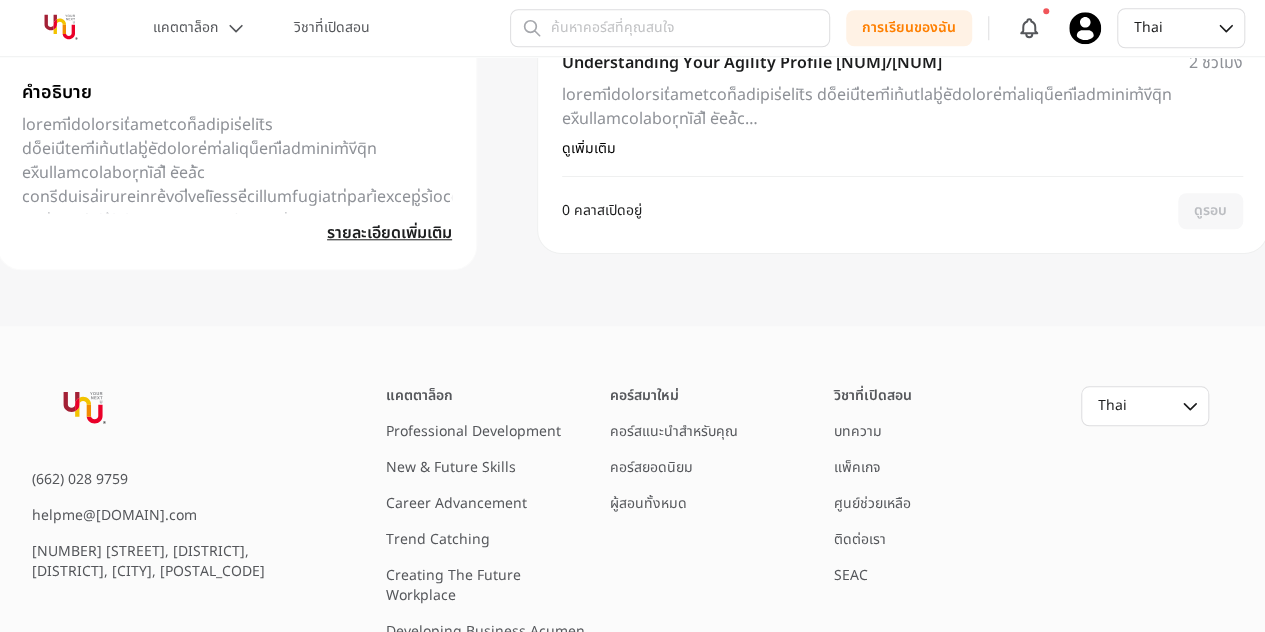 scroll, scrollTop: 984, scrollLeft: 0, axis: vertical 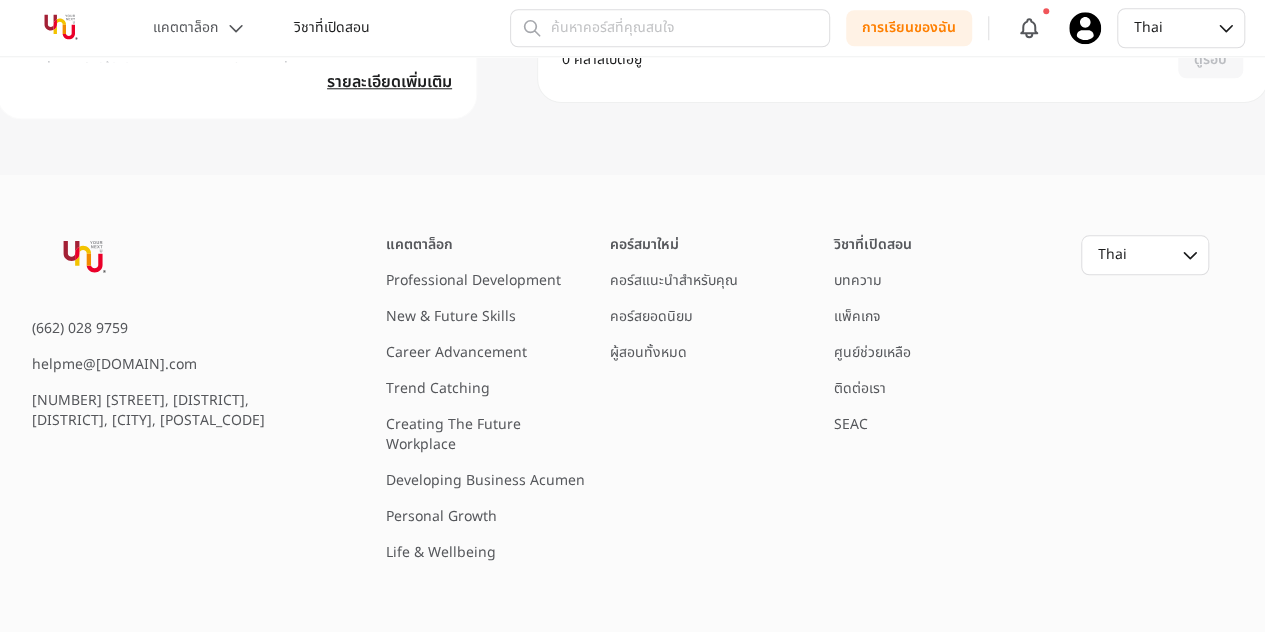click on "วิชาที่เปิดสอน" at bounding box center [332, 28] 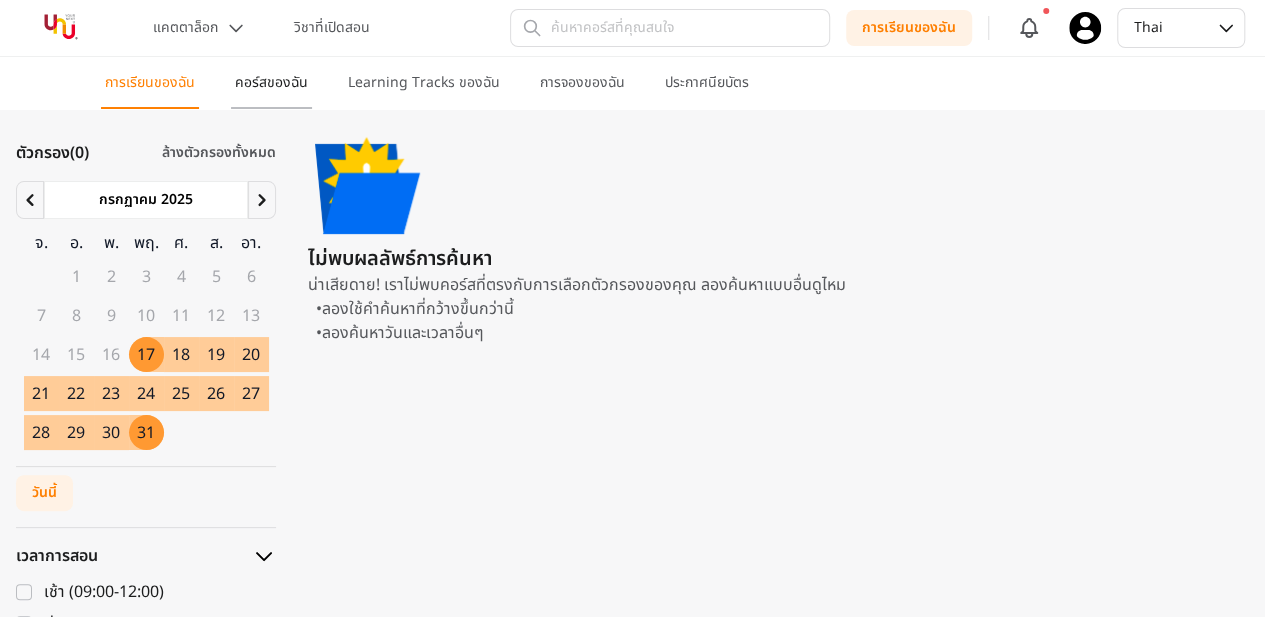click on "คอร์สของฉัน" at bounding box center [271, 83] 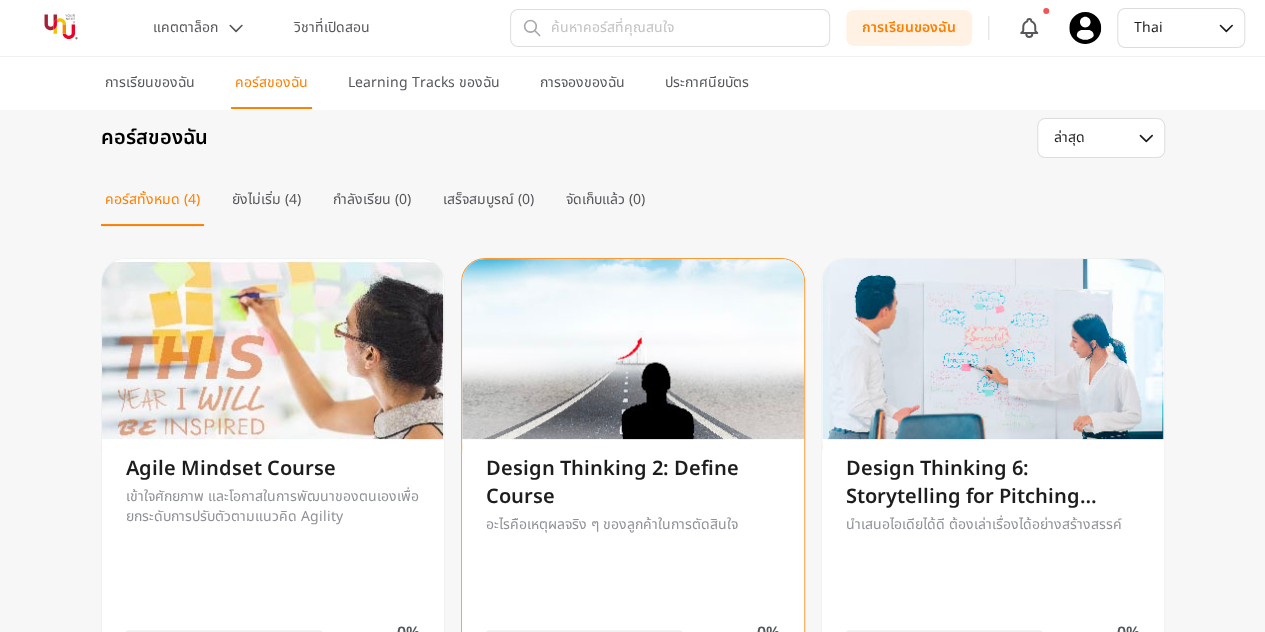 scroll, scrollTop: 0, scrollLeft: 0, axis: both 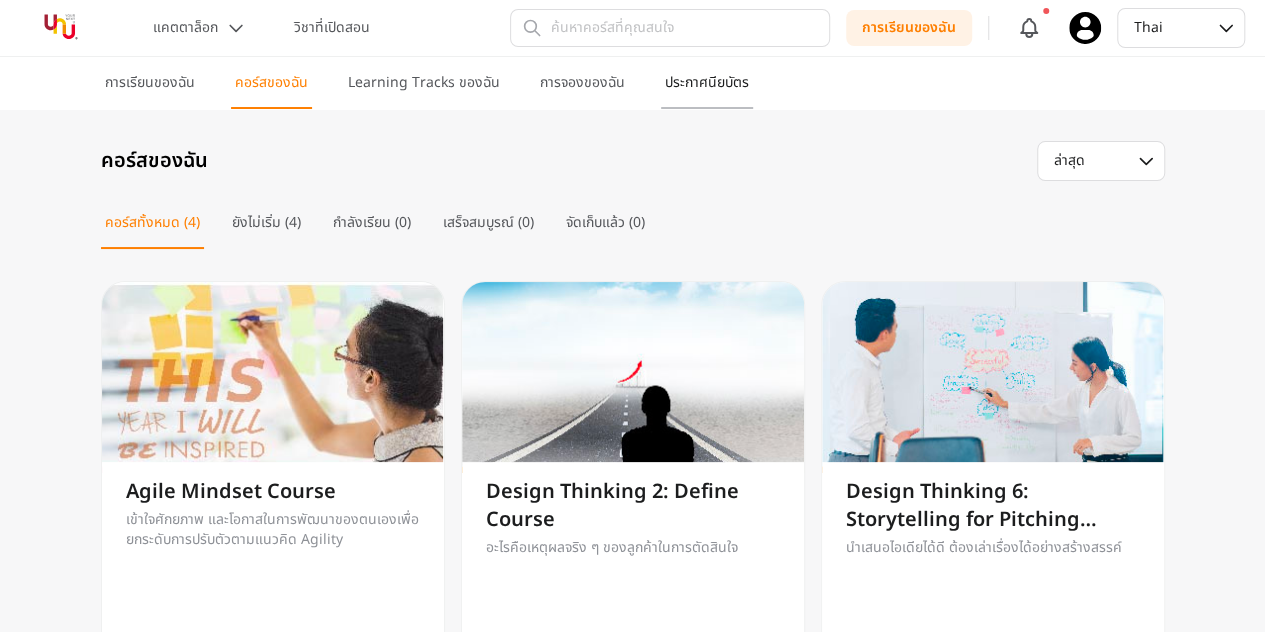 click on "ประกาศนียบัตร" at bounding box center (707, 83) 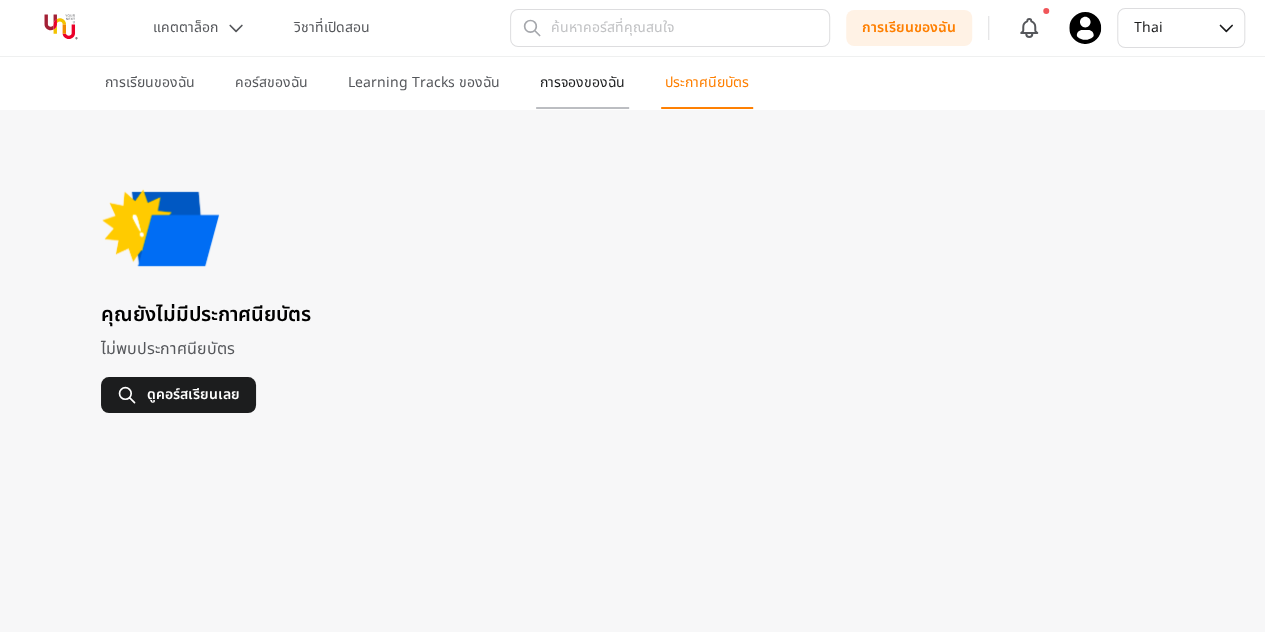 click on "การจองของฉัน" at bounding box center [582, 91] 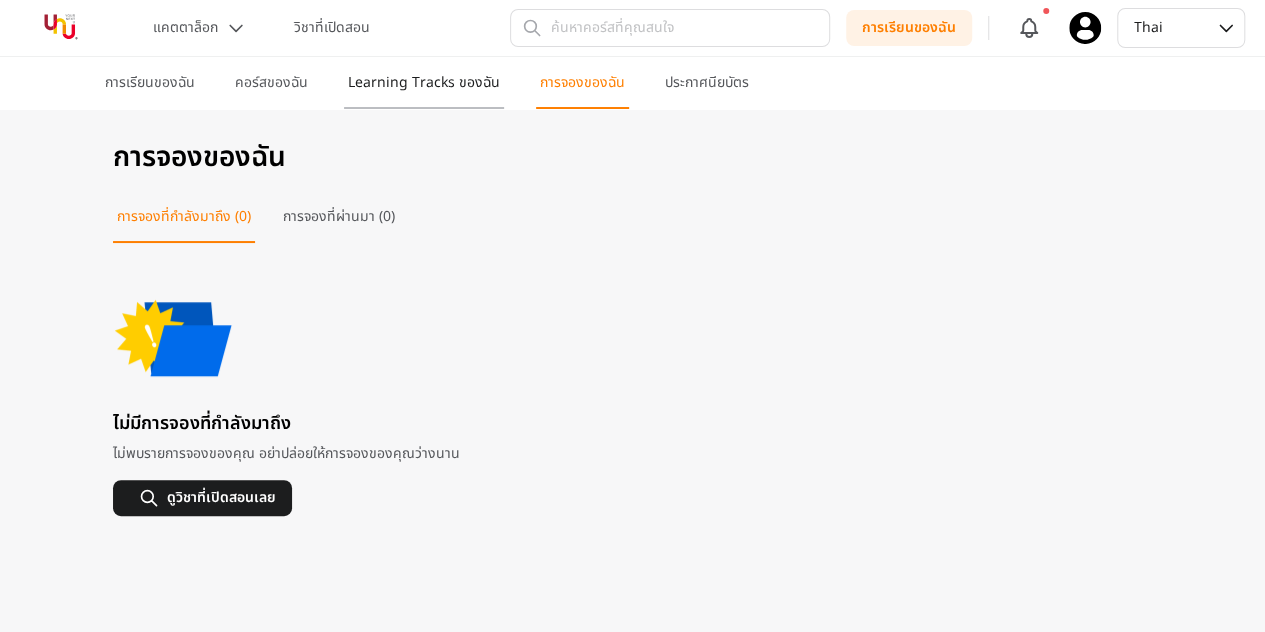 click on "Learning Tracks ของฉัน" at bounding box center (424, 83) 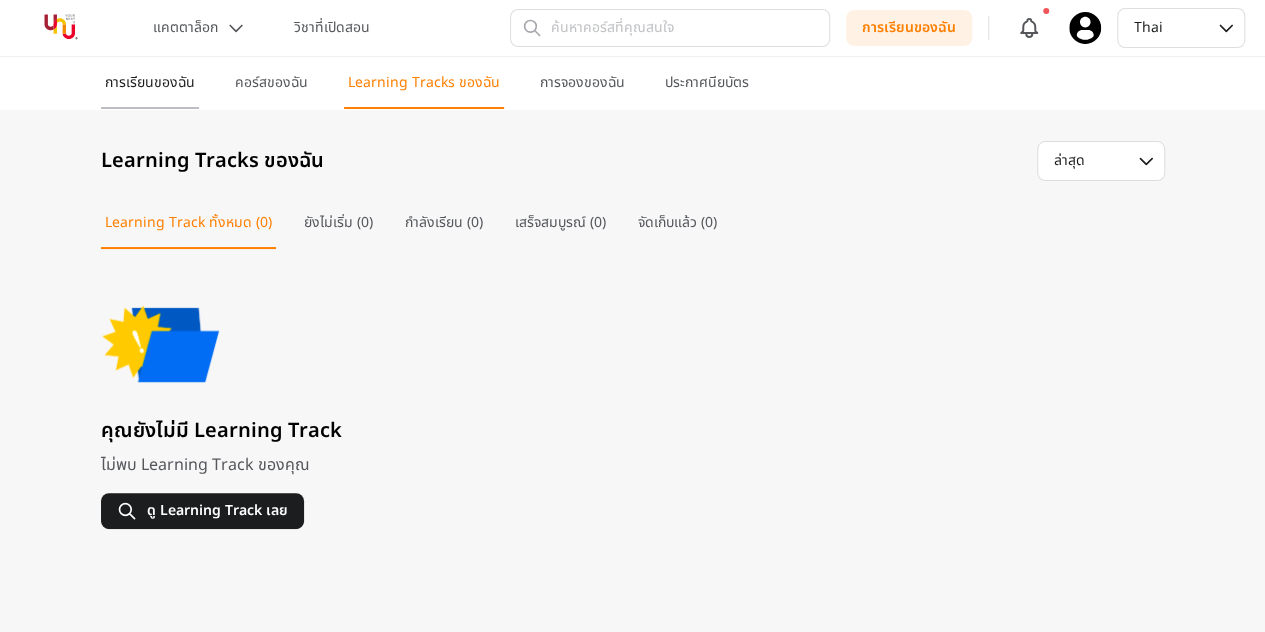 click on "การเรียนของฉัน" at bounding box center [150, 83] 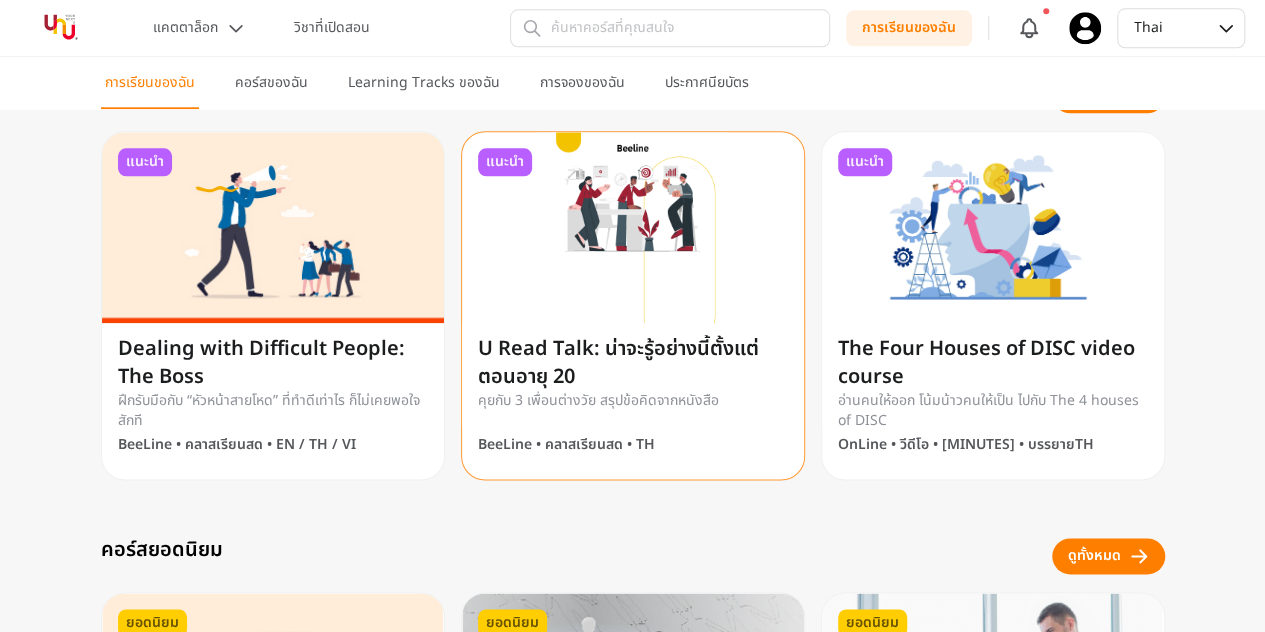 scroll, scrollTop: 1100, scrollLeft: 0, axis: vertical 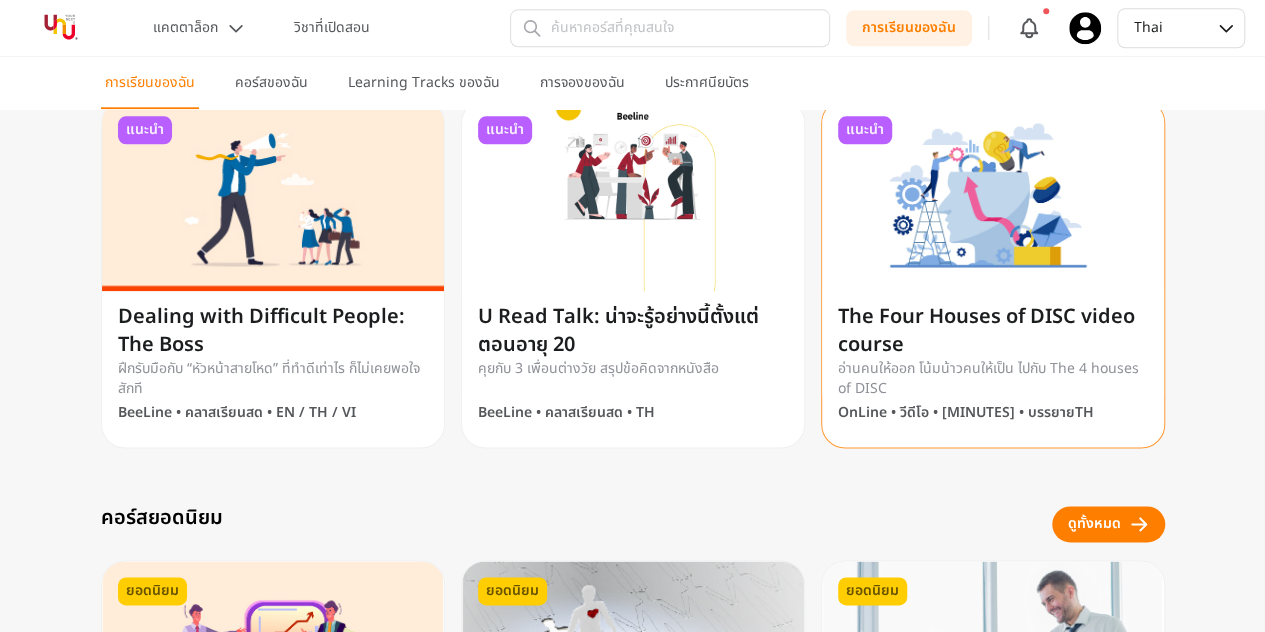 click on "The Four Houses of DISC video course" at bounding box center (993, 331) 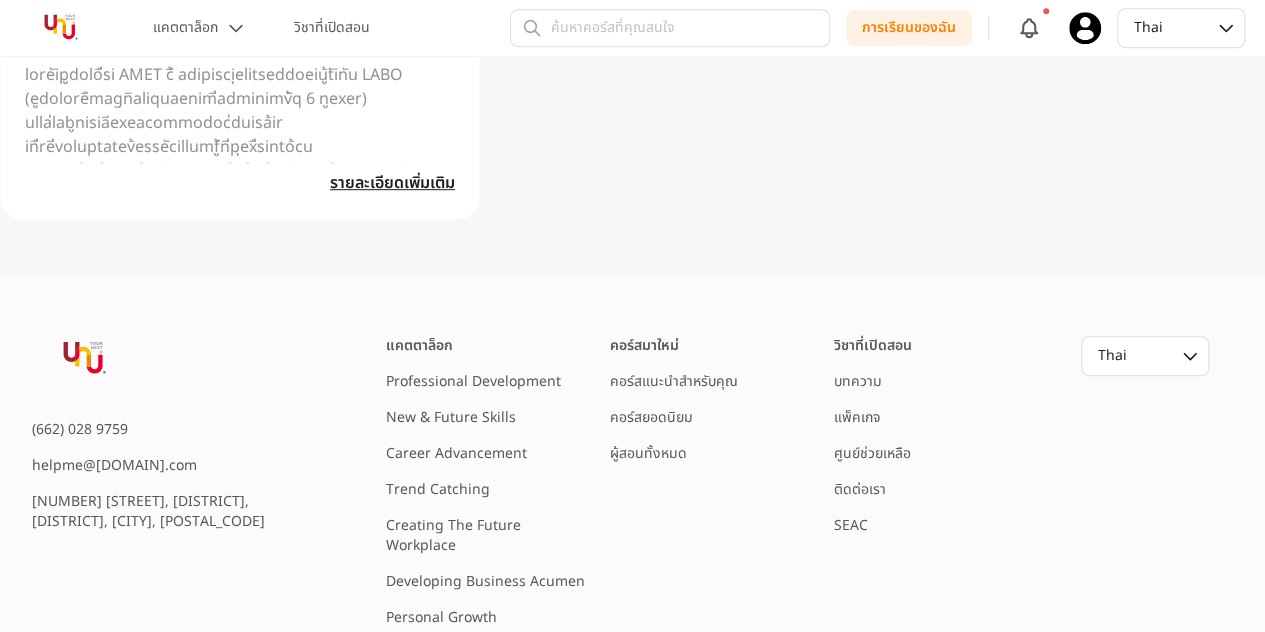 scroll, scrollTop: 500, scrollLeft: 0, axis: vertical 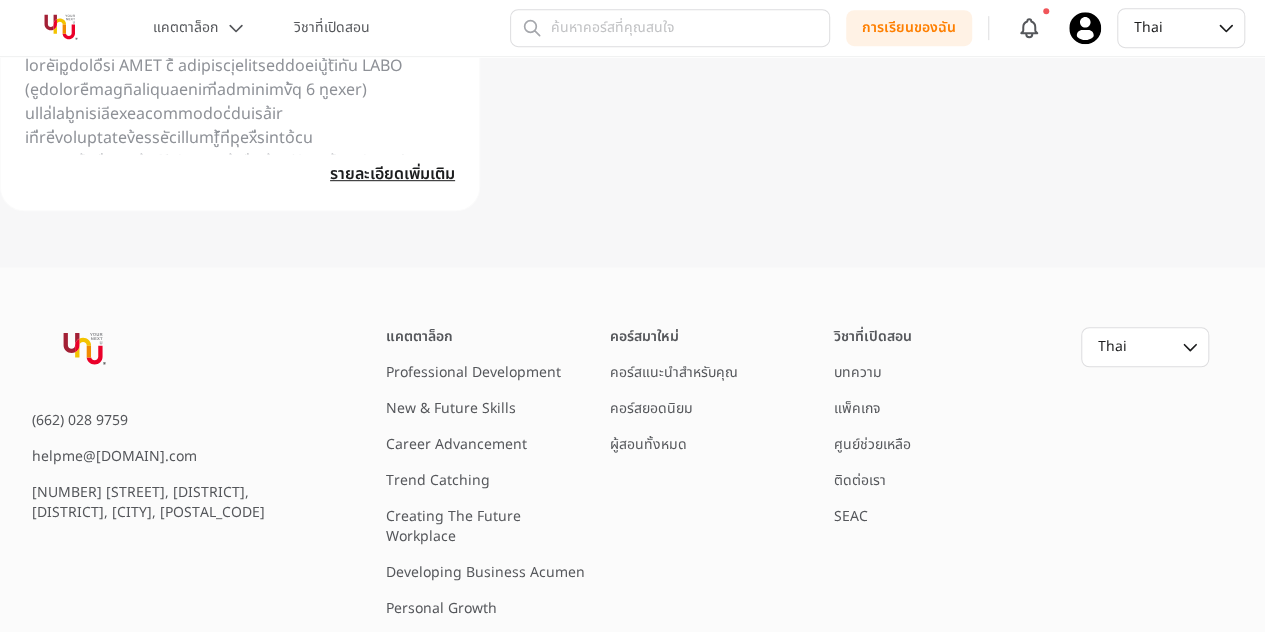 click on "Professional Development" at bounding box center (473, 372) 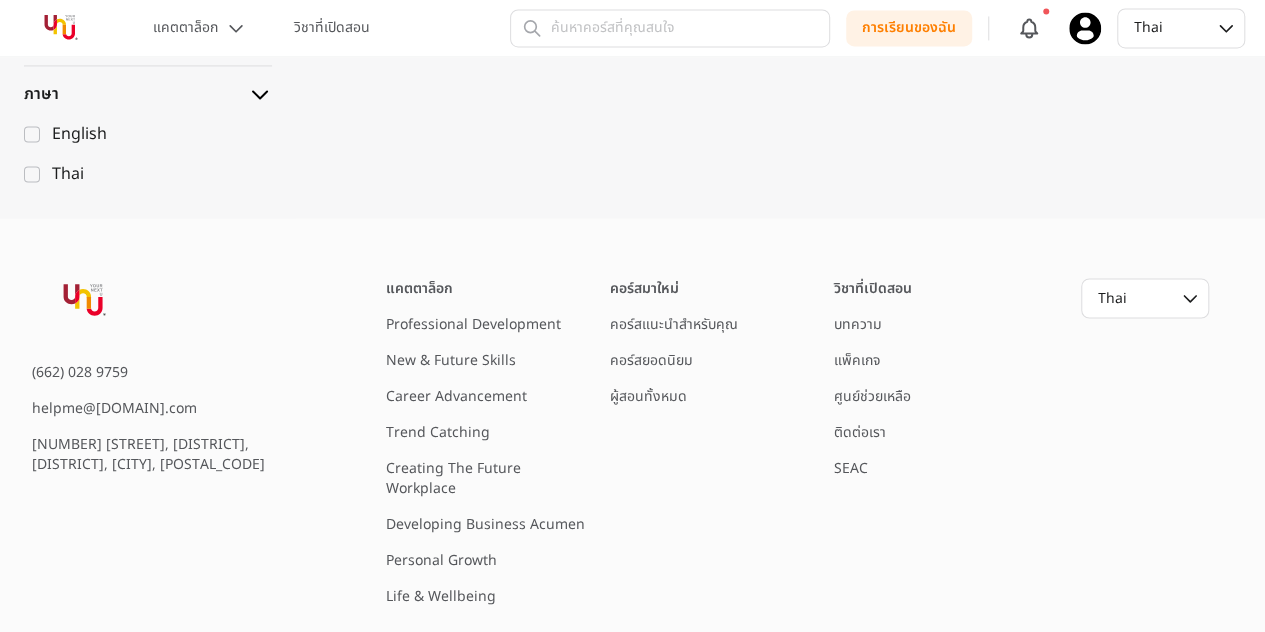 scroll, scrollTop: 1700, scrollLeft: 0, axis: vertical 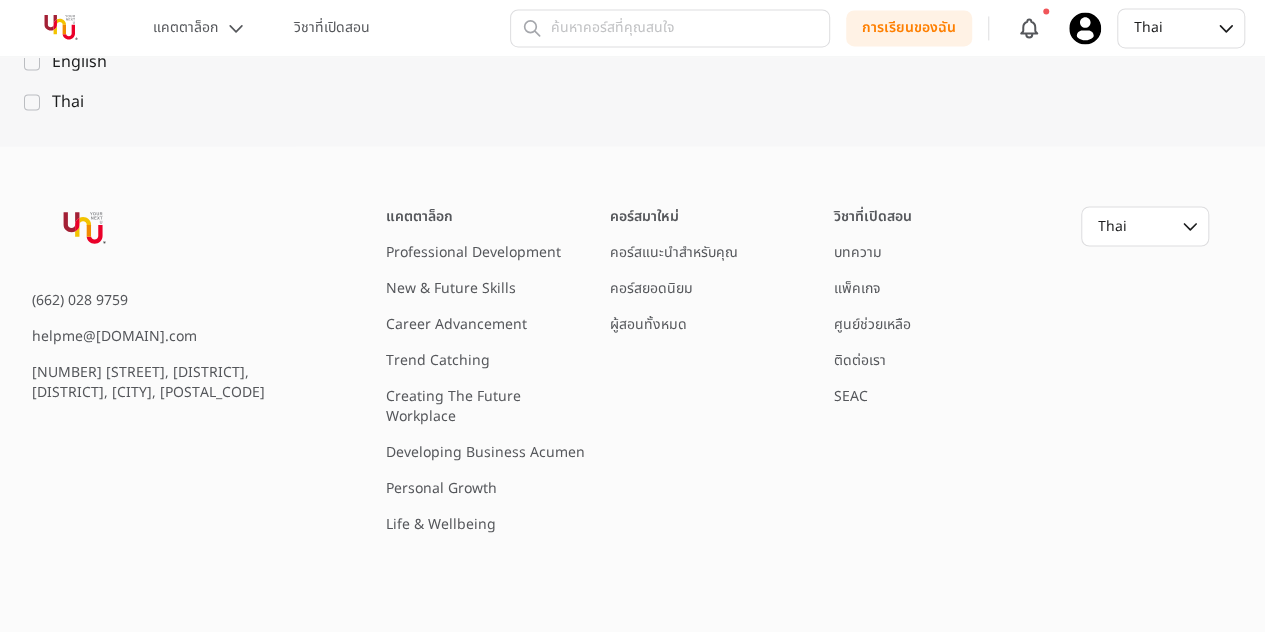 click on "New & Future Skills" at bounding box center (451, 287) 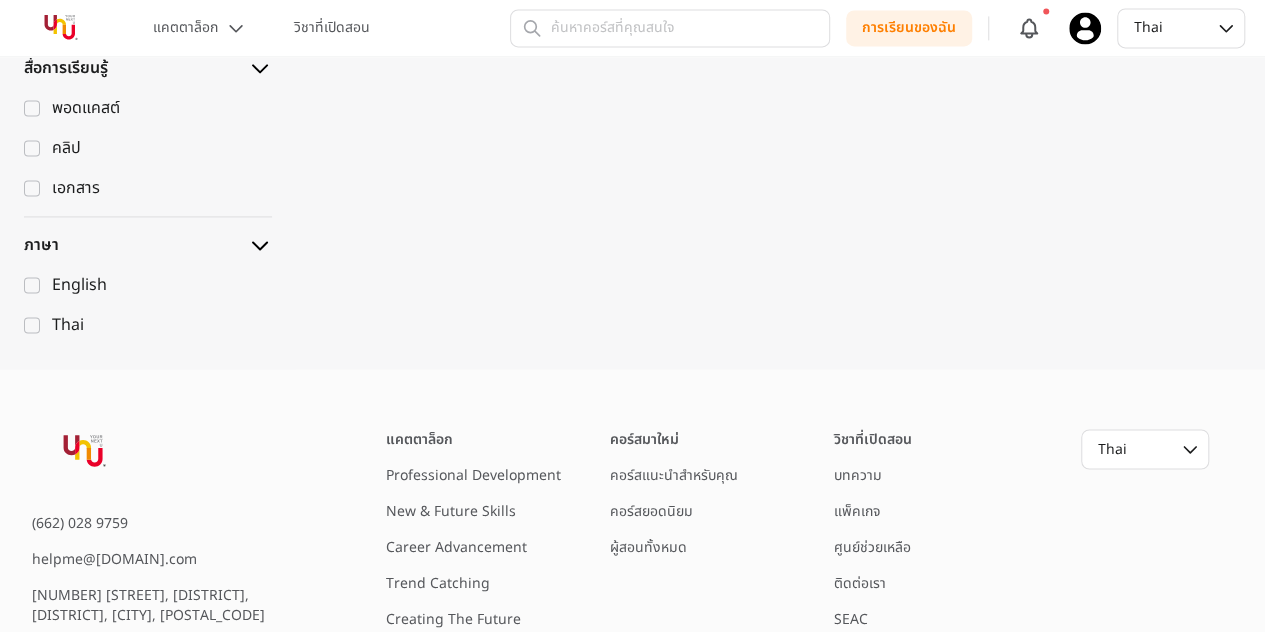 scroll, scrollTop: 1600, scrollLeft: 0, axis: vertical 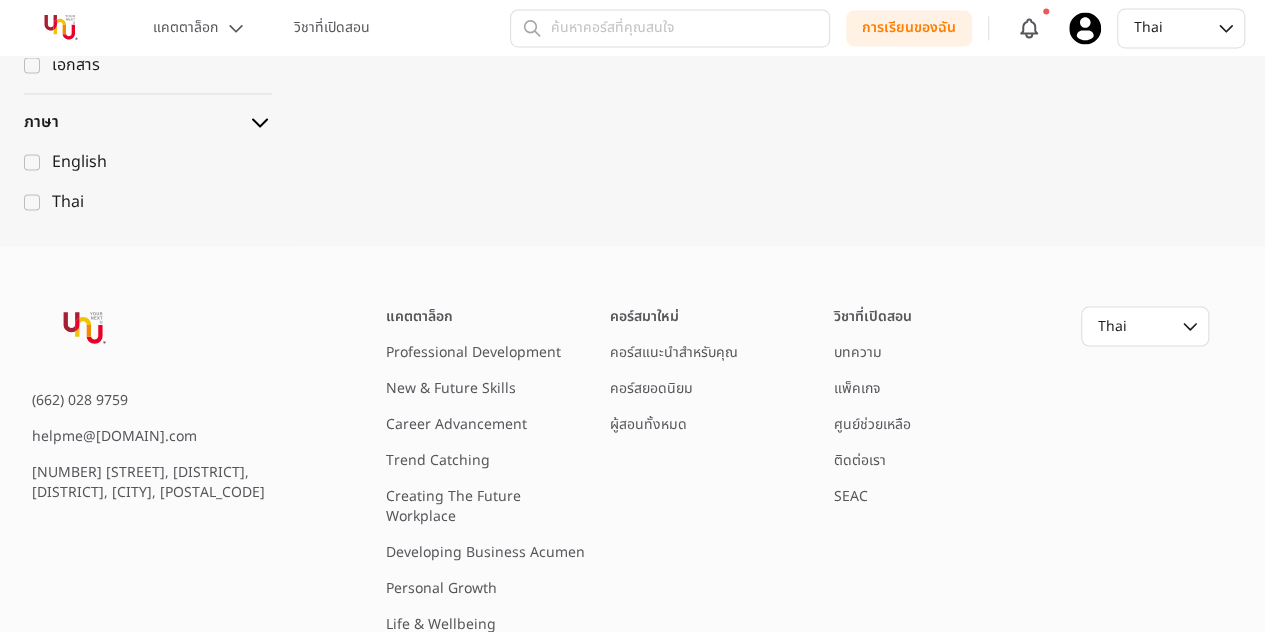 click on "Career Advancement" at bounding box center [456, 423] 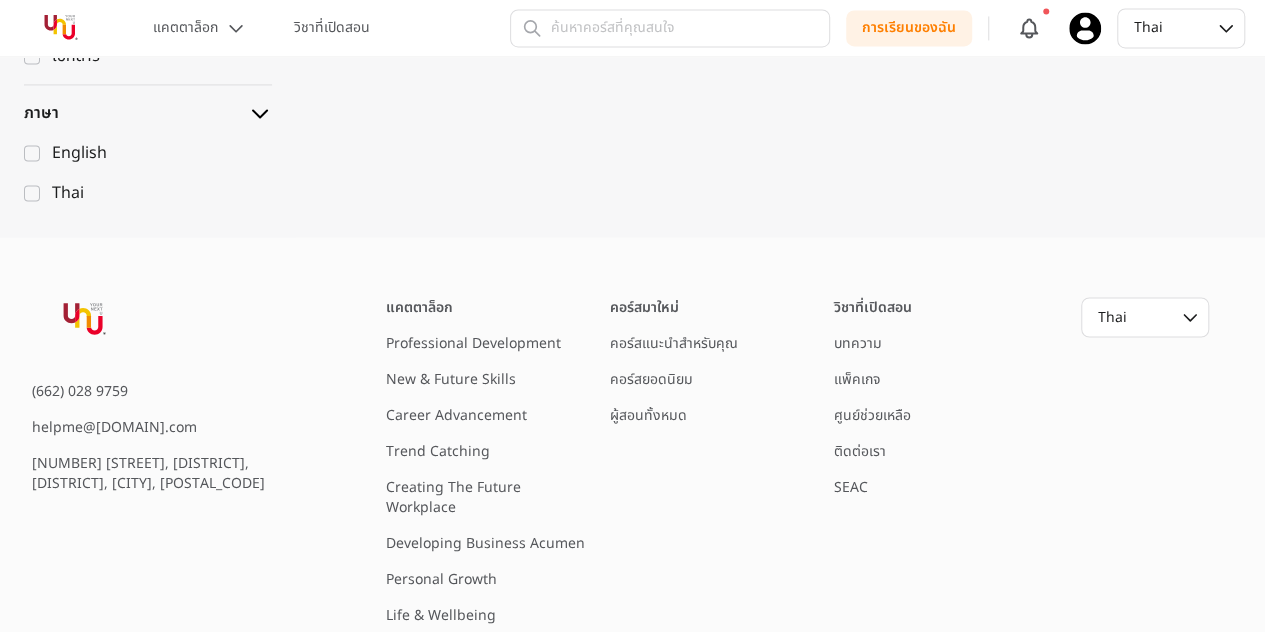 scroll, scrollTop: 1700, scrollLeft: 0, axis: vertical 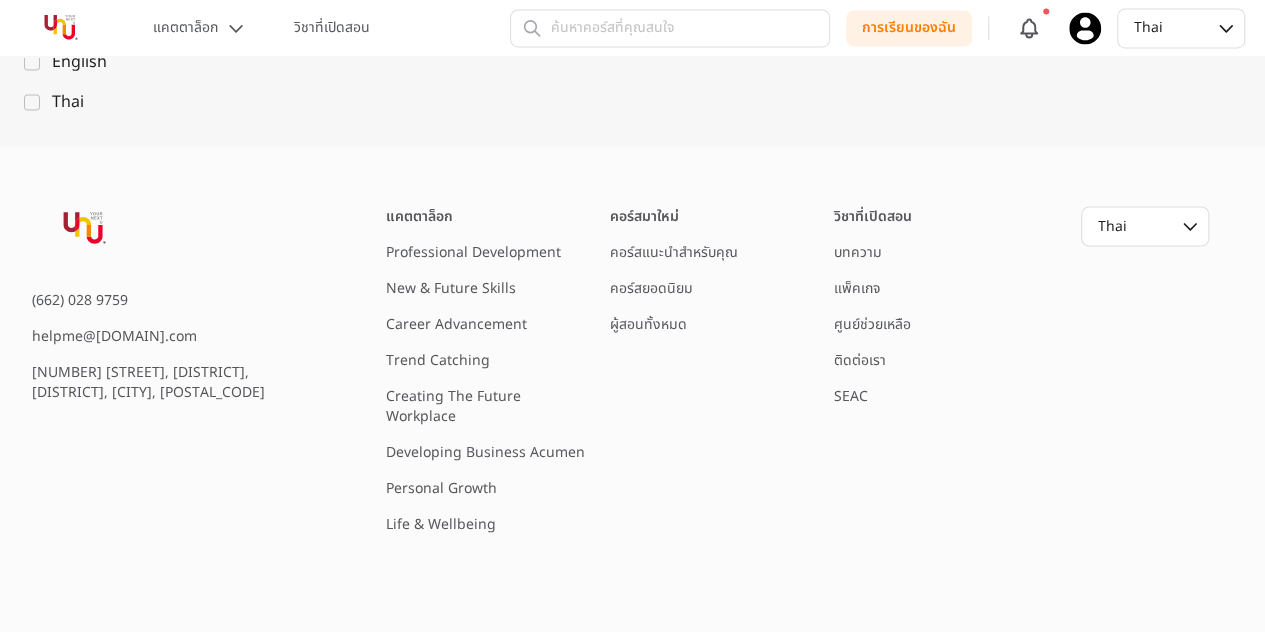 click on "Trend Catching" at bounding box center (438, 359) 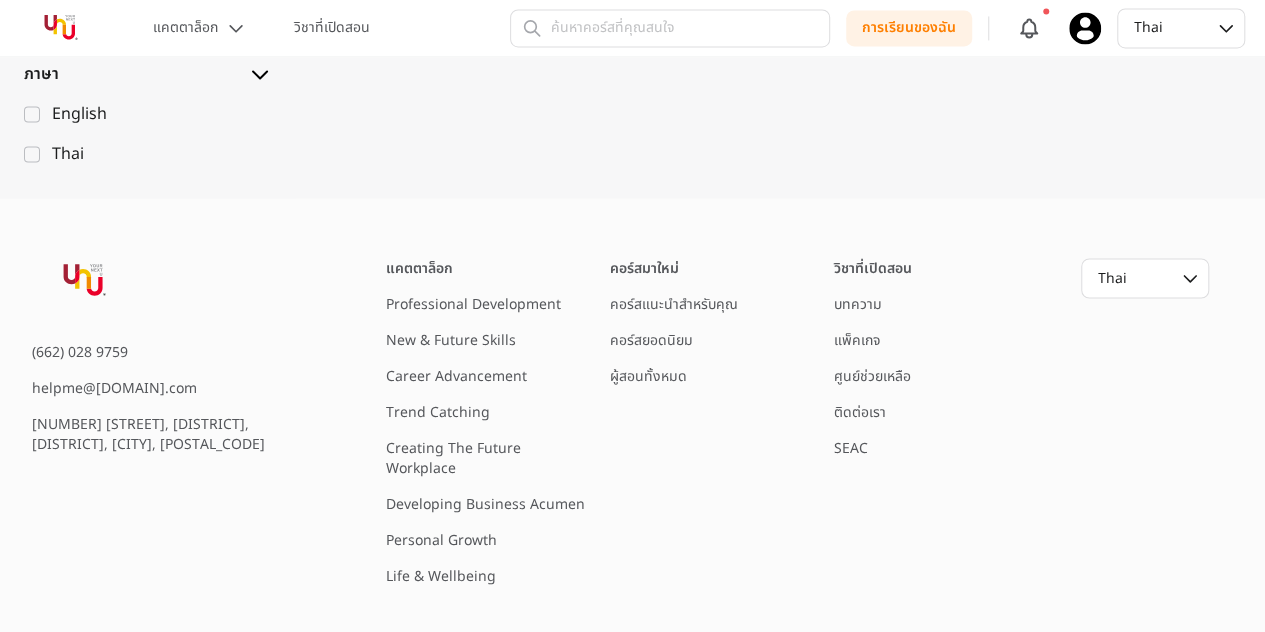 scroll, scrollTop: 1768, scrollLeft: 0, axis: vertical 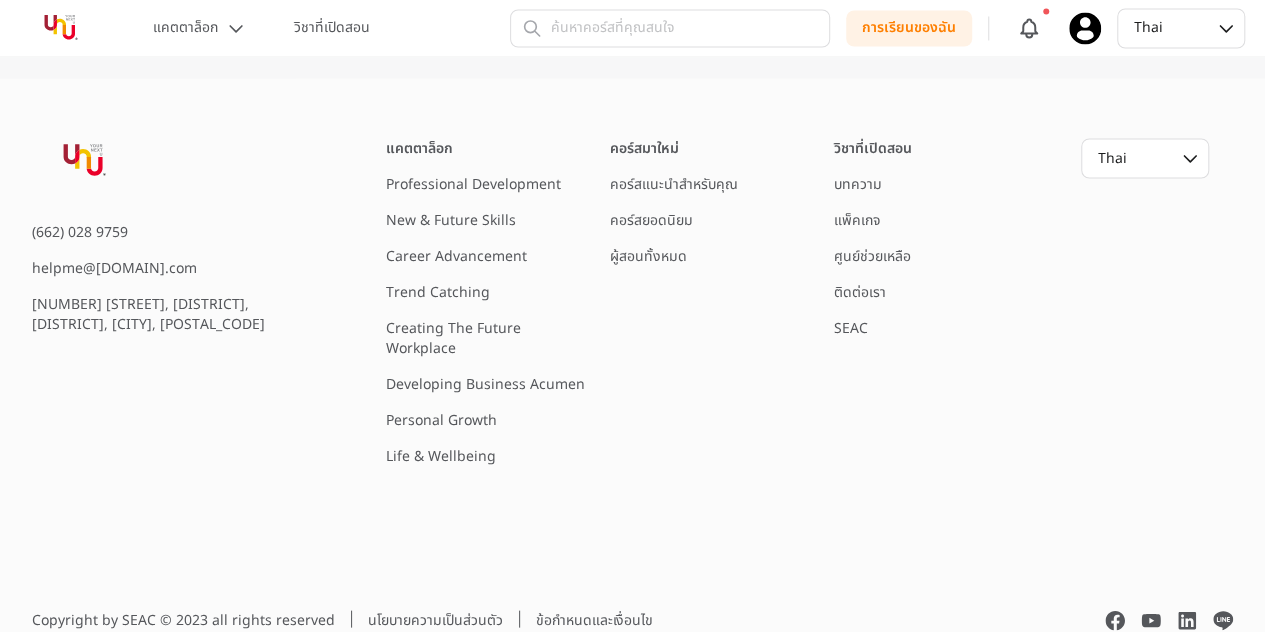 click on "Creating The Future Workplace" at bounding box center (453, 337) 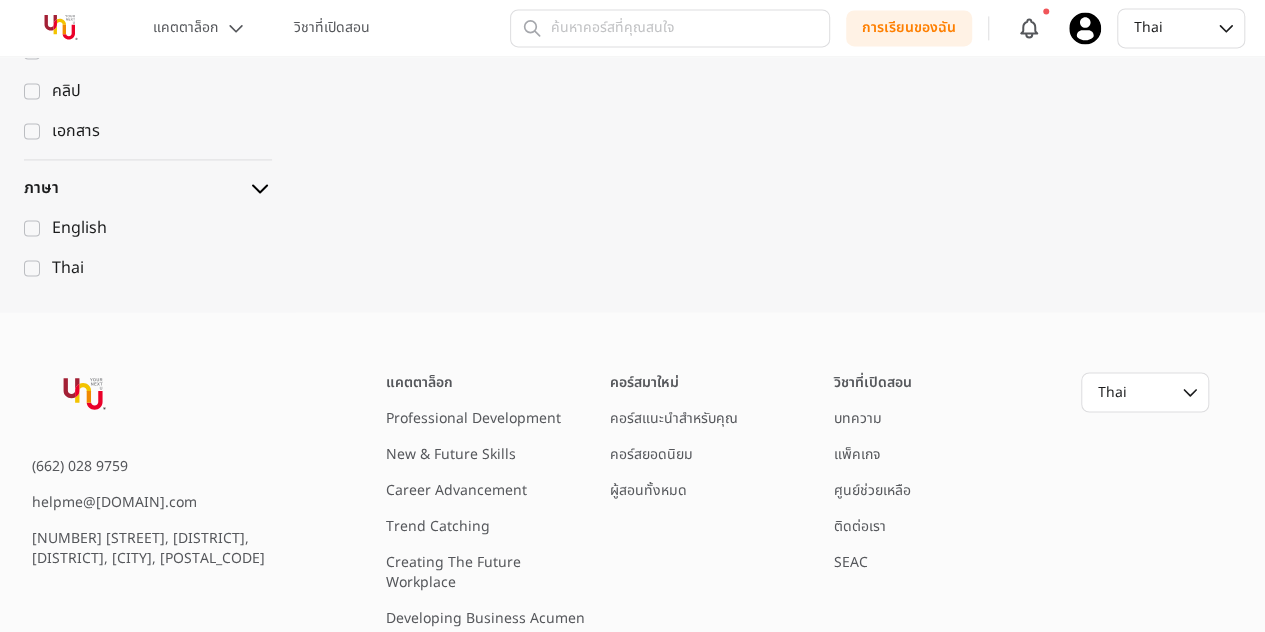 scroll, scrollTop: 1768, scrollLeft: 0, axis: vertical 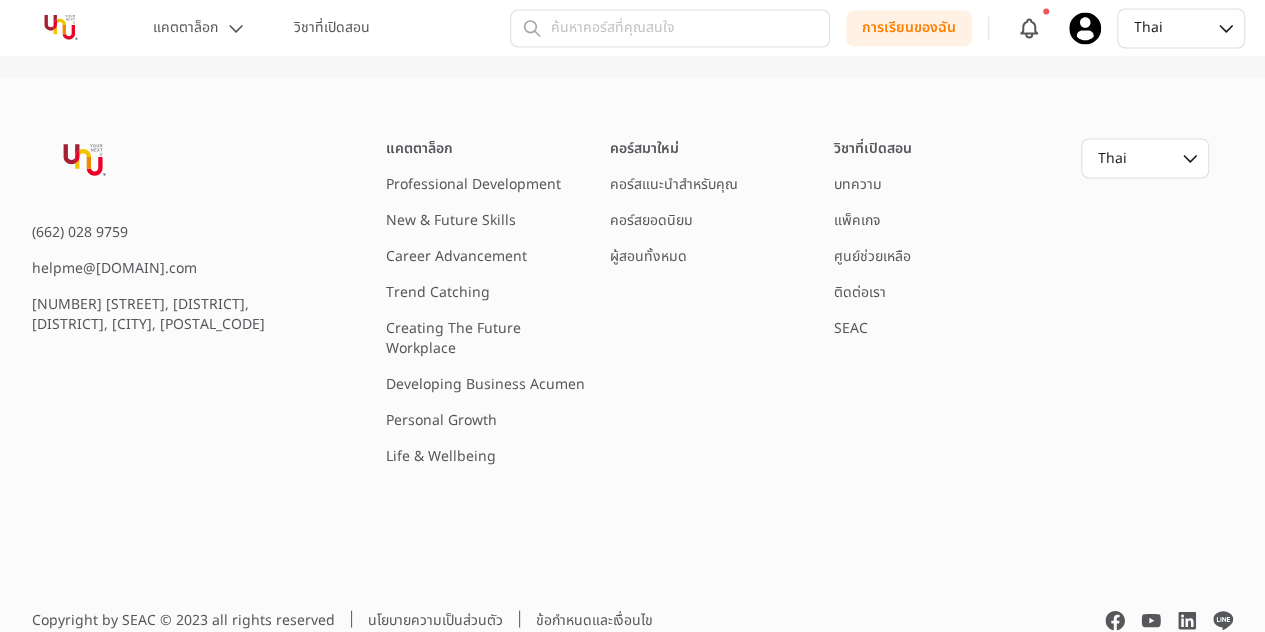click on "Developing Business Acumen" at bounding box center (485, 383) 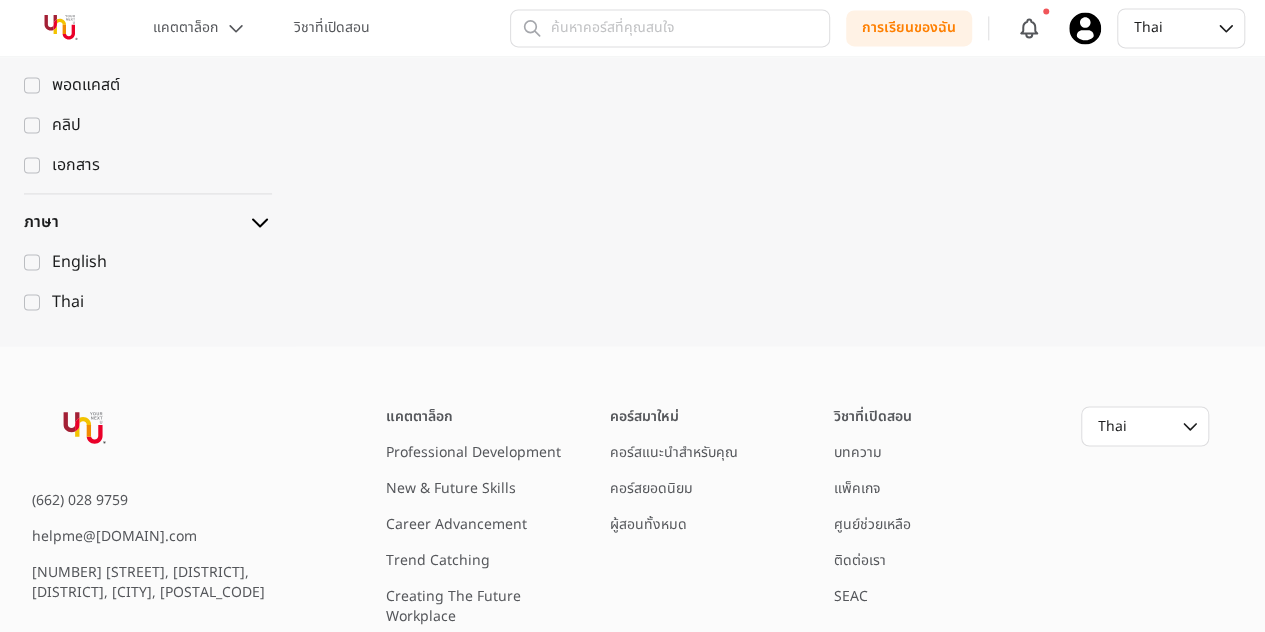 scroll, scrollTop: 1768, scrollLeft: 0, axis: vertical 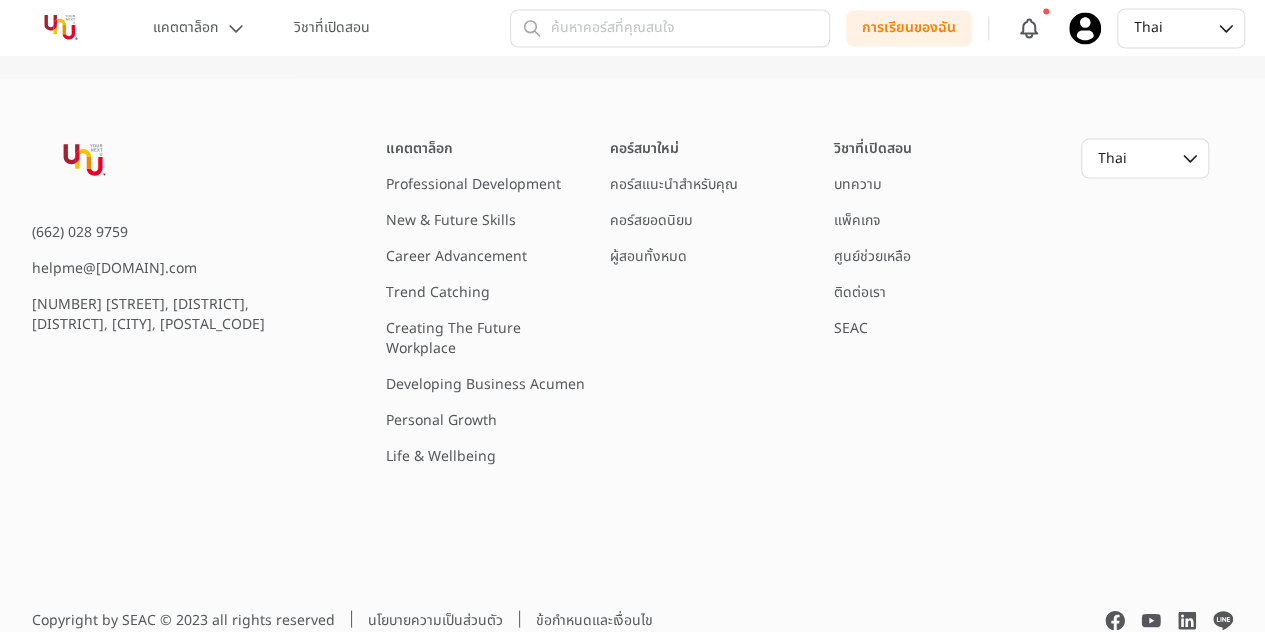 click on "Personal Growth" at bounding box center [441, 419] 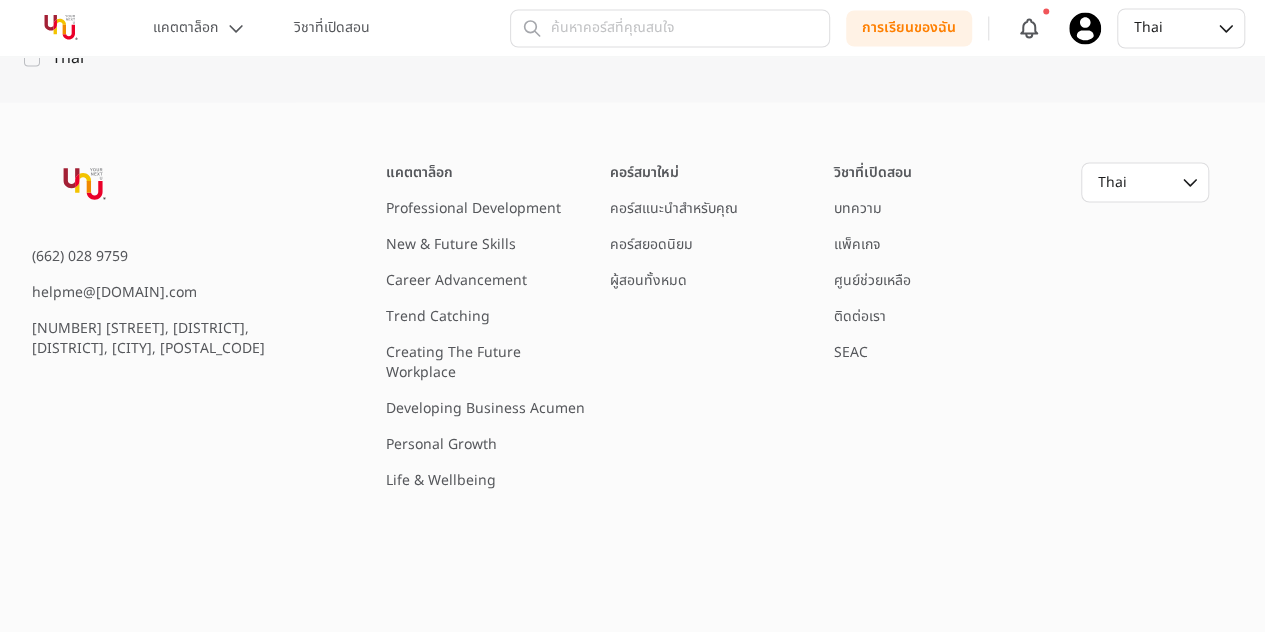scroll, scrollTop: 1768, scrollLeft: 0, axis: vertical 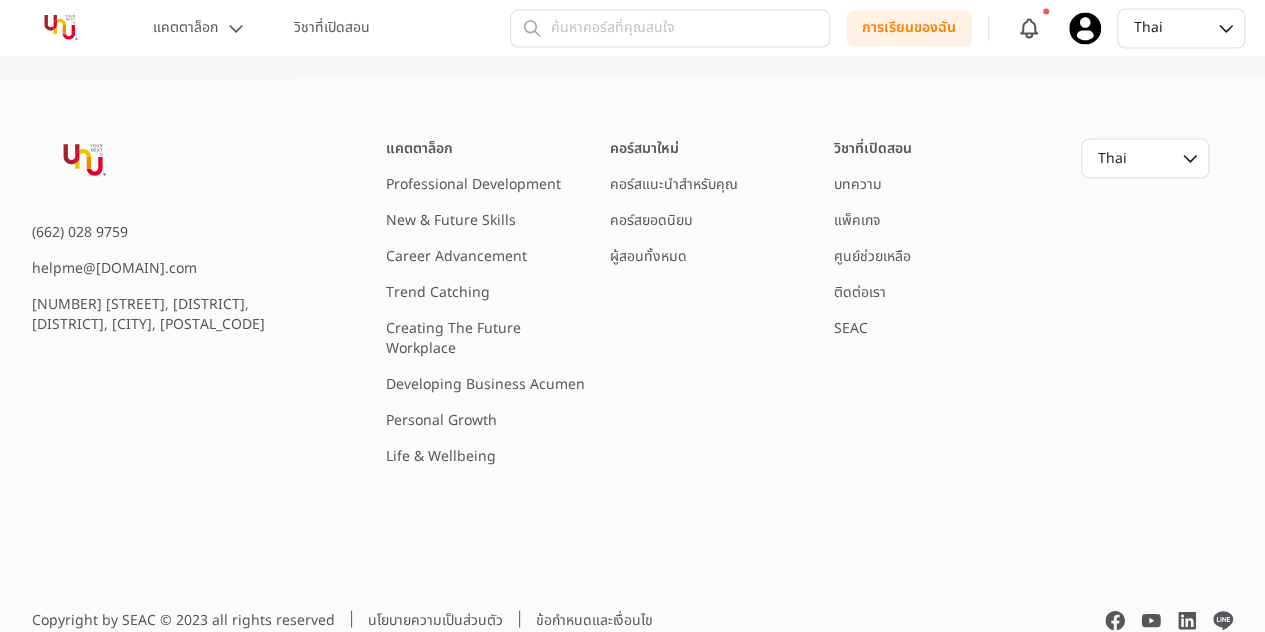 click on "Life & Wellbeing" at bounding box center (441, 455) 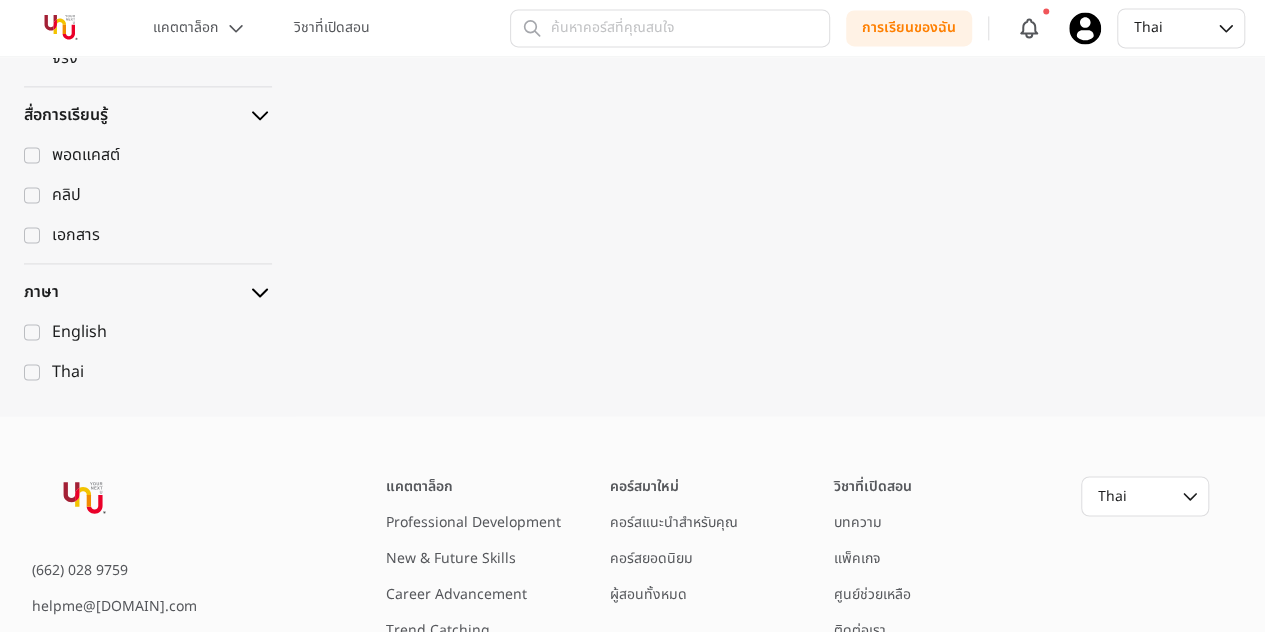 scroll, scrollTop: 1600, scrollLeft: 0, axis: vertical 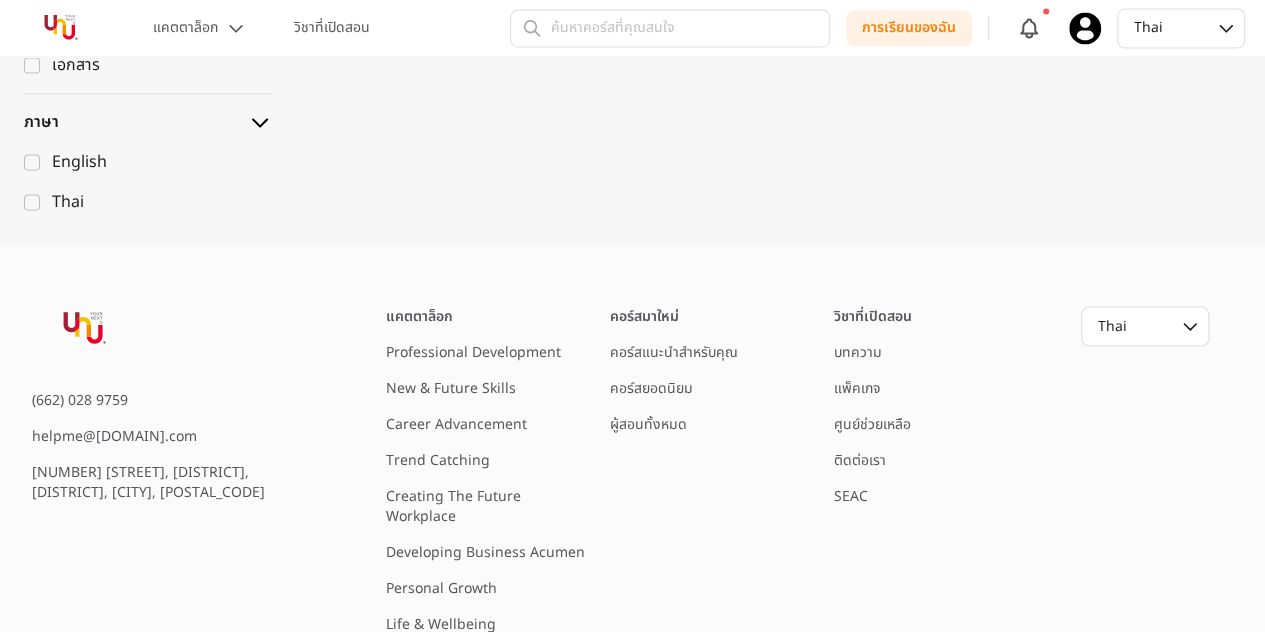 click on "คอร์สยอดนิยม" at bounding box center (651, 387) 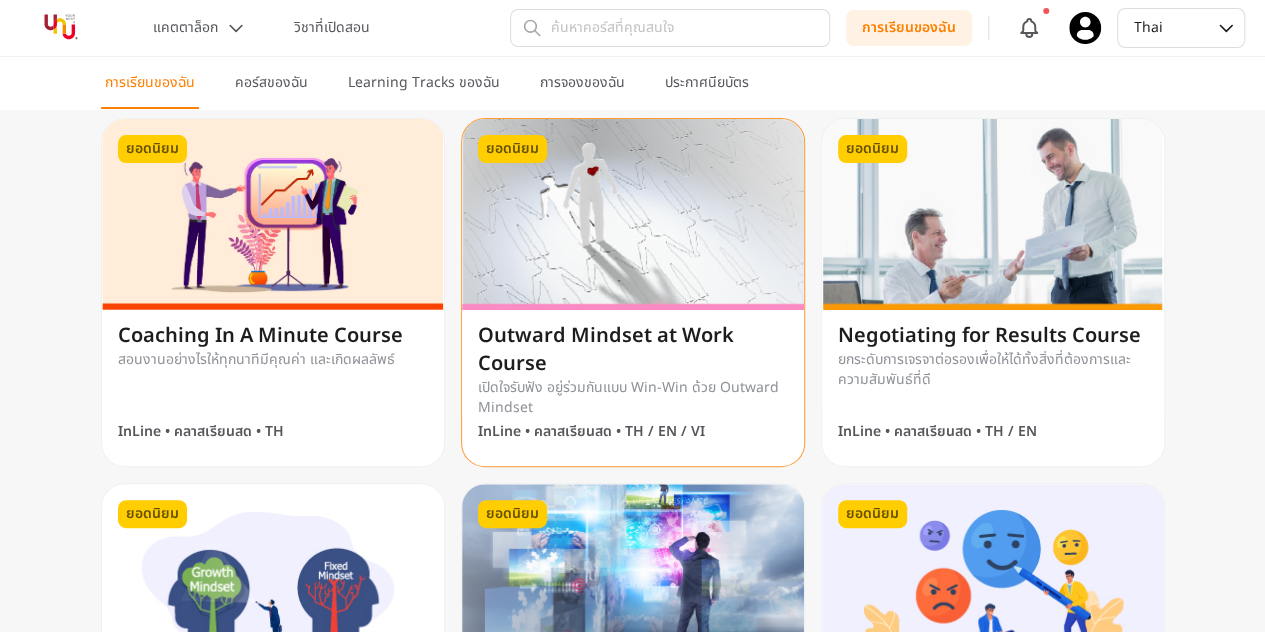 scroll, scrollTop: 0, scrollLeft: 0, axis: both 